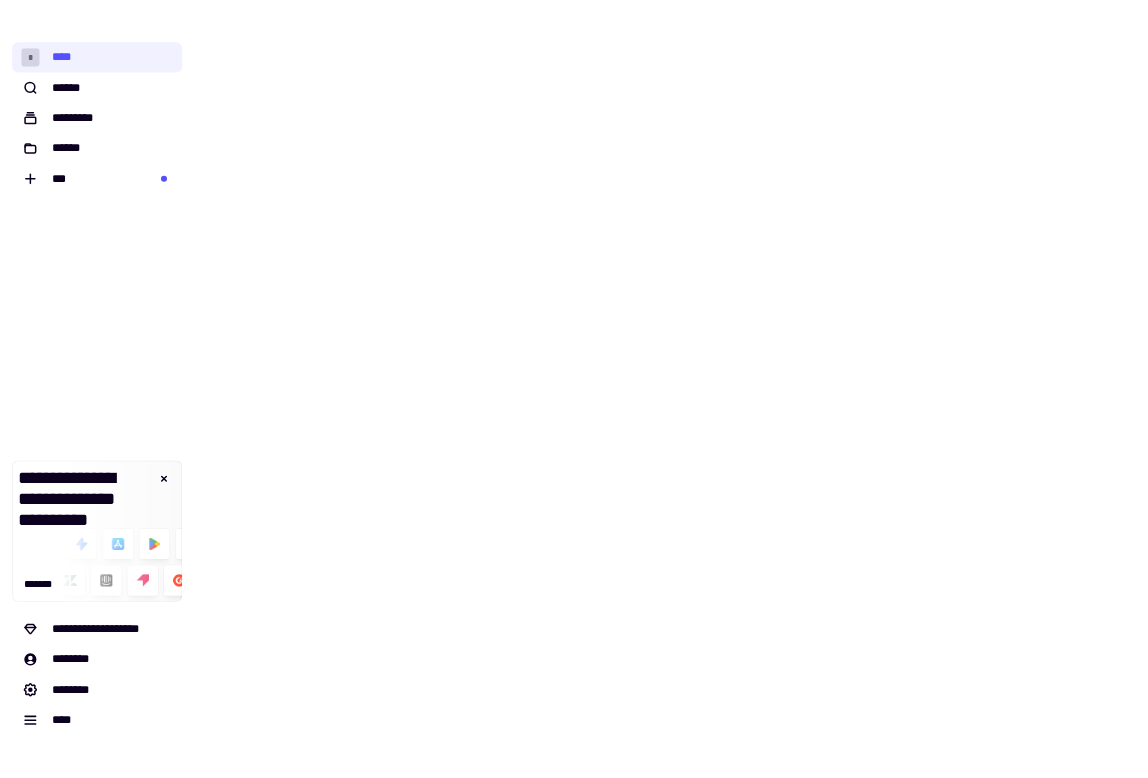 scroll, scrollTop: 0, scrollLeft: 0, axis: both 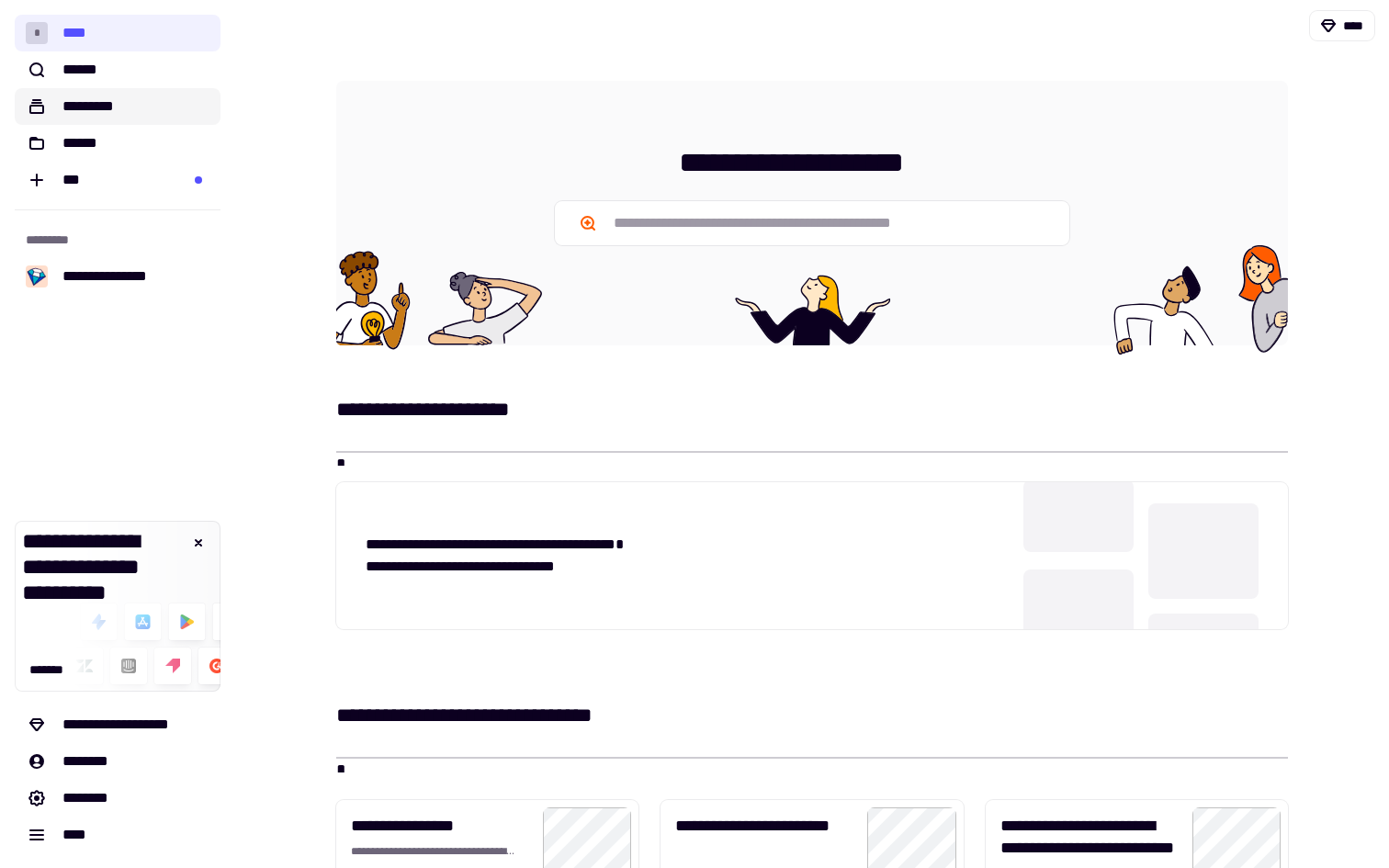 click on "*********" 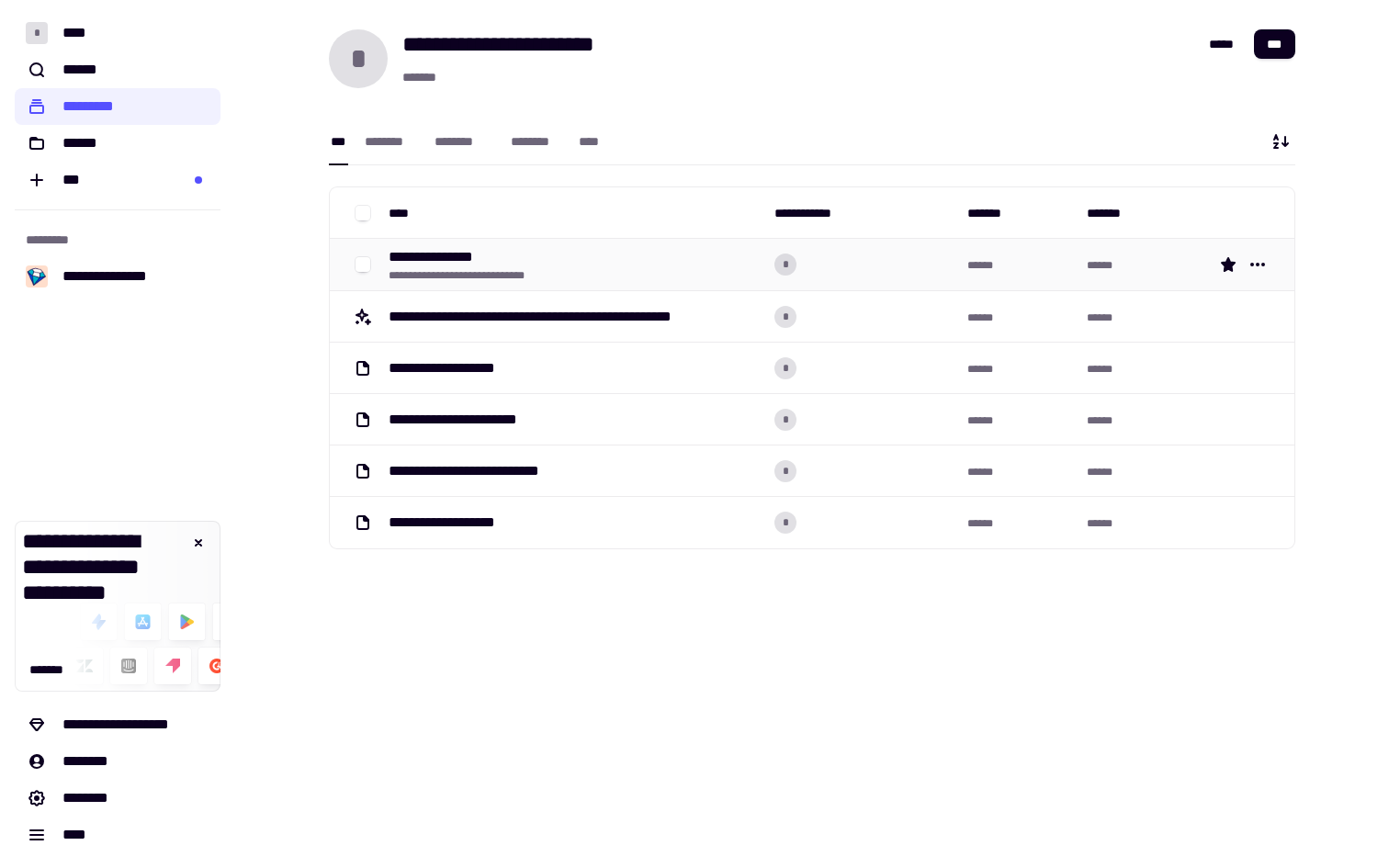 click on "**********" at bounding box center [439, 257] 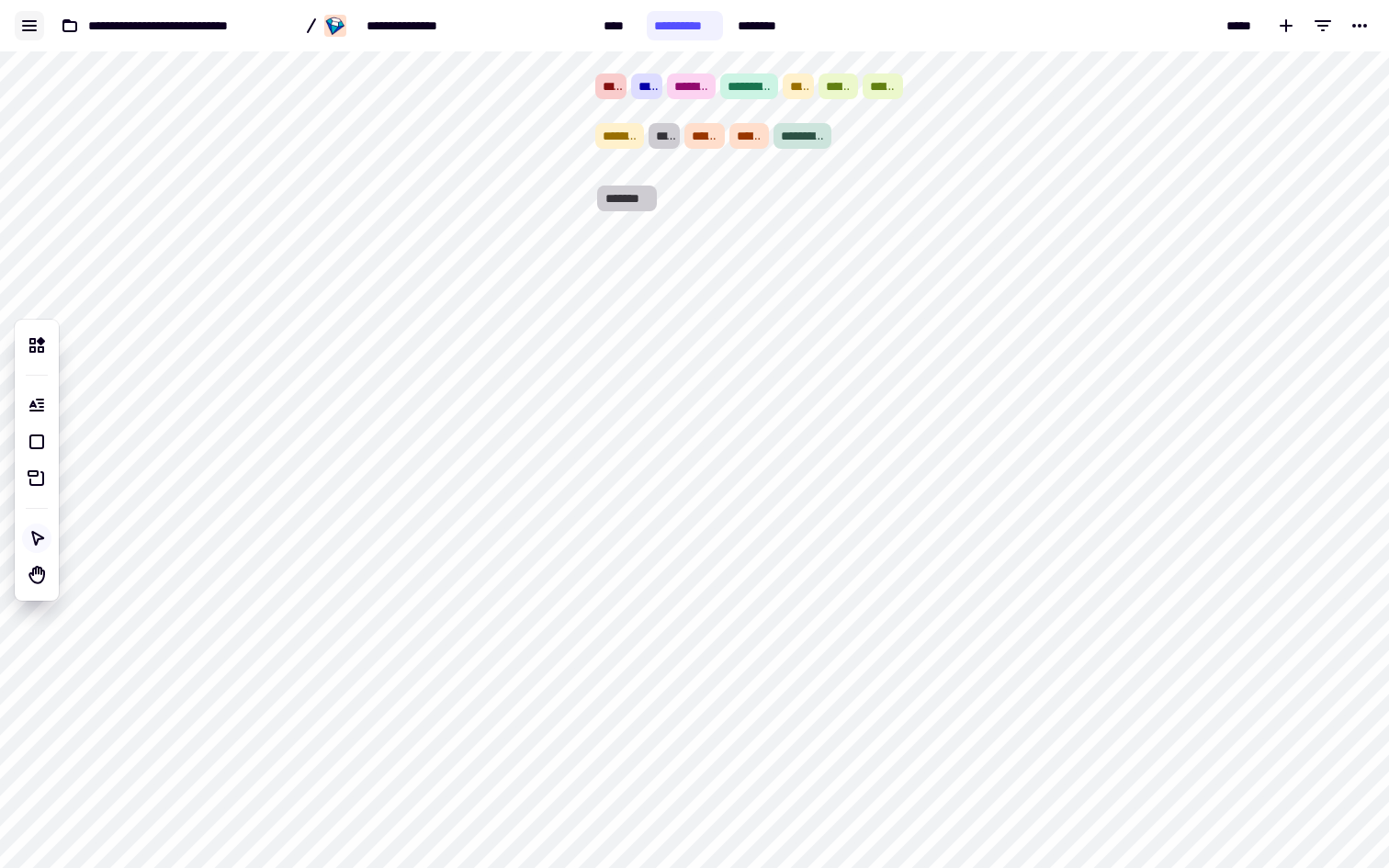 click 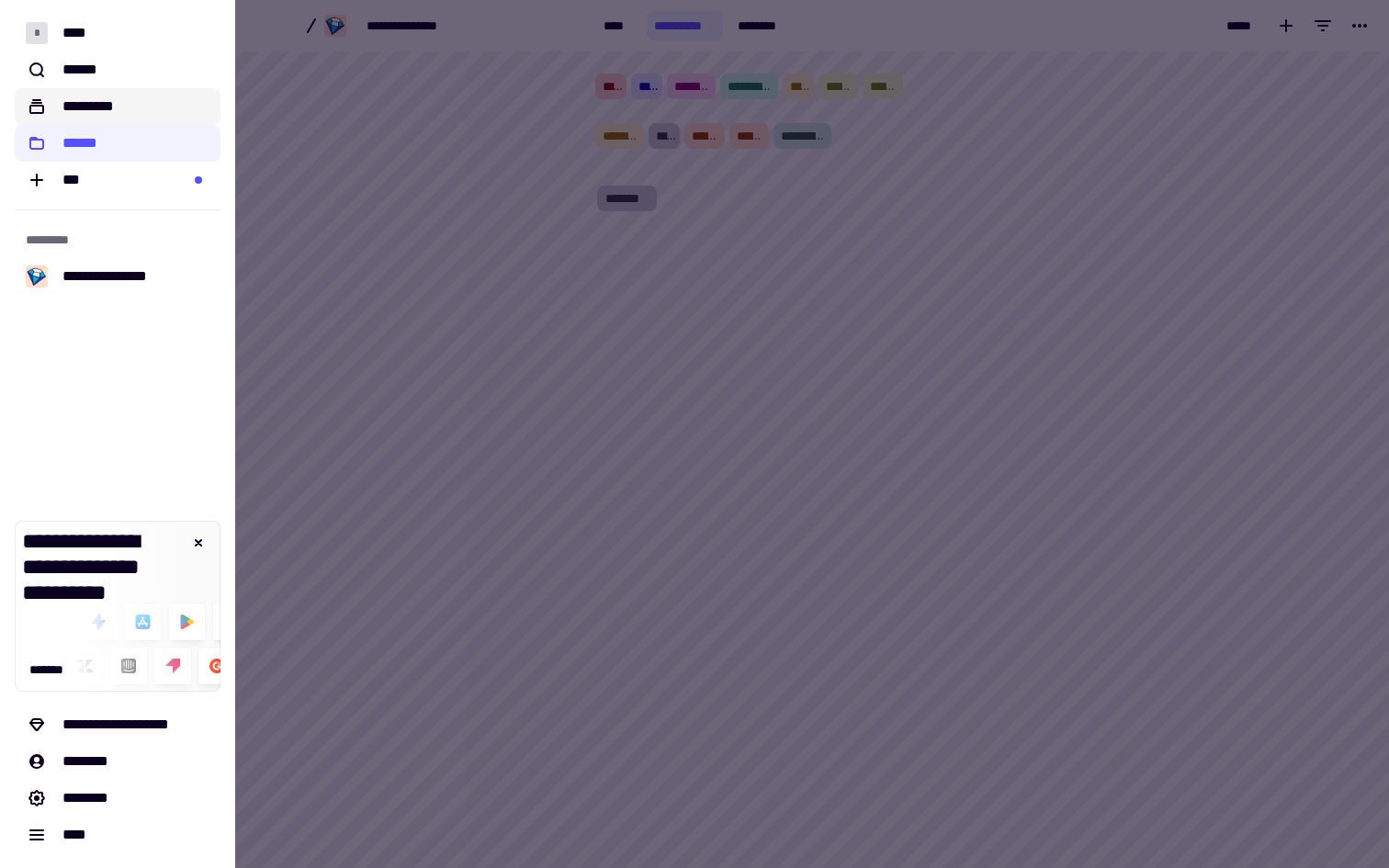 click on "*********" 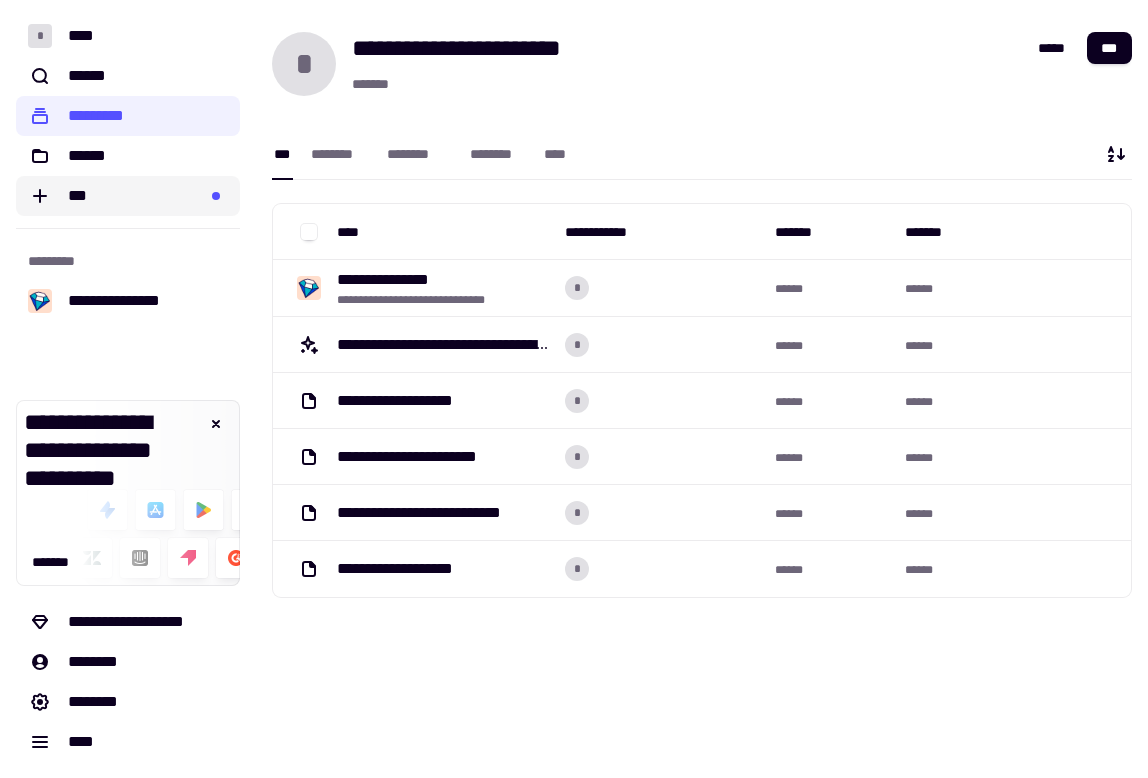 click on "***" 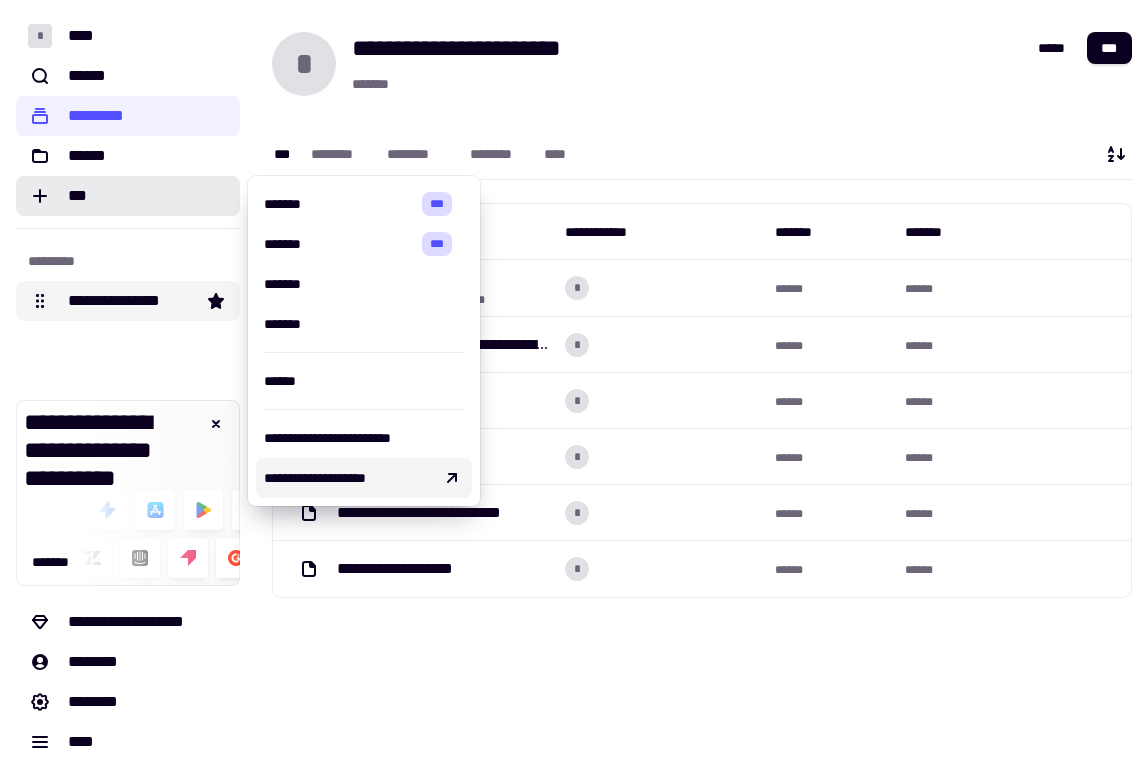 click on "**********" 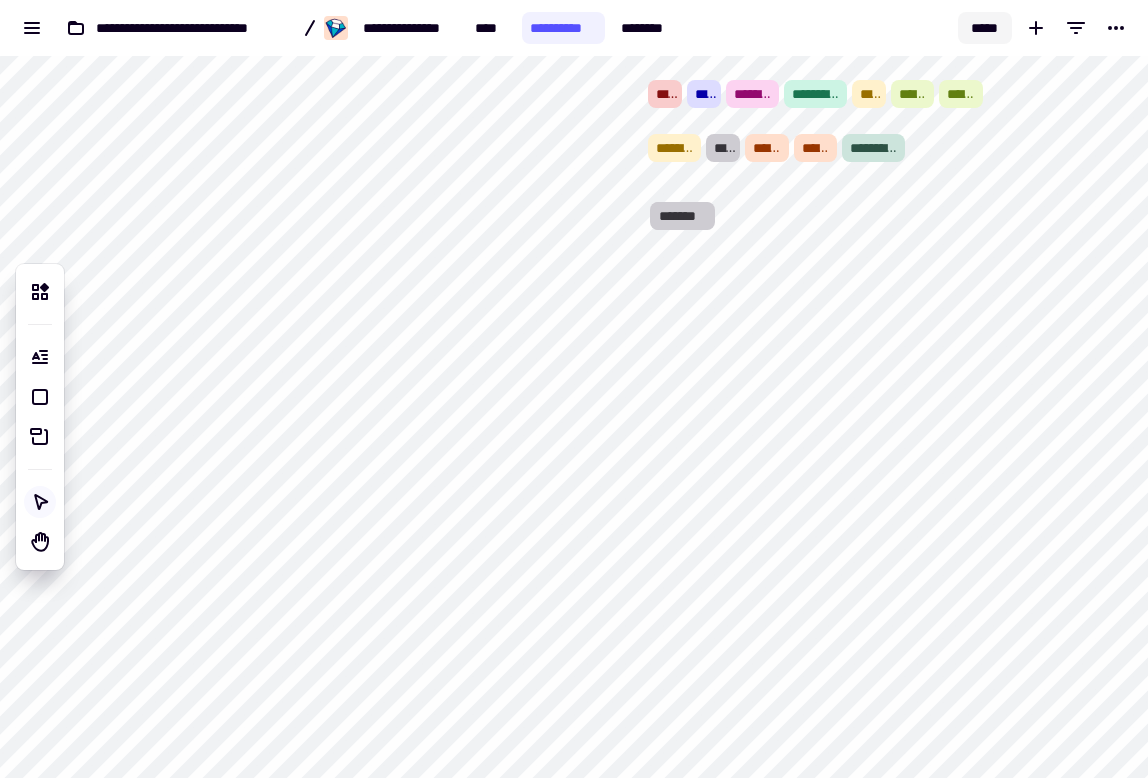 click on "*****" 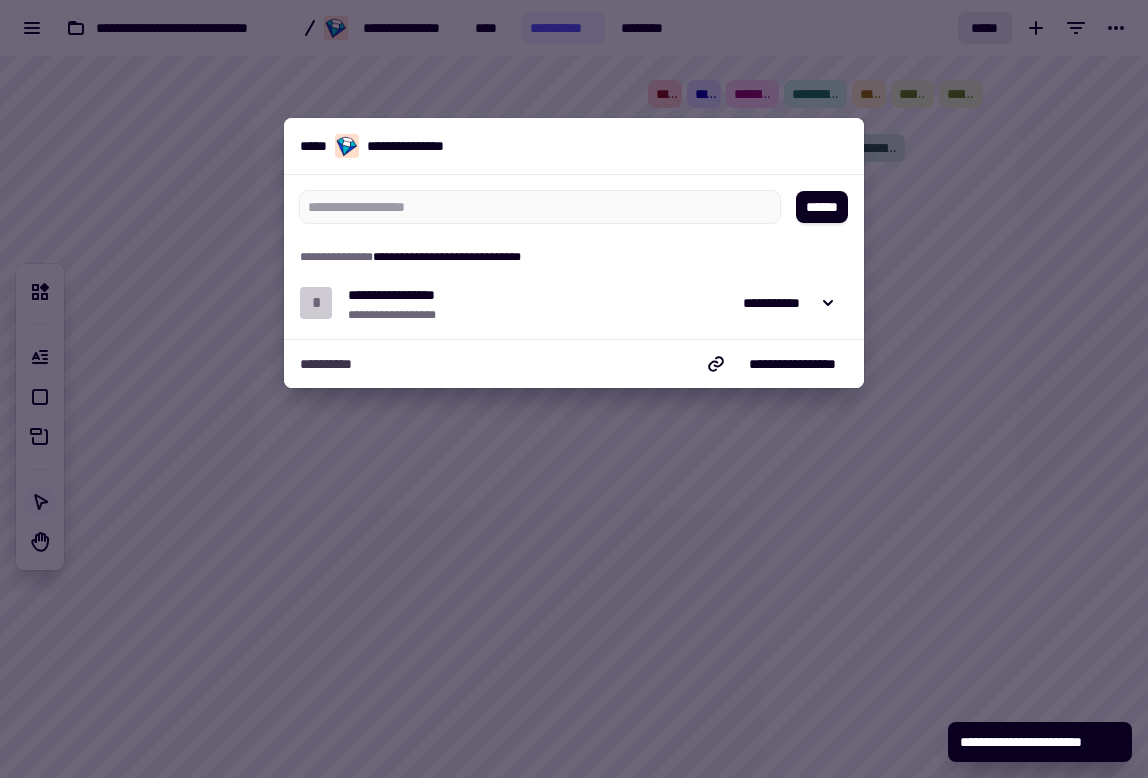 click at bounding box center [574, 389] 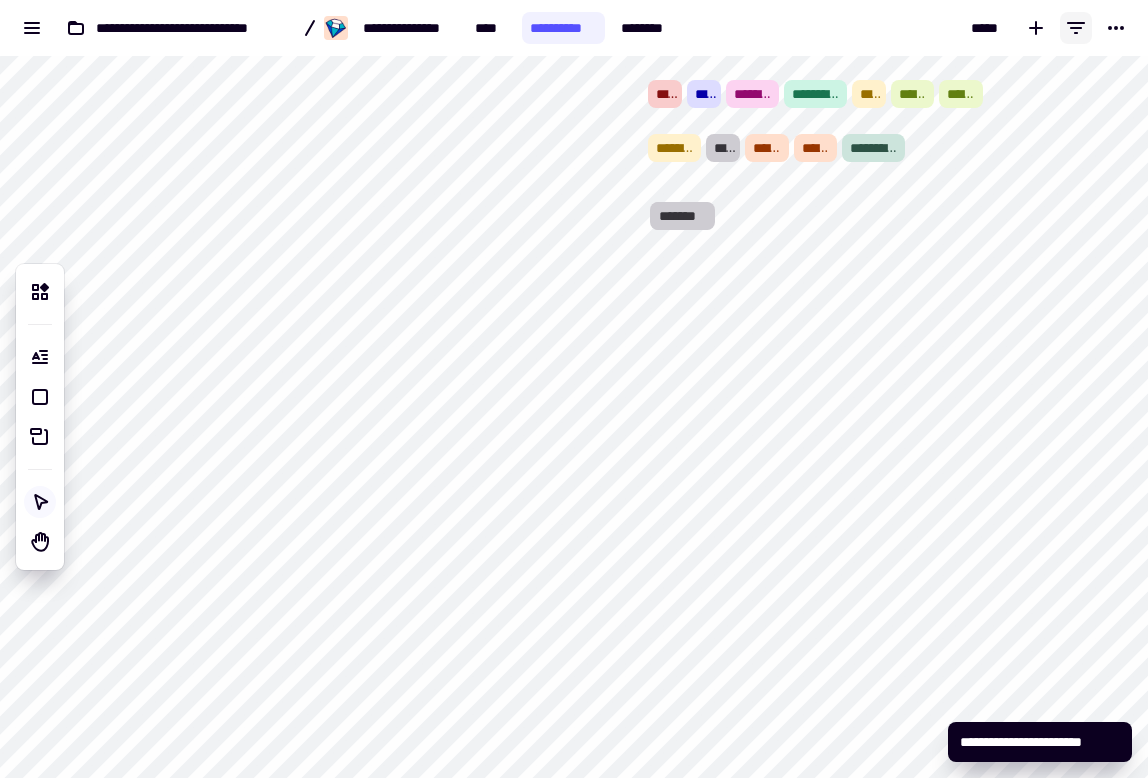 click 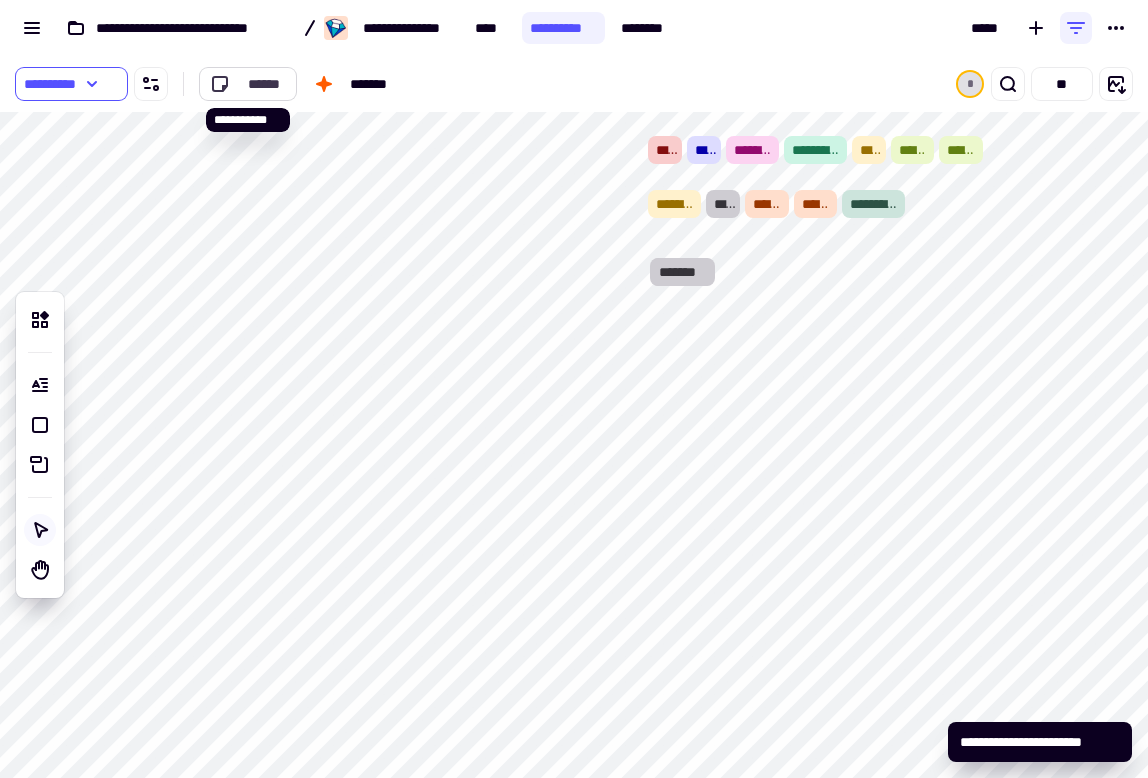click on "******" 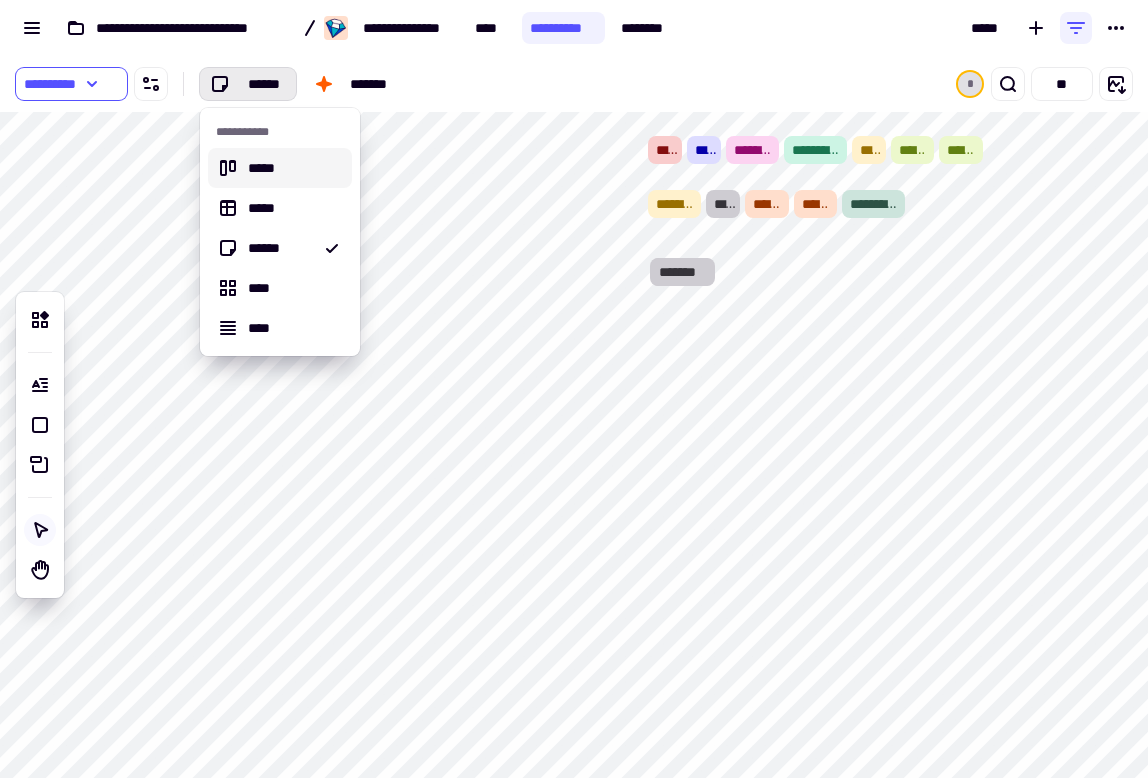 click on "*****" at bounding box center (280, 168) 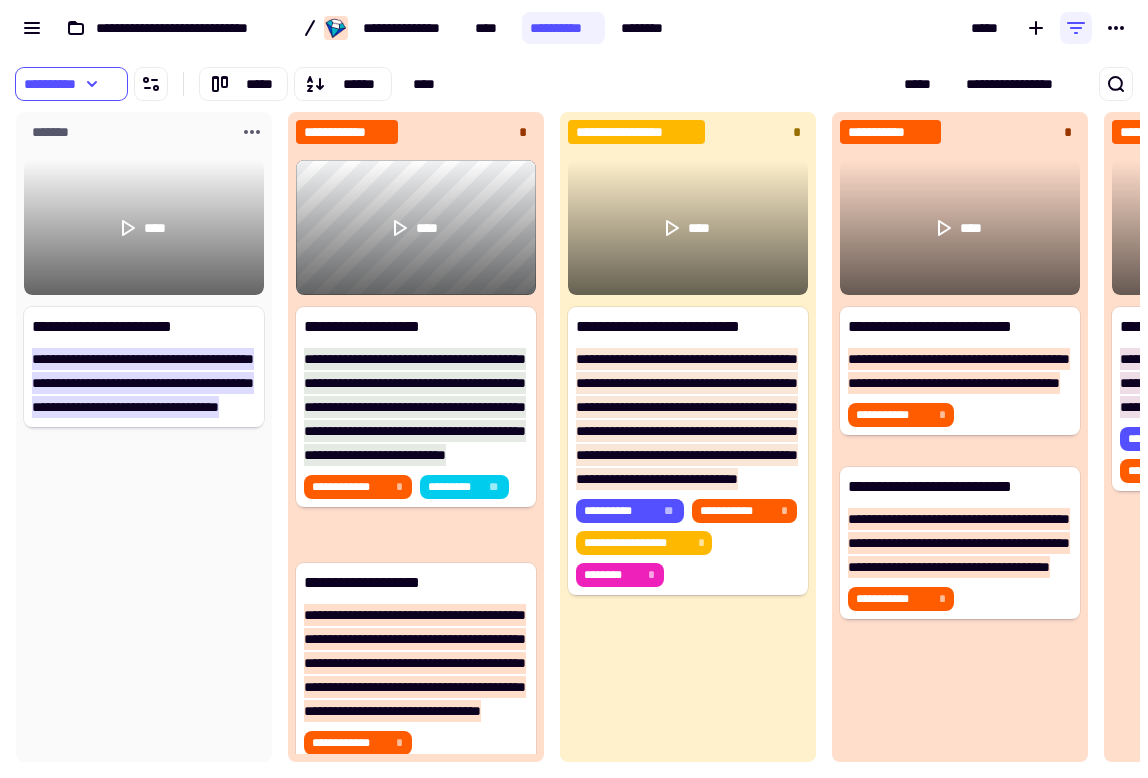 scroll, scrollTop: 1, scrollLeft: 1, axis: both 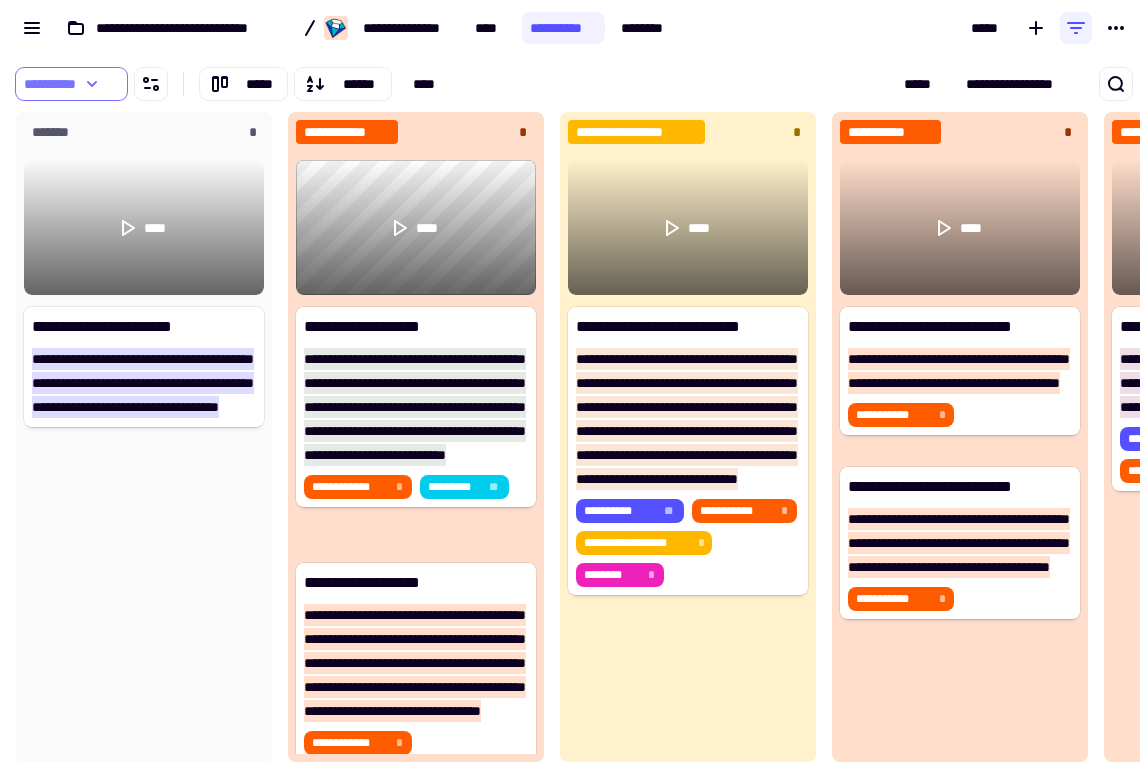 click on "**********" 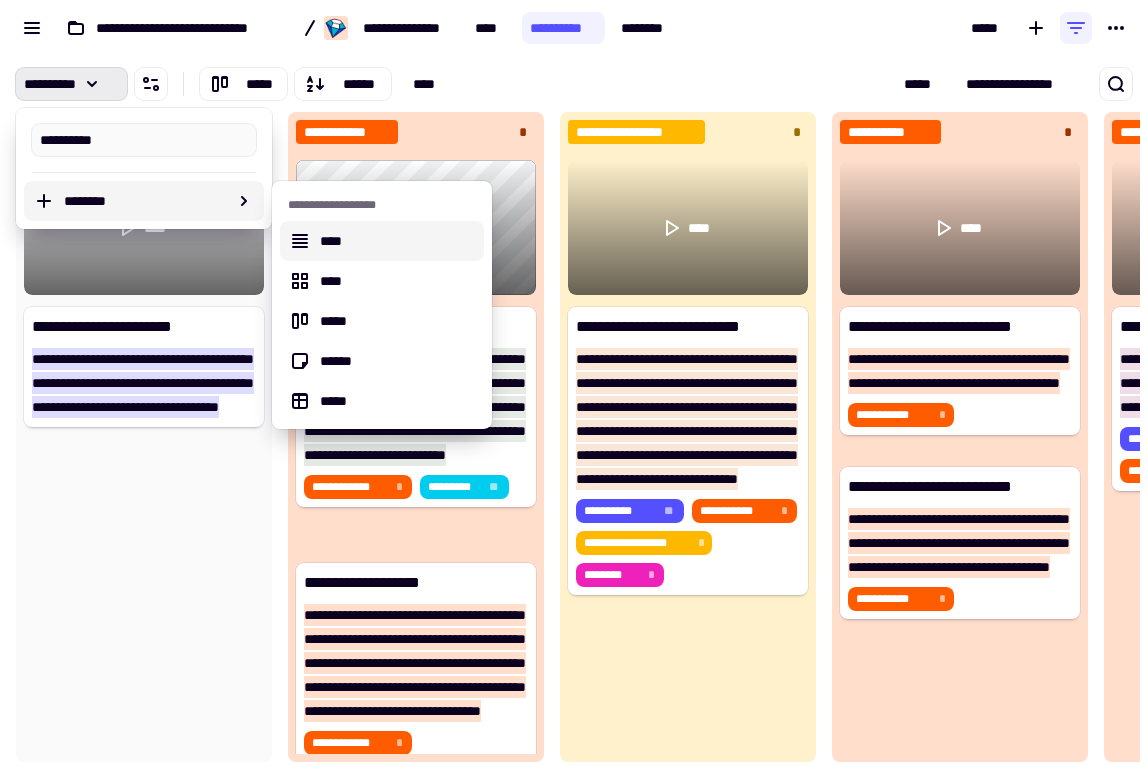 click on "****" at bounding box center (398, 241) 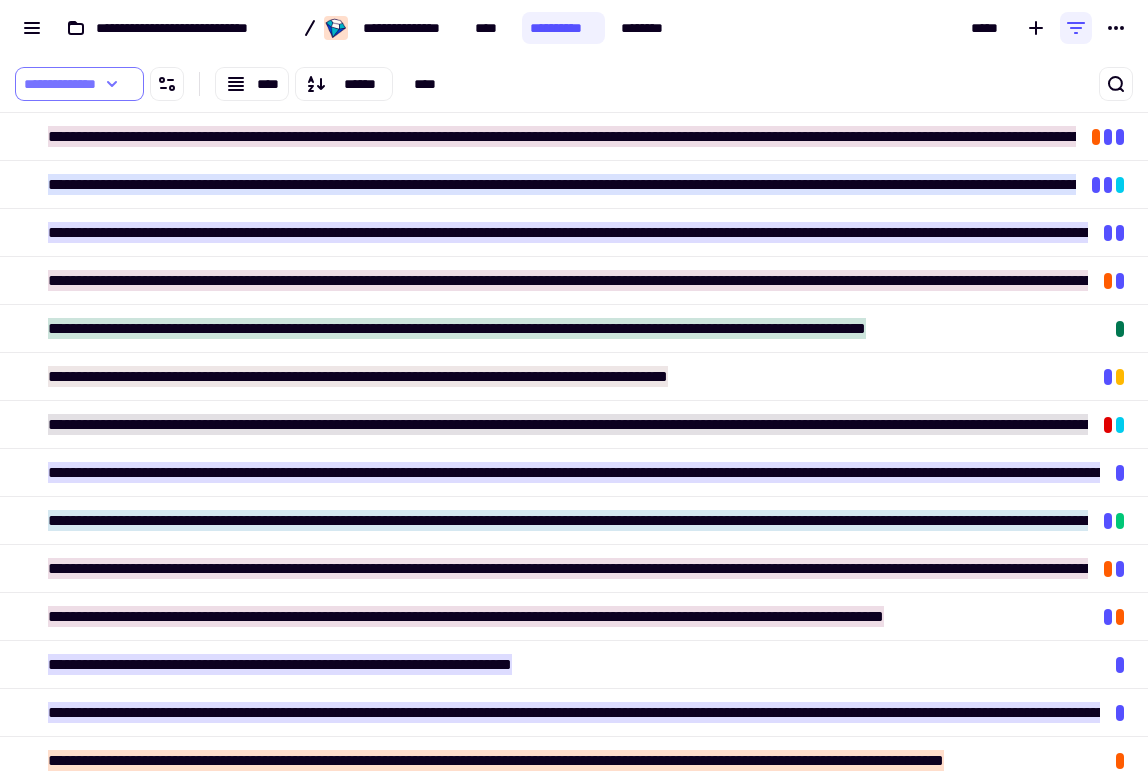 click on "**********" 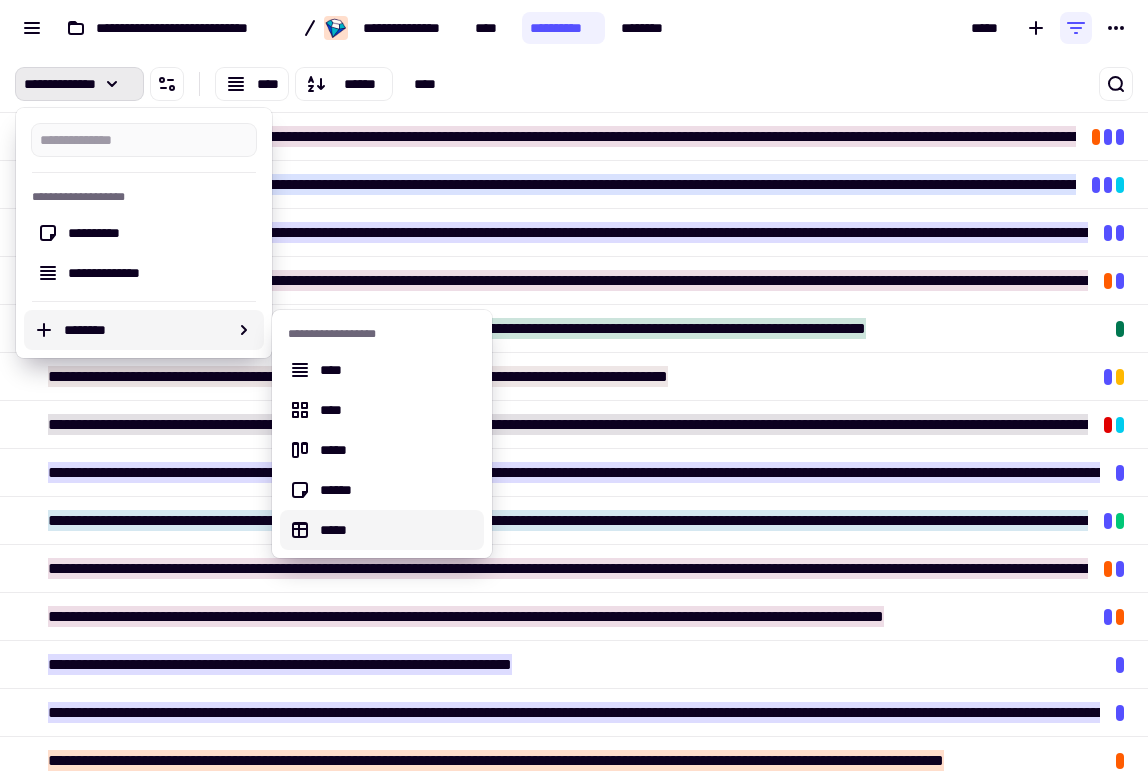 click on "*****" at bounding box center (398, 530) 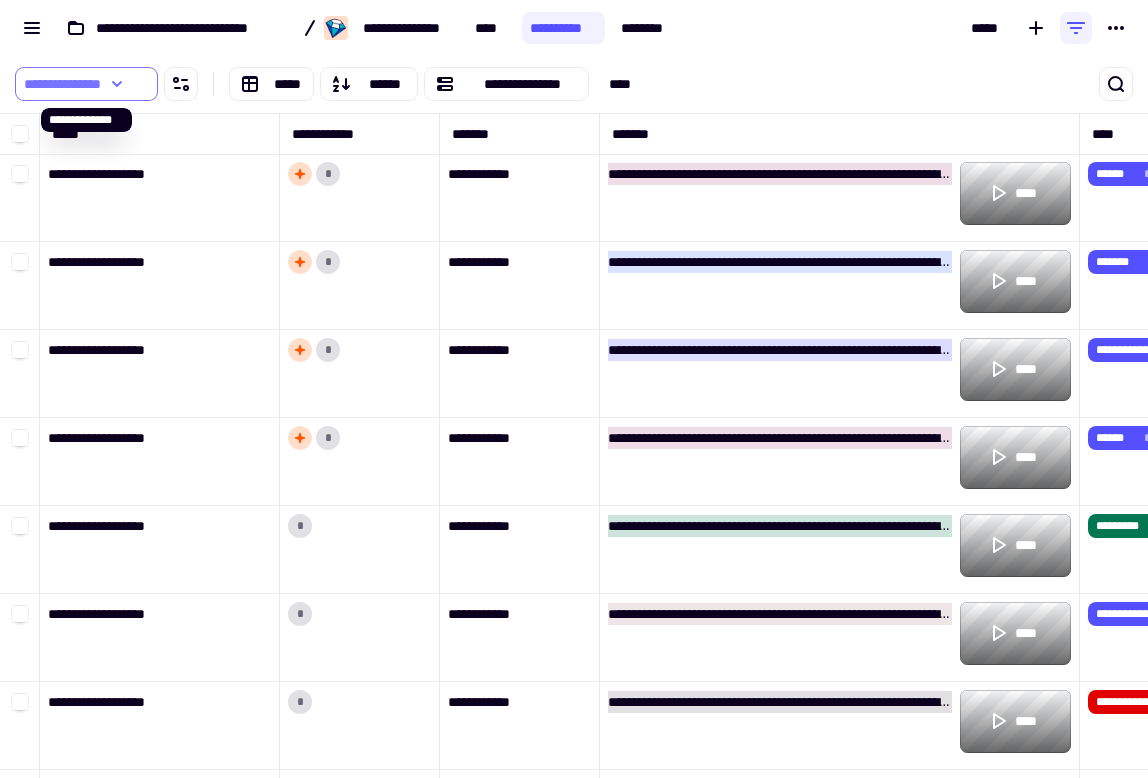 click on "**********" 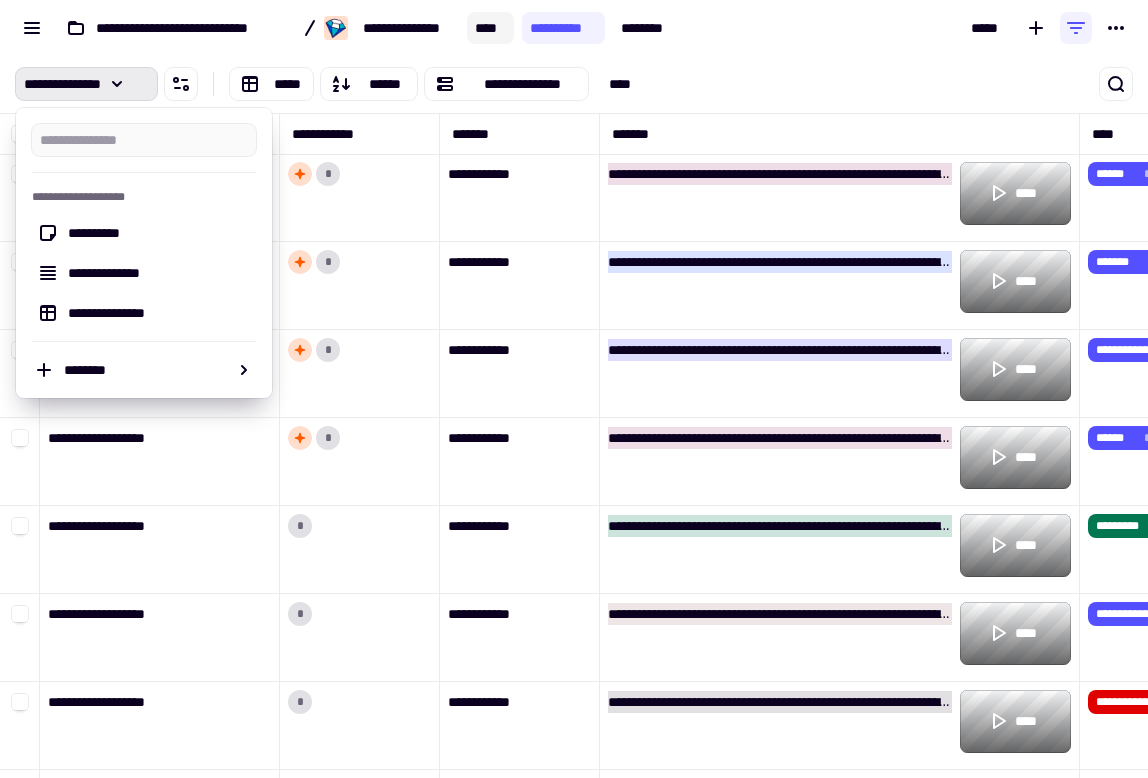 click on "****" 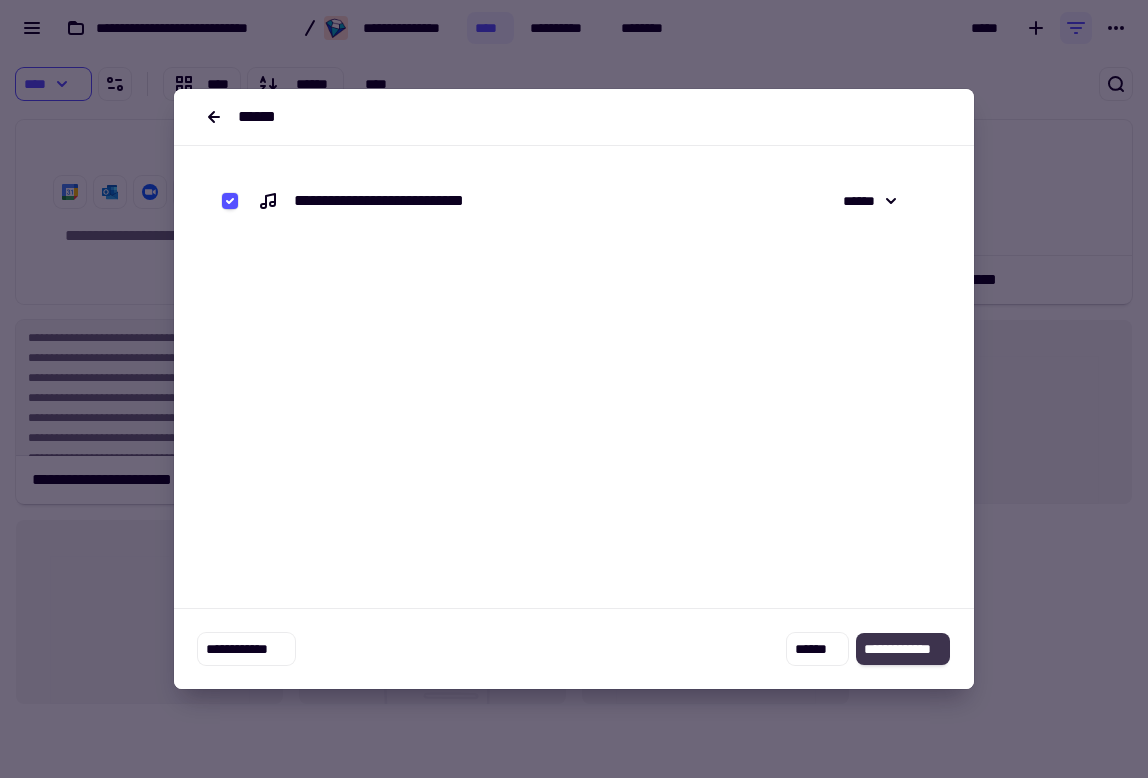 click on "**********" 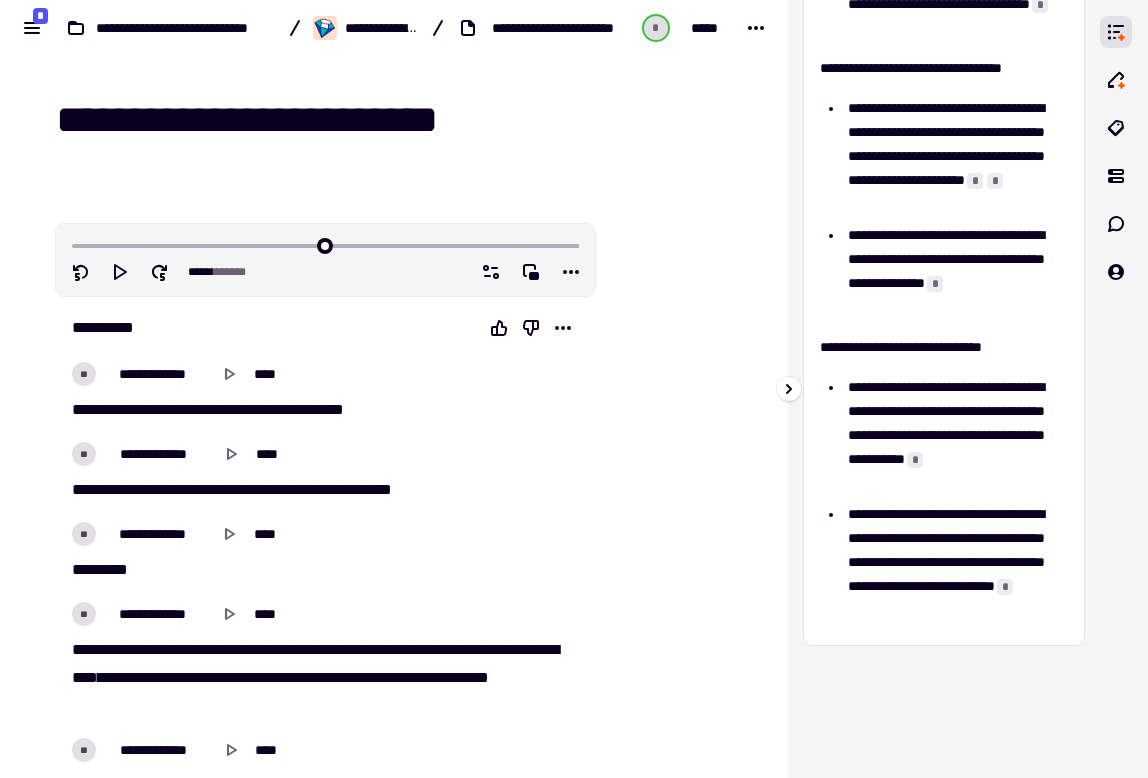 scroll, scrollTop: 347, scrollLeft: 0, axis: vertical 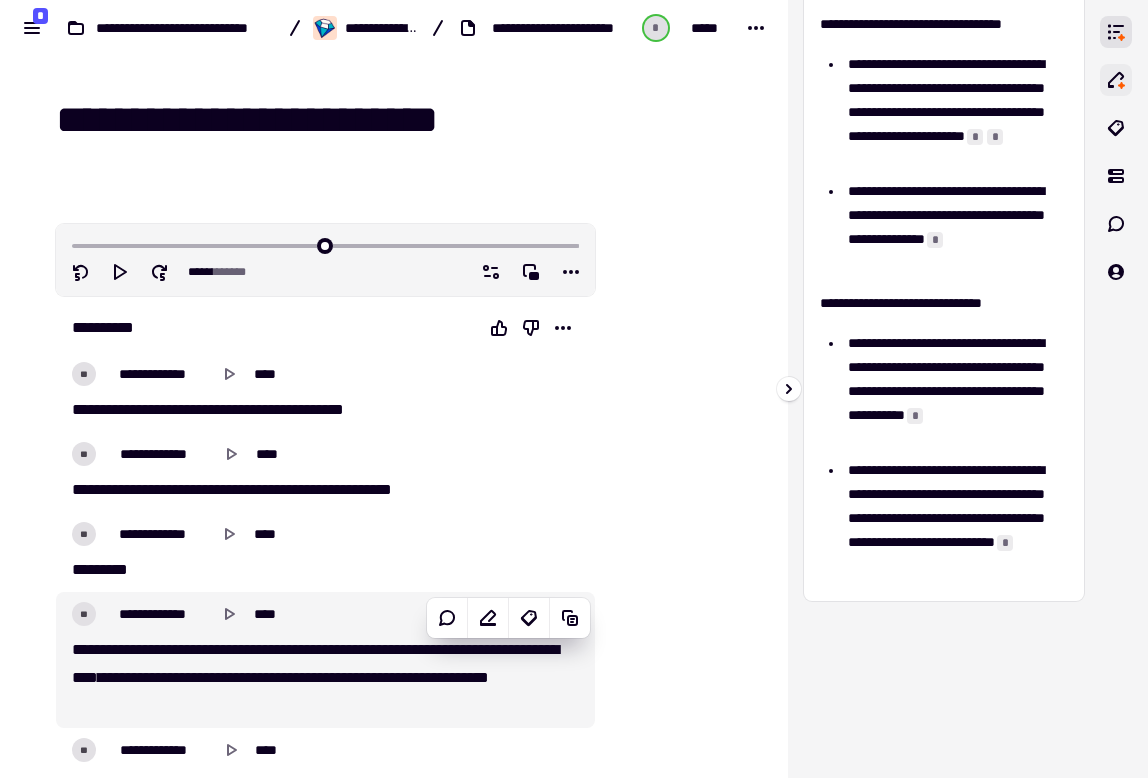click 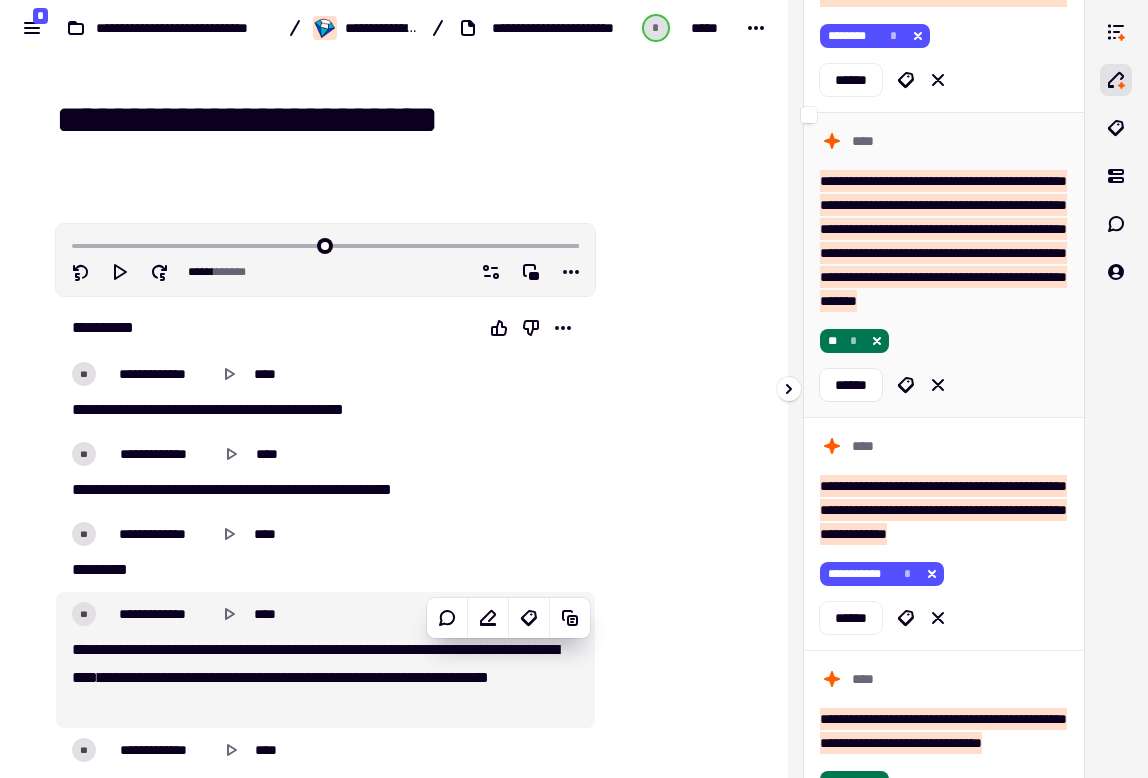 scroll, scrollTop: 334, scrollLeft: 0, axis: vertical 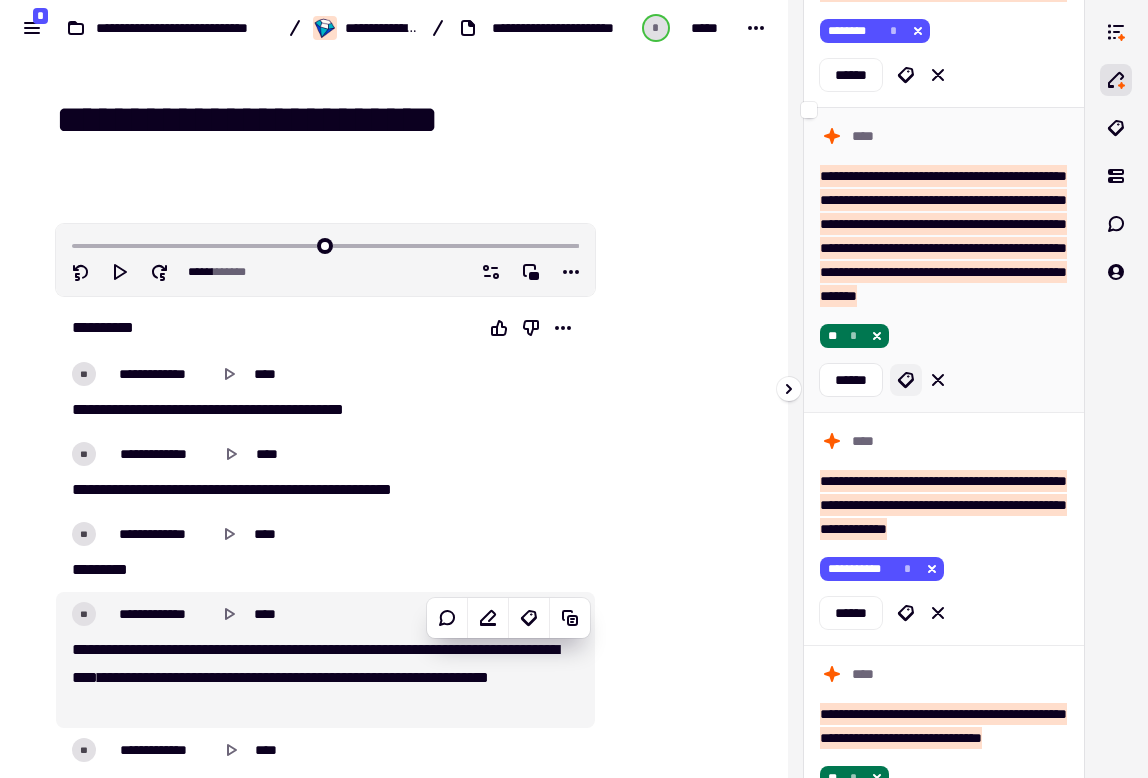 click 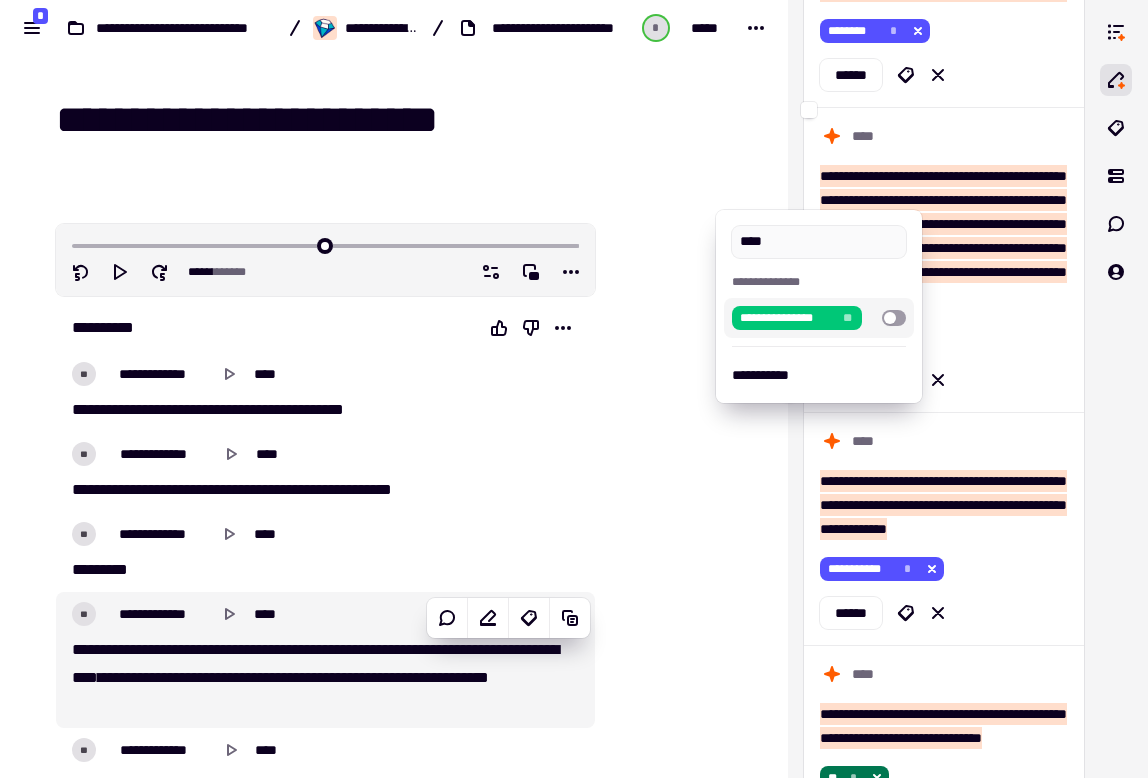 type on "****" 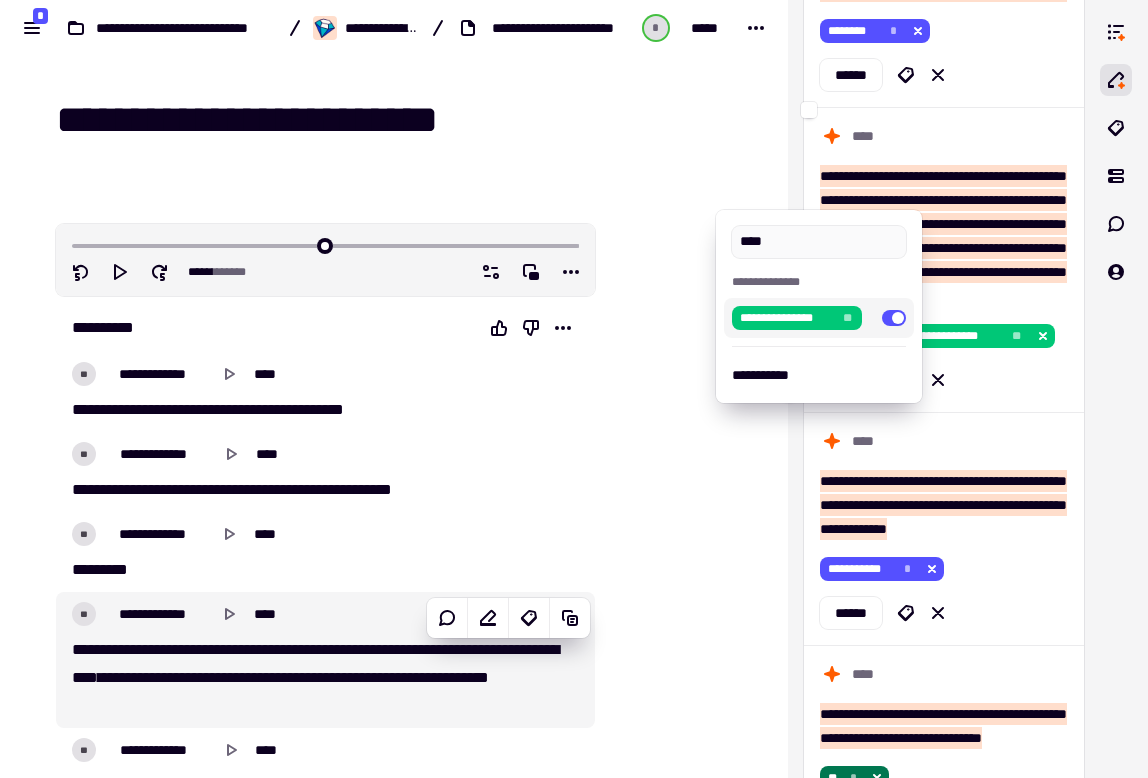 click at bounding box center [574, 389] 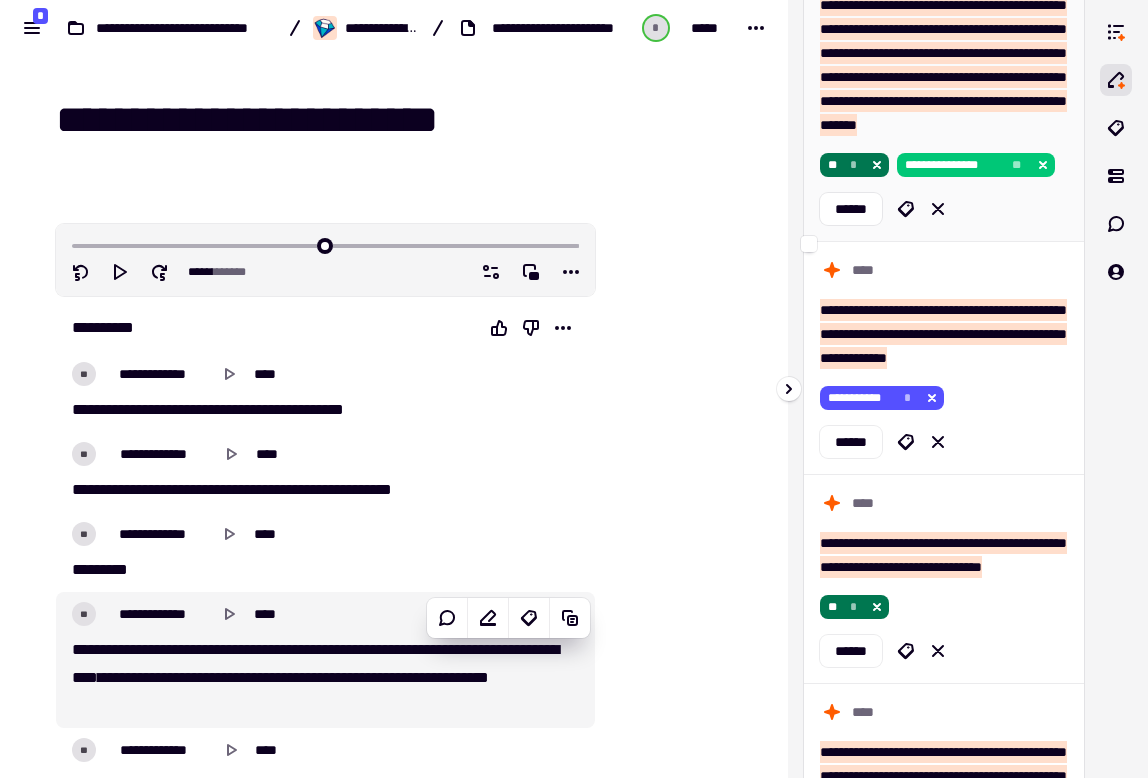 scroll, scrollTop: 512, scrollLeft: 0, axis: vertical 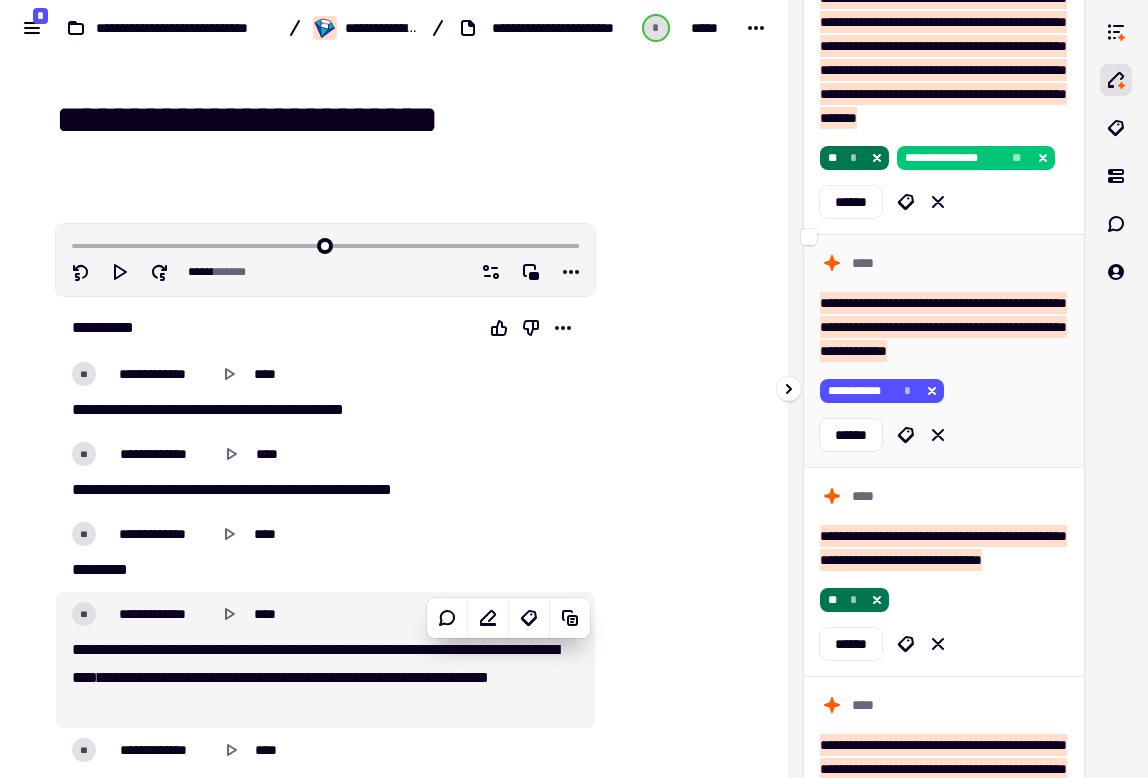 click on "**********" at bounding box center [943, 327] 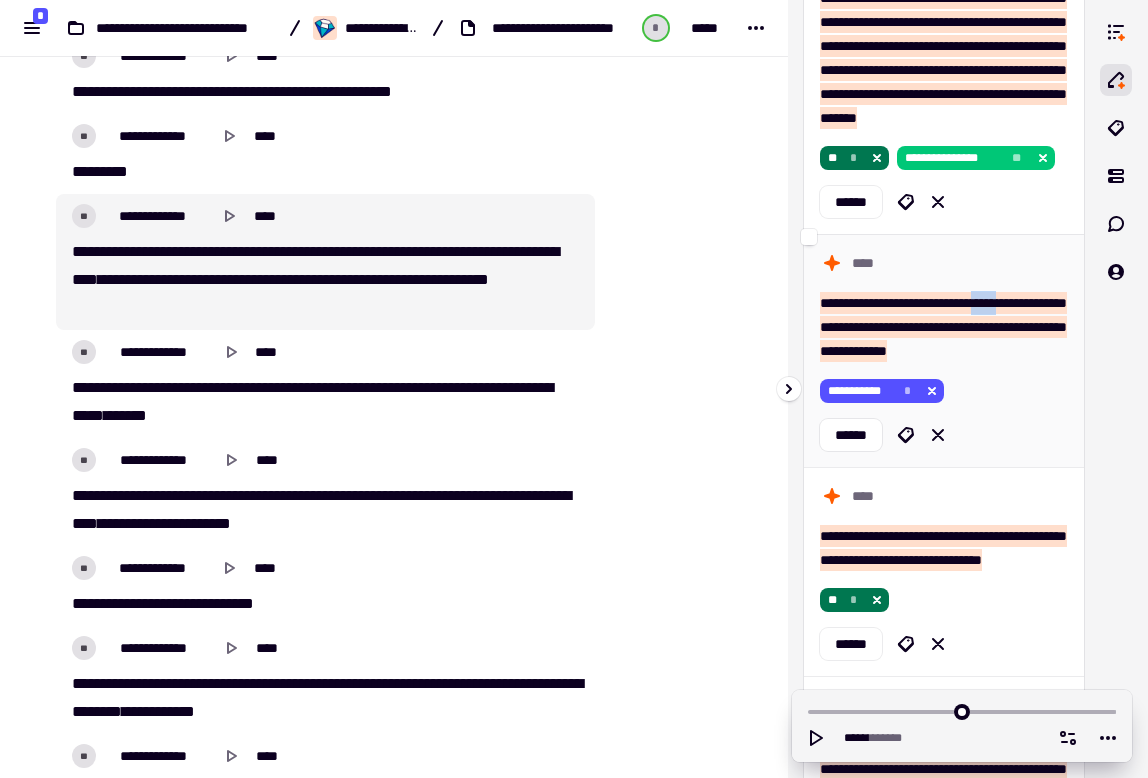 click on "**********" at bounding box center [943, 327] 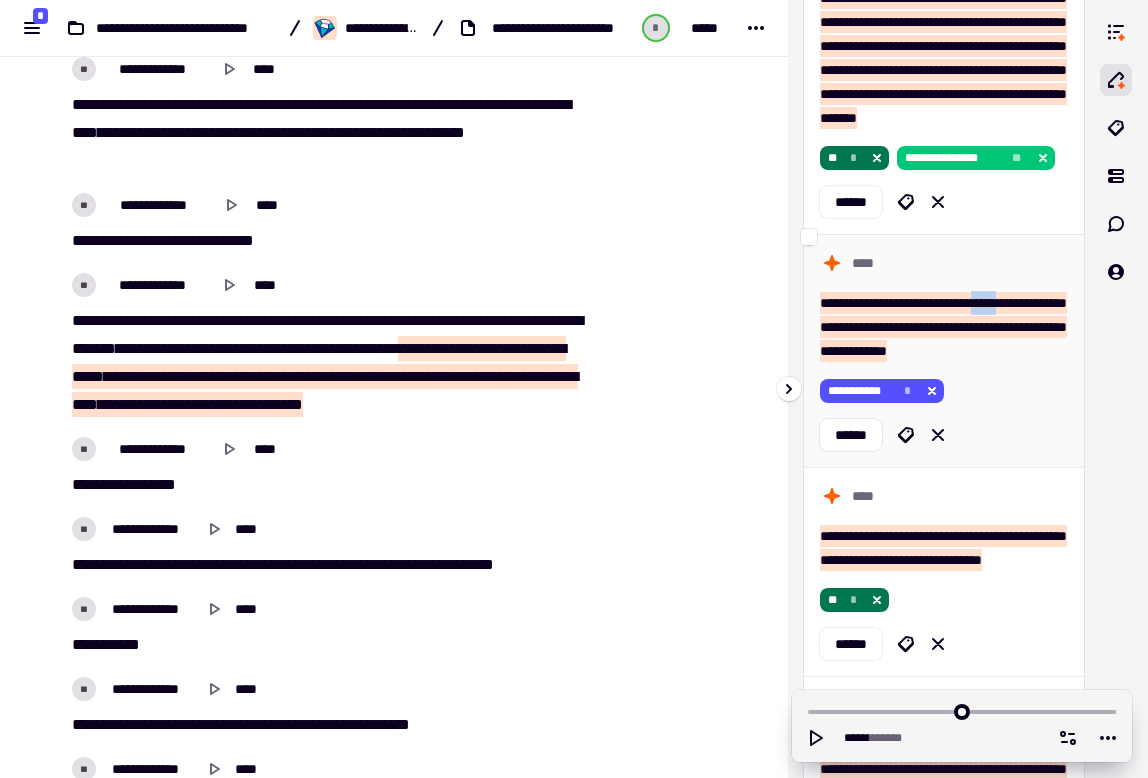 scroll, scrollTop: 3113, scrollLeft: 0, axis: vertical 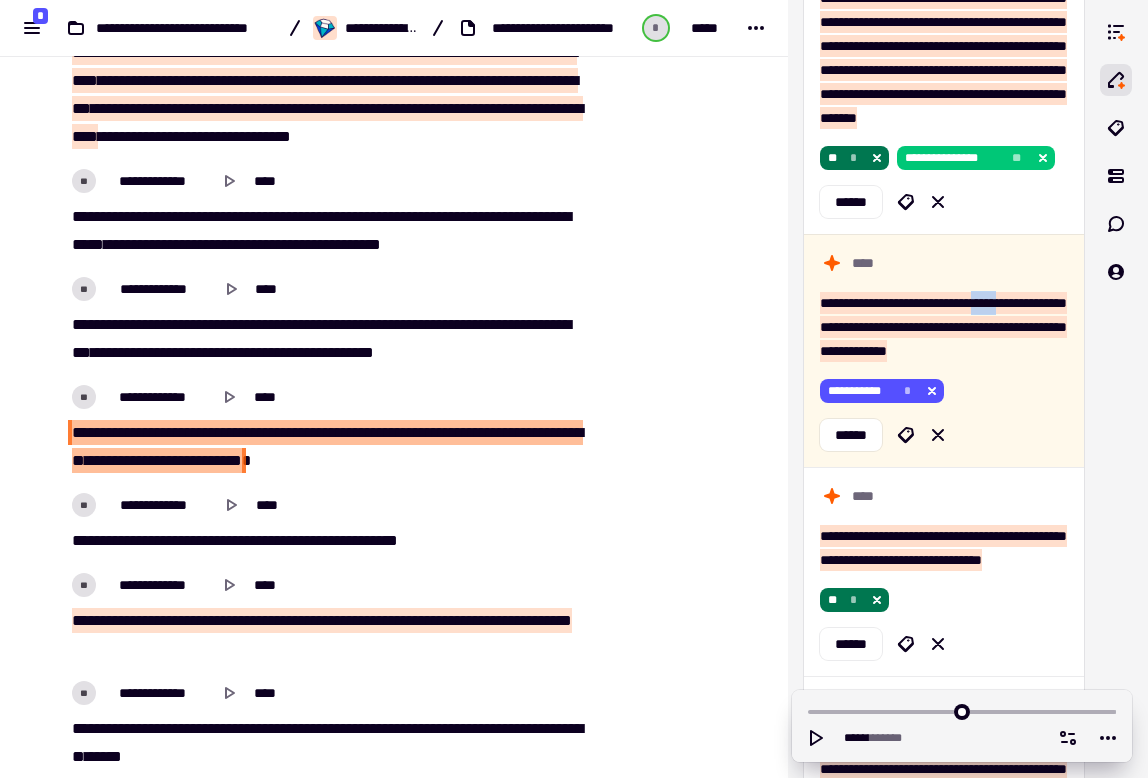 click on "*****" at bounding box center [268, 432] 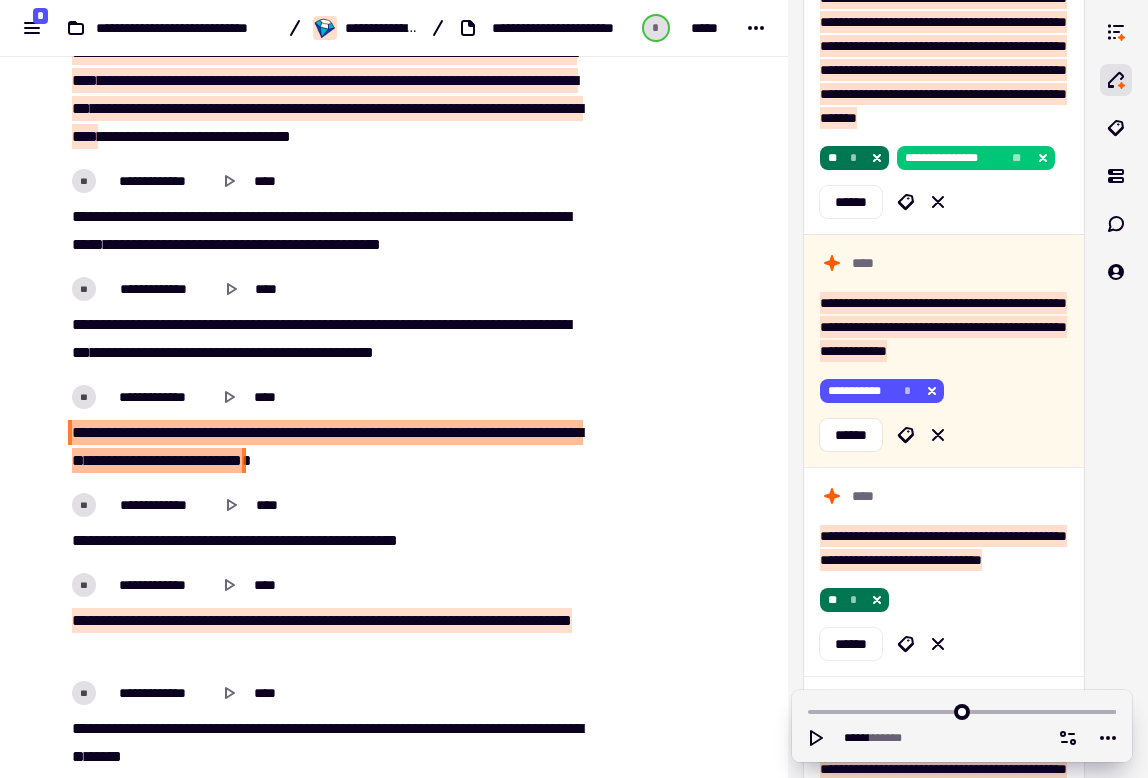 click on "*****" at bounding box center (268, 432) 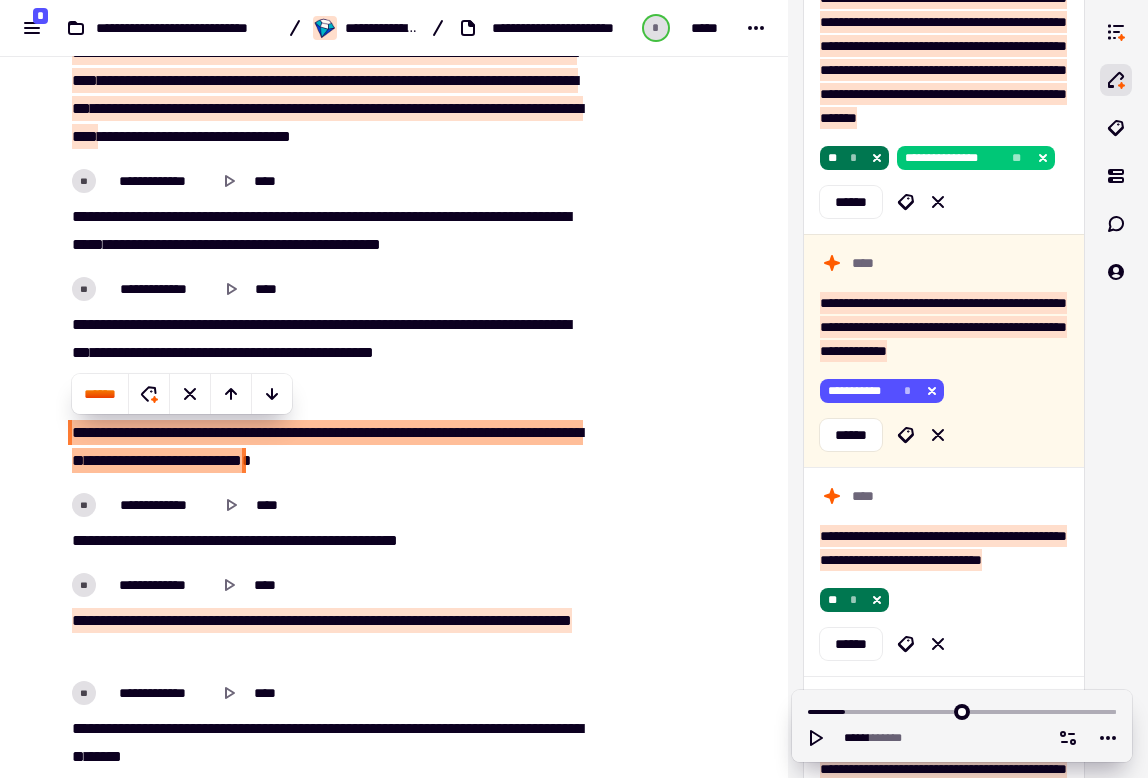 type on "******" 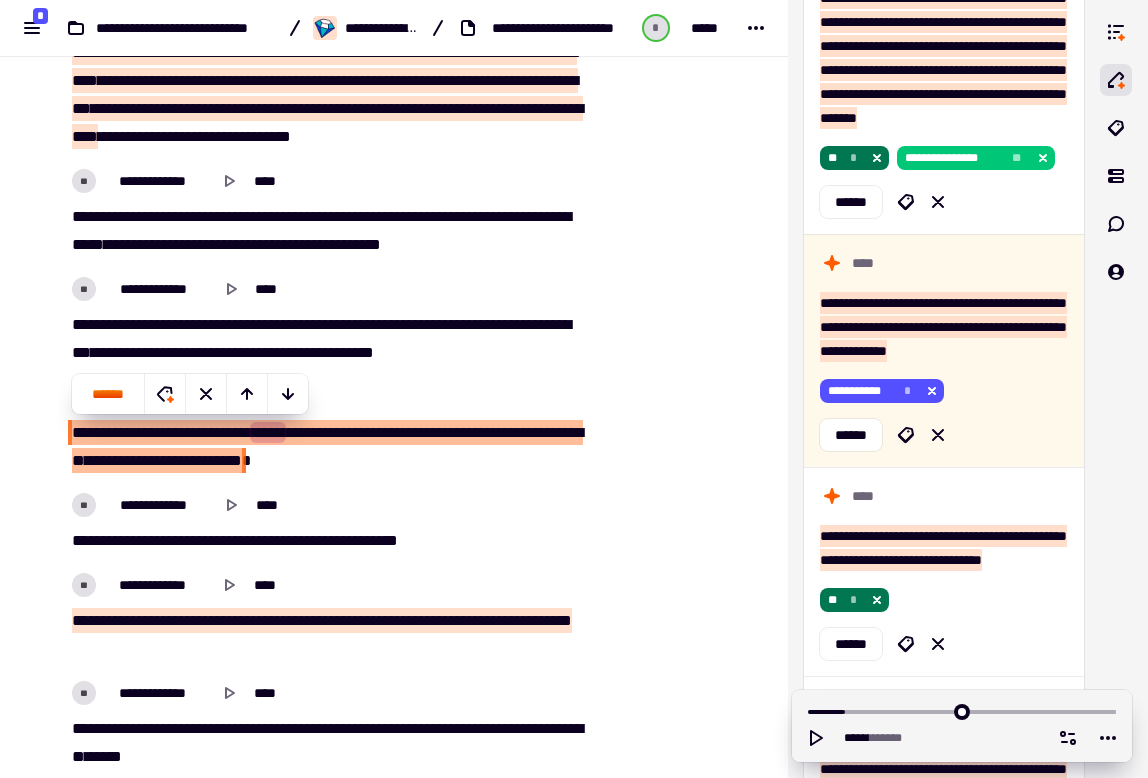 type 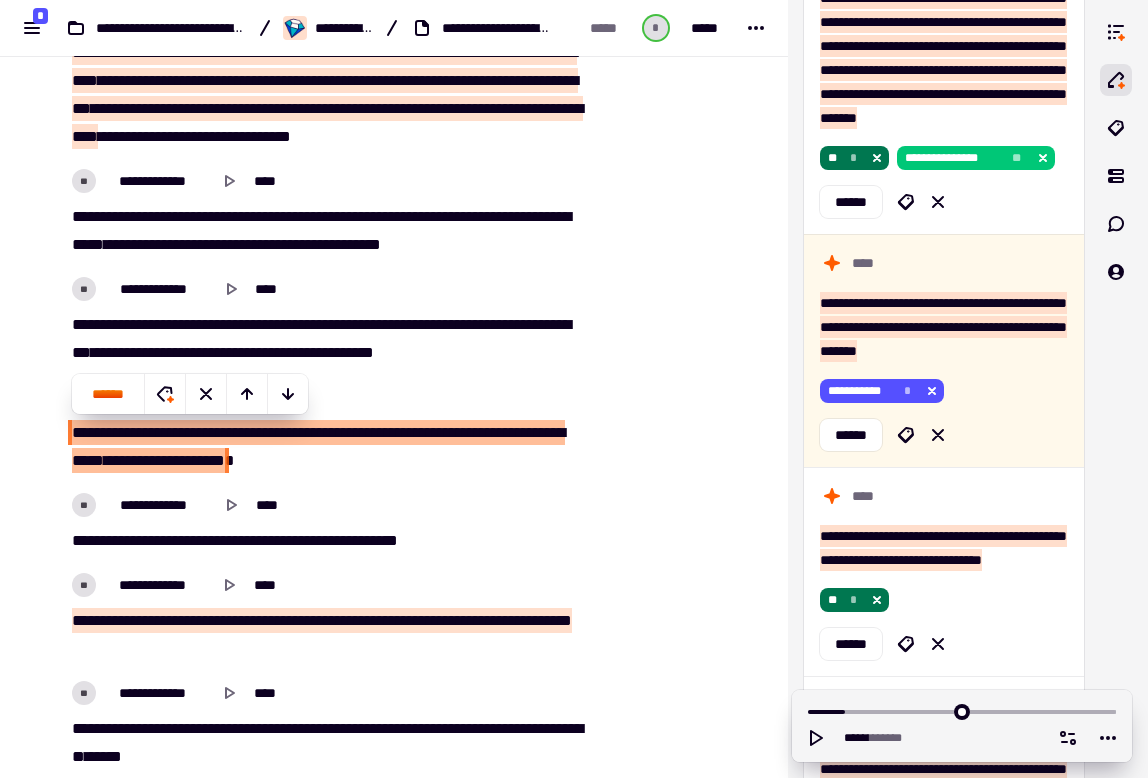 click at bounding box center (677, 10307) 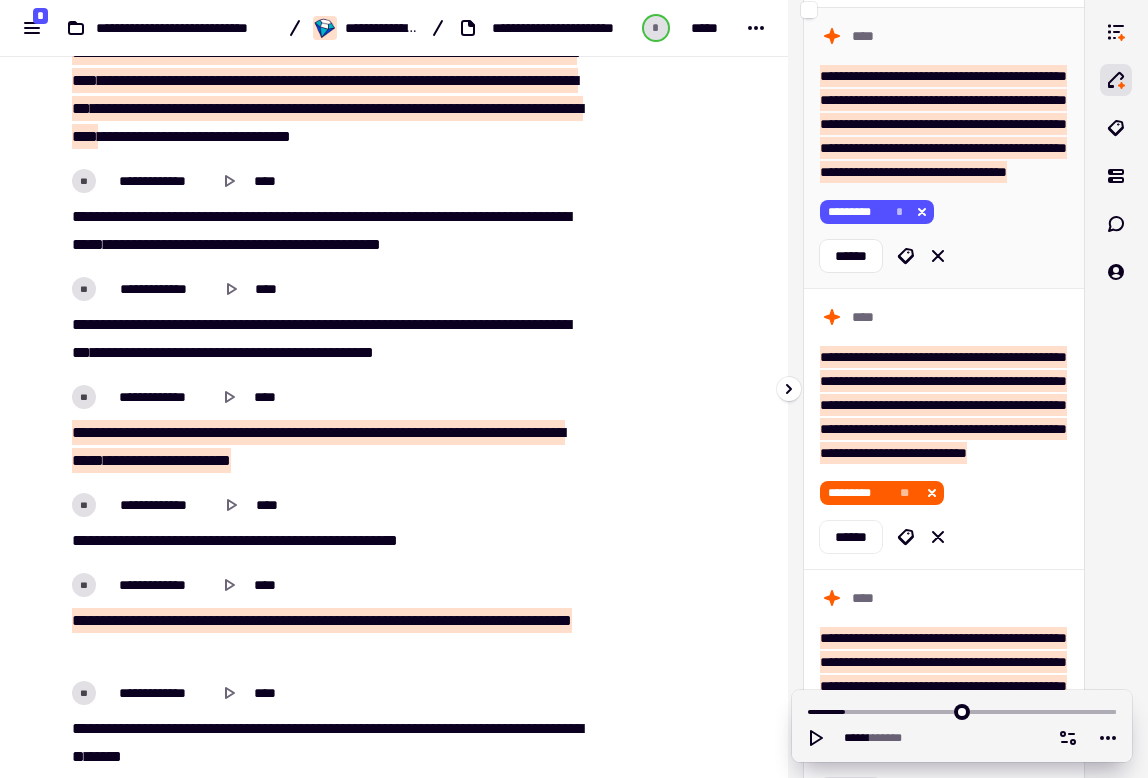 scroll, scrollTop: 1243, scrollLeft: 0, axis: vertical 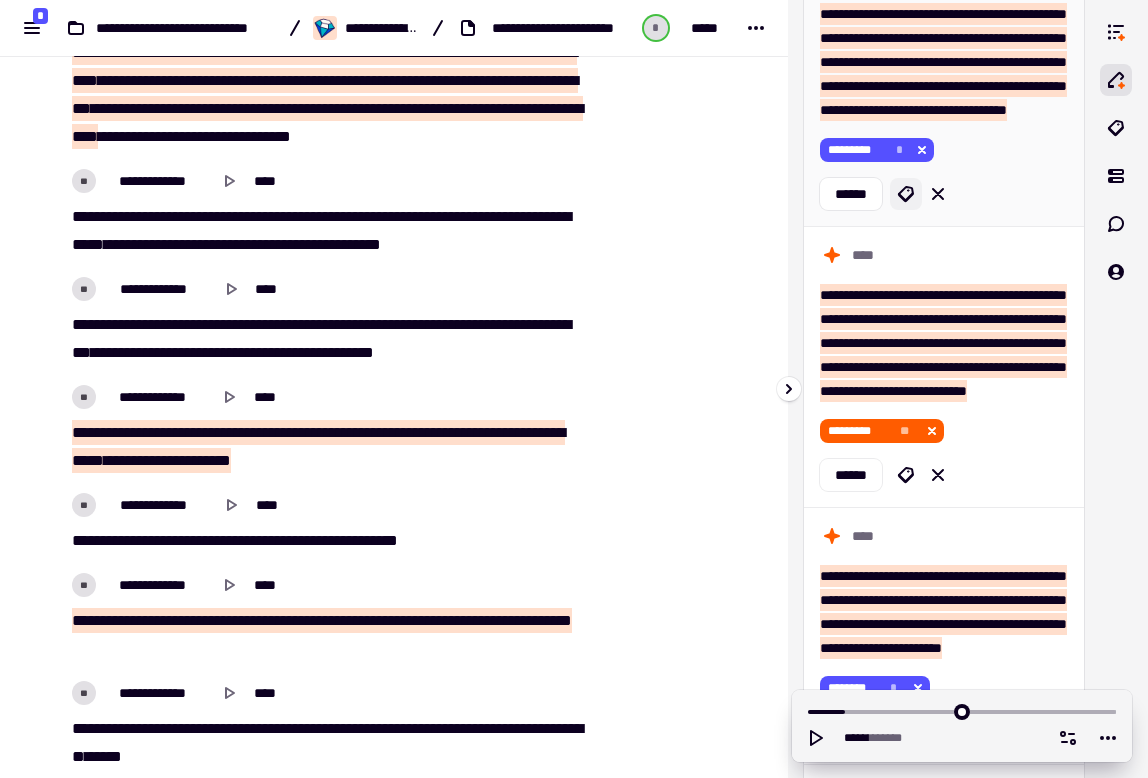 click 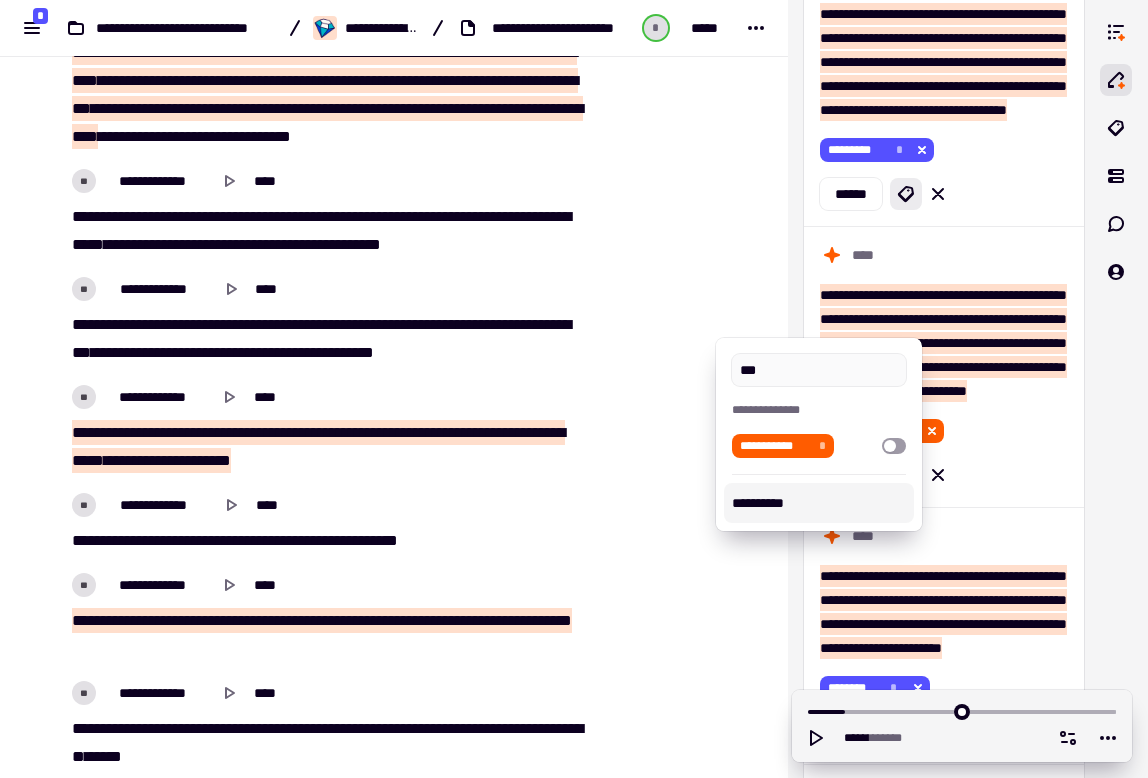 type on "***" 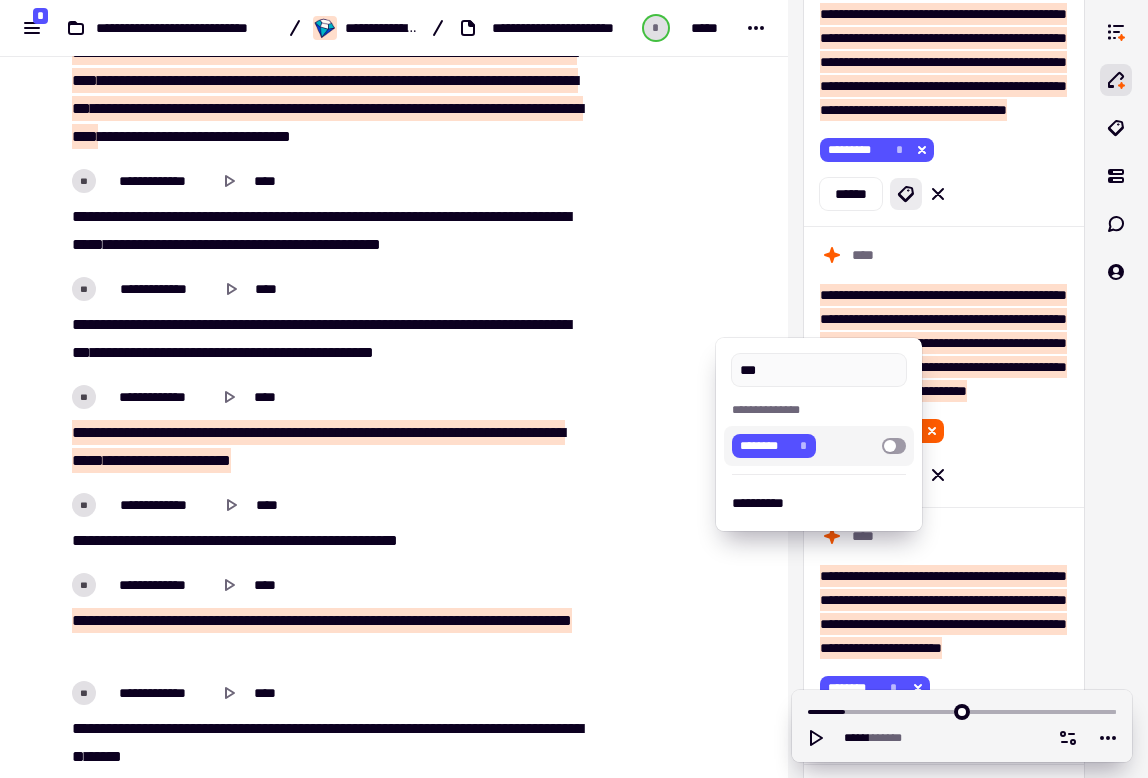 type on "***" 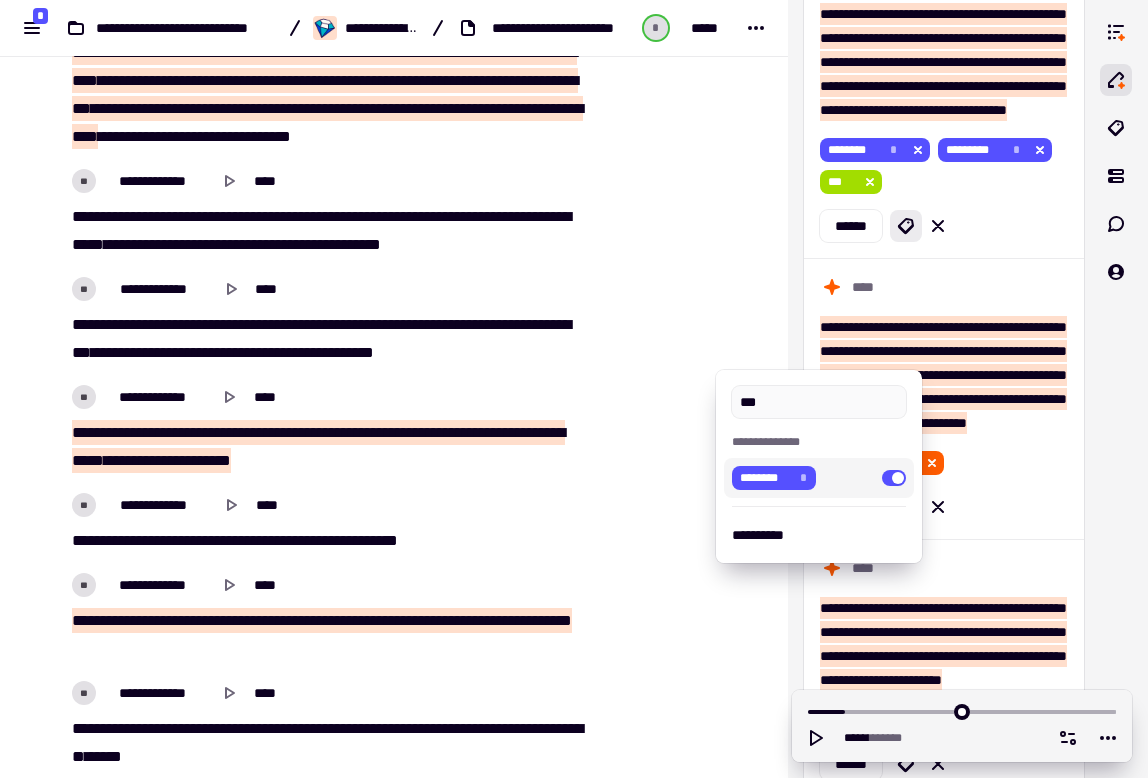 click at bounding box center [574, 389] 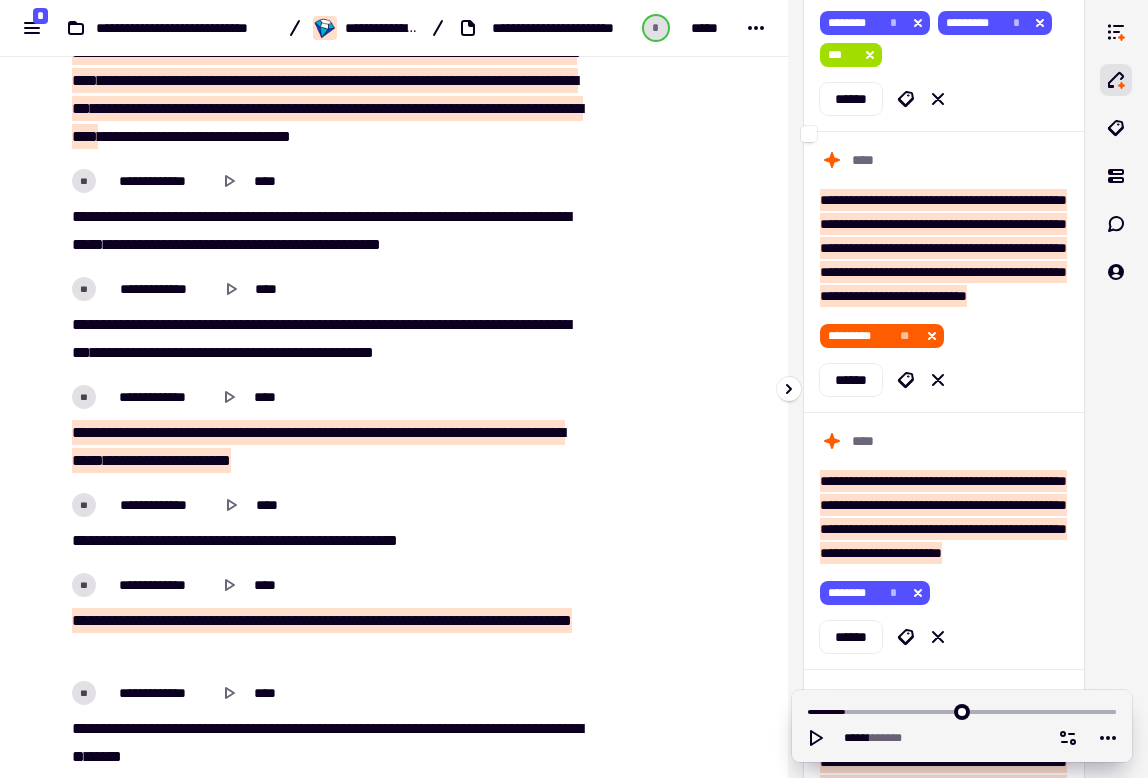 scroll, scrollTop: 1443, scrollLeft: 0, axis: vertical 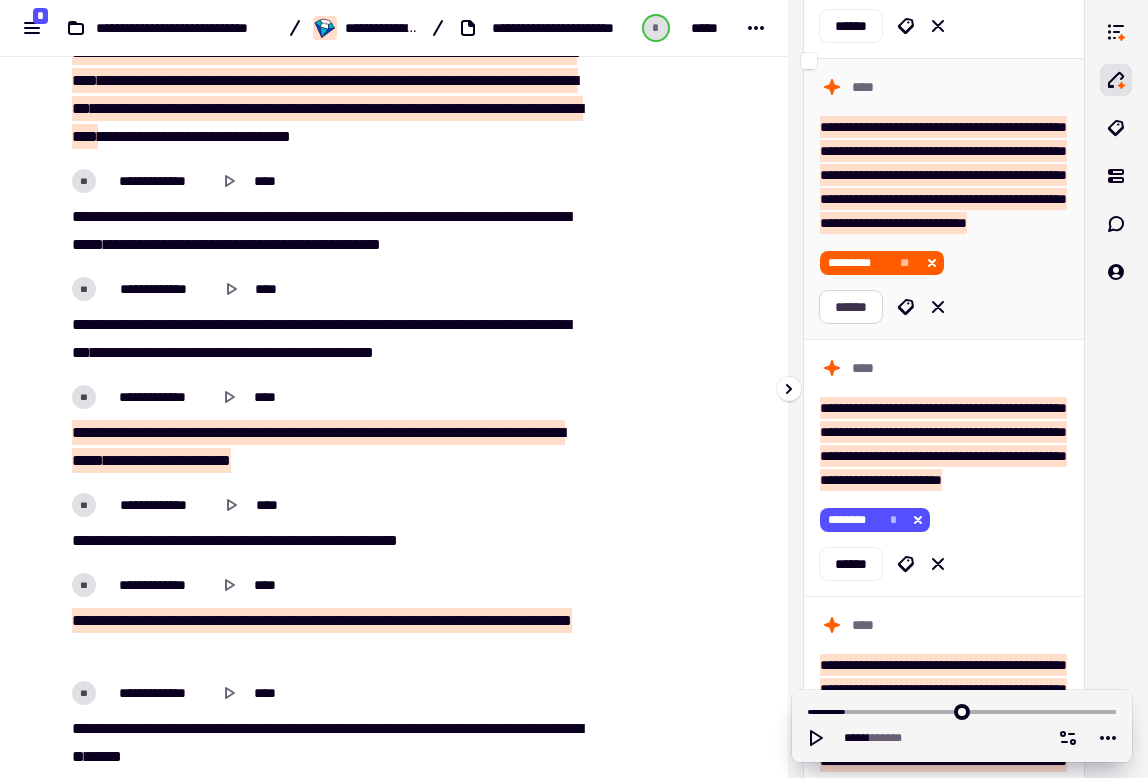 click on "******" 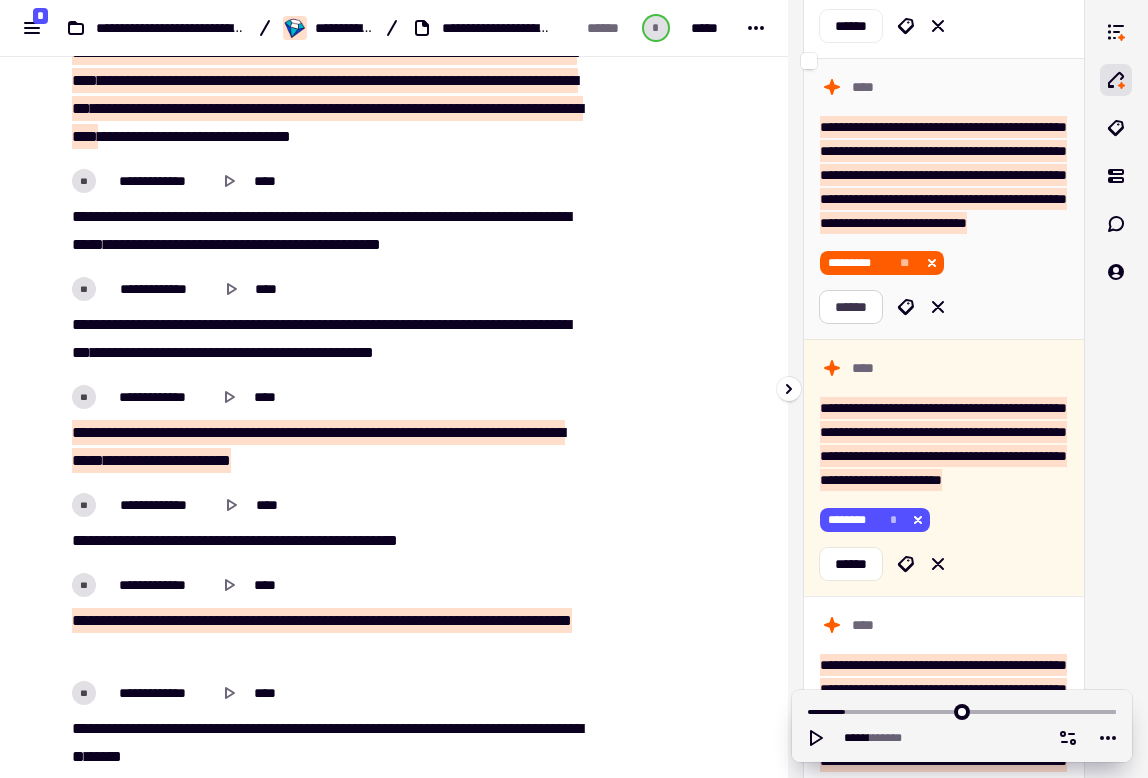 scroll, scrollTop: 3906, scrollLeft: 0, axis: vertical 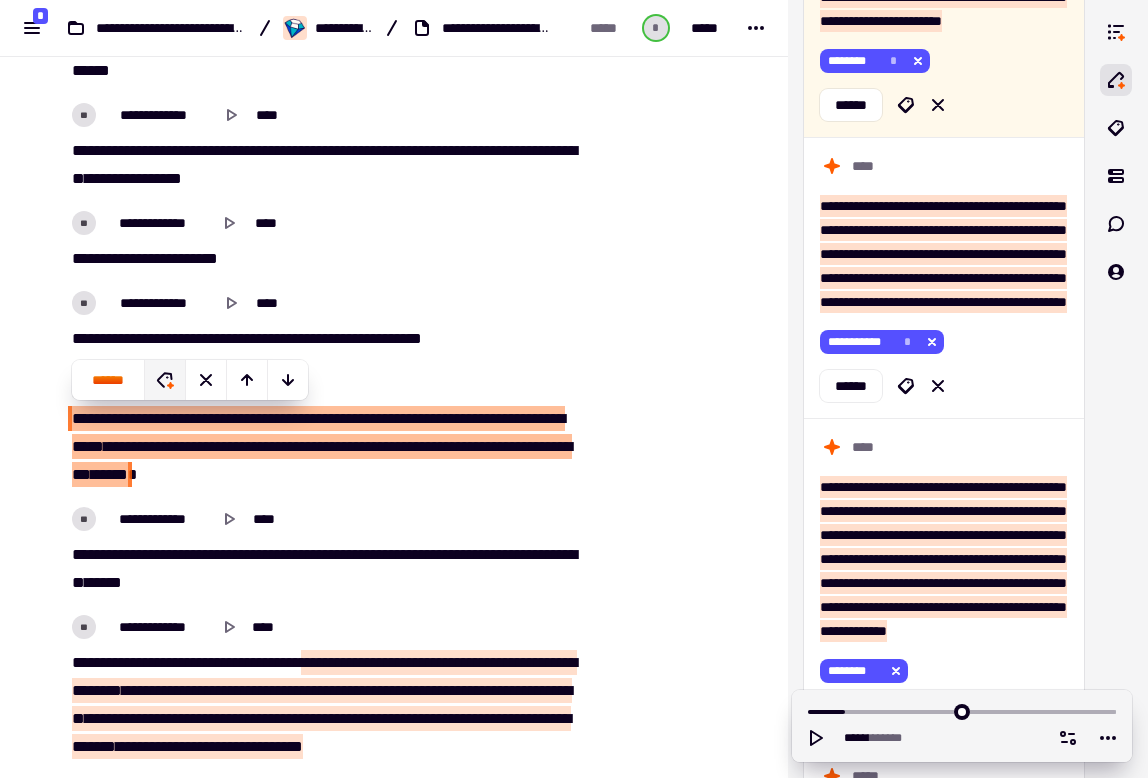 click 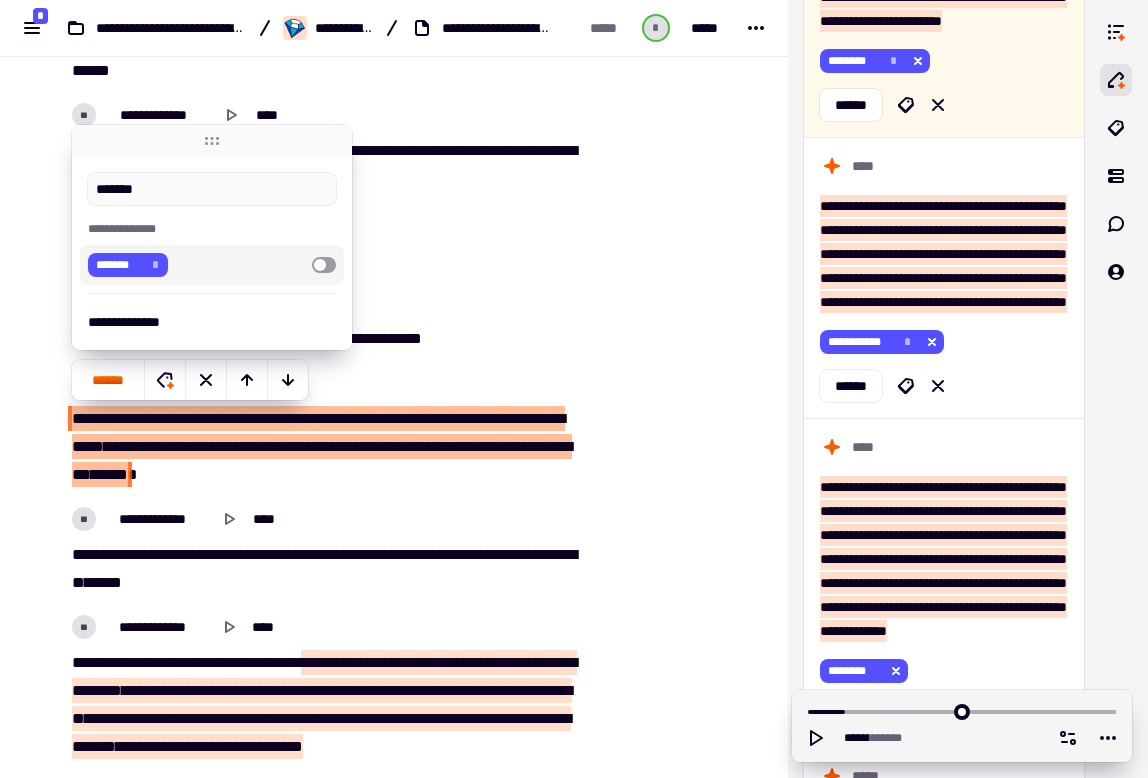 type on "*******" 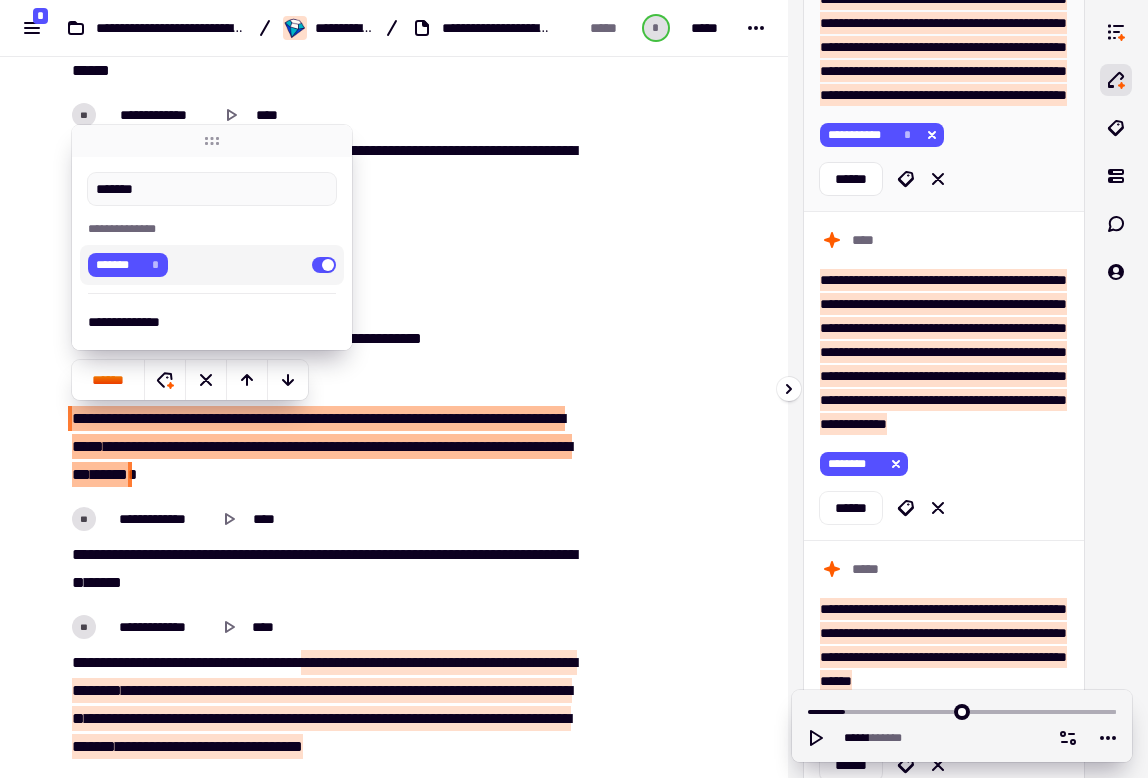 scroll, scrollTop: 1837, scrollLeft: 0, axis: vertical 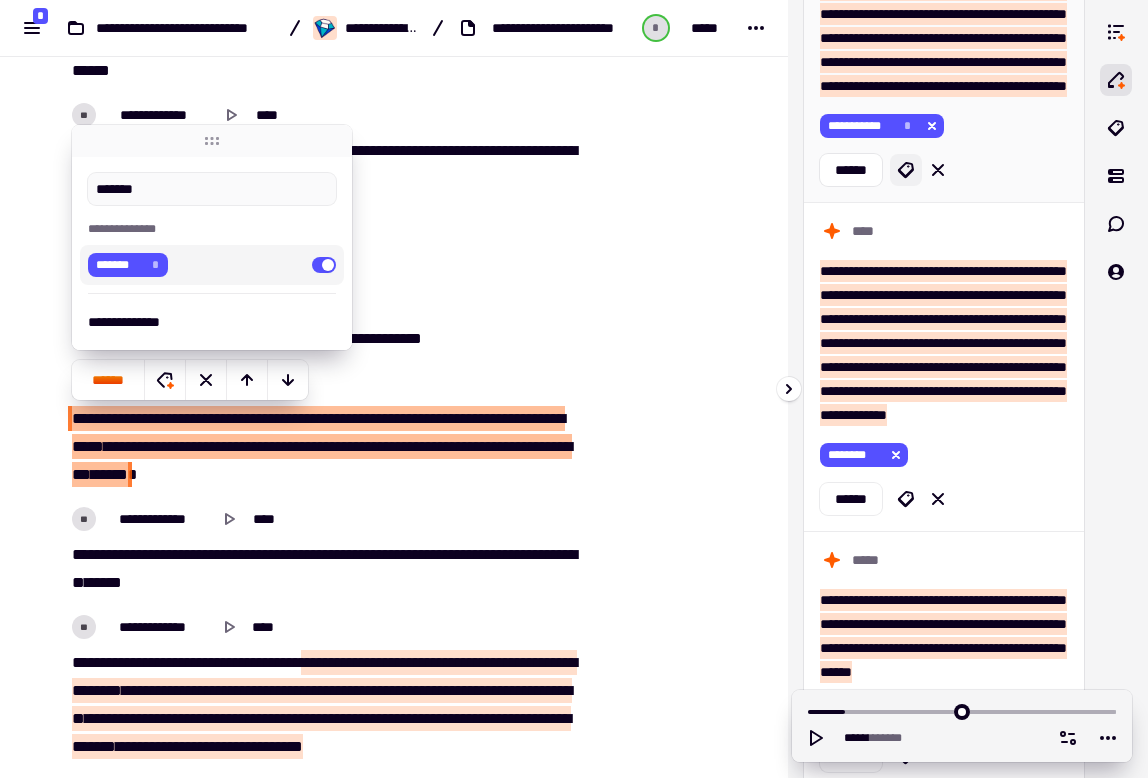 click 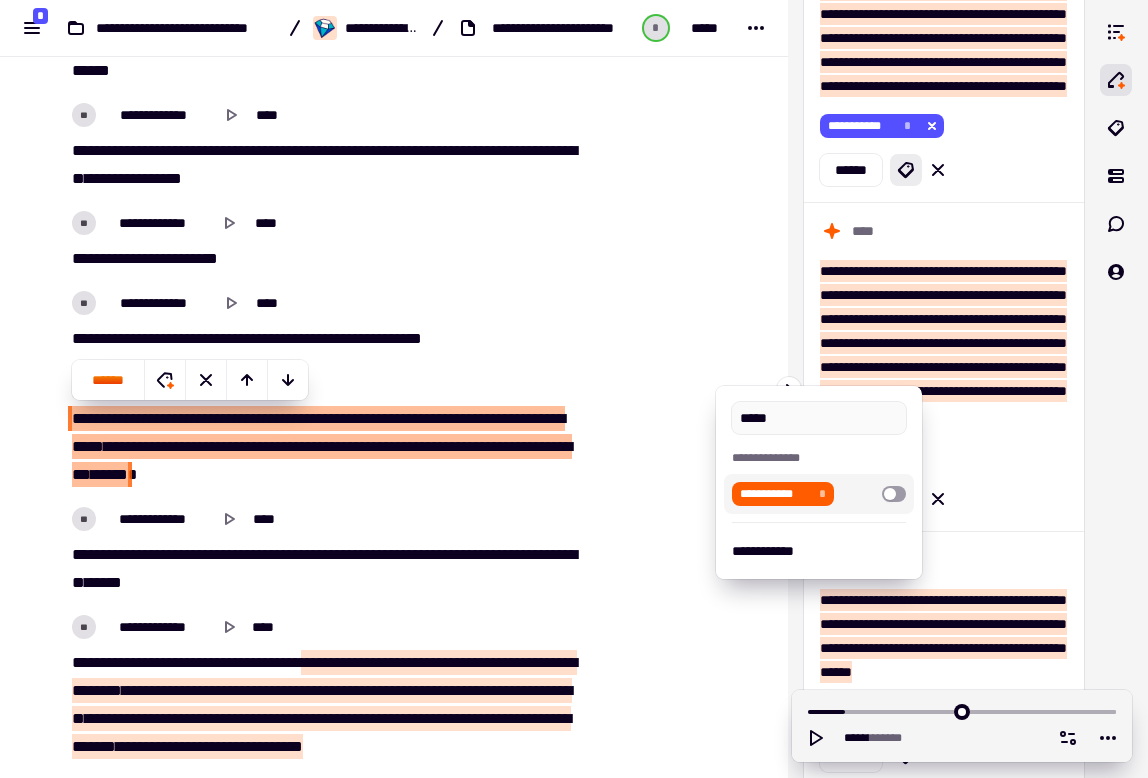 type on "*****" 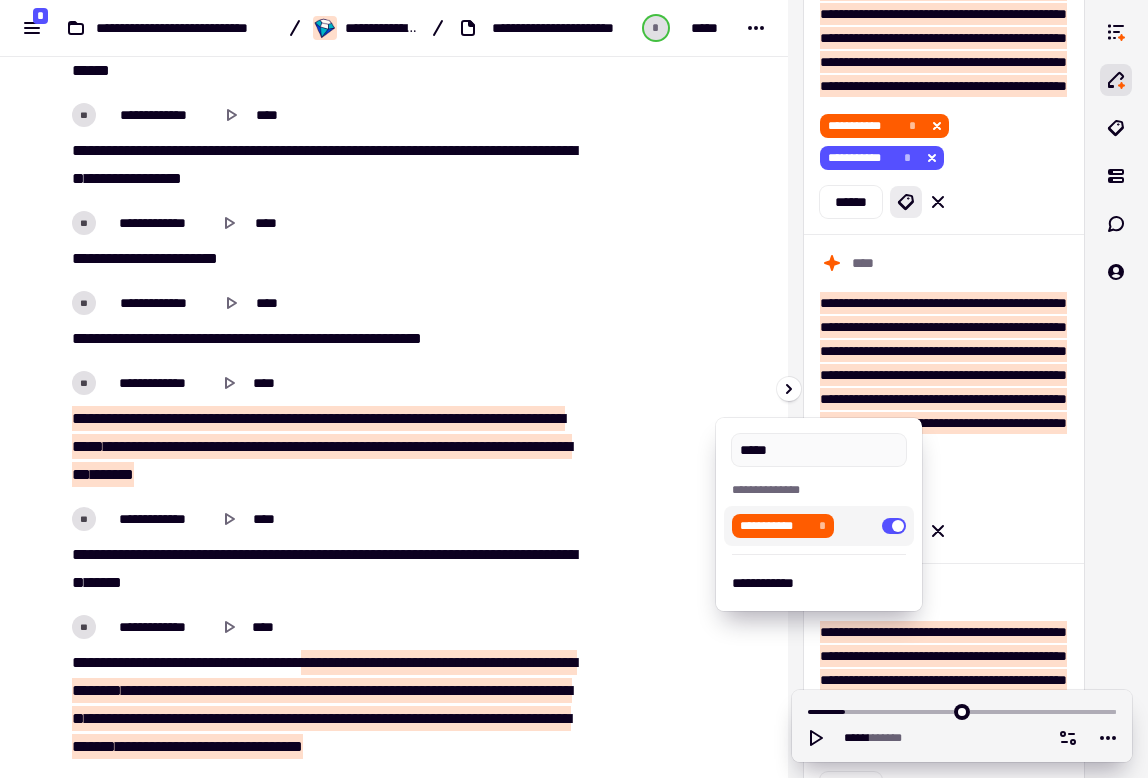 click at bounding box center (574, 389) 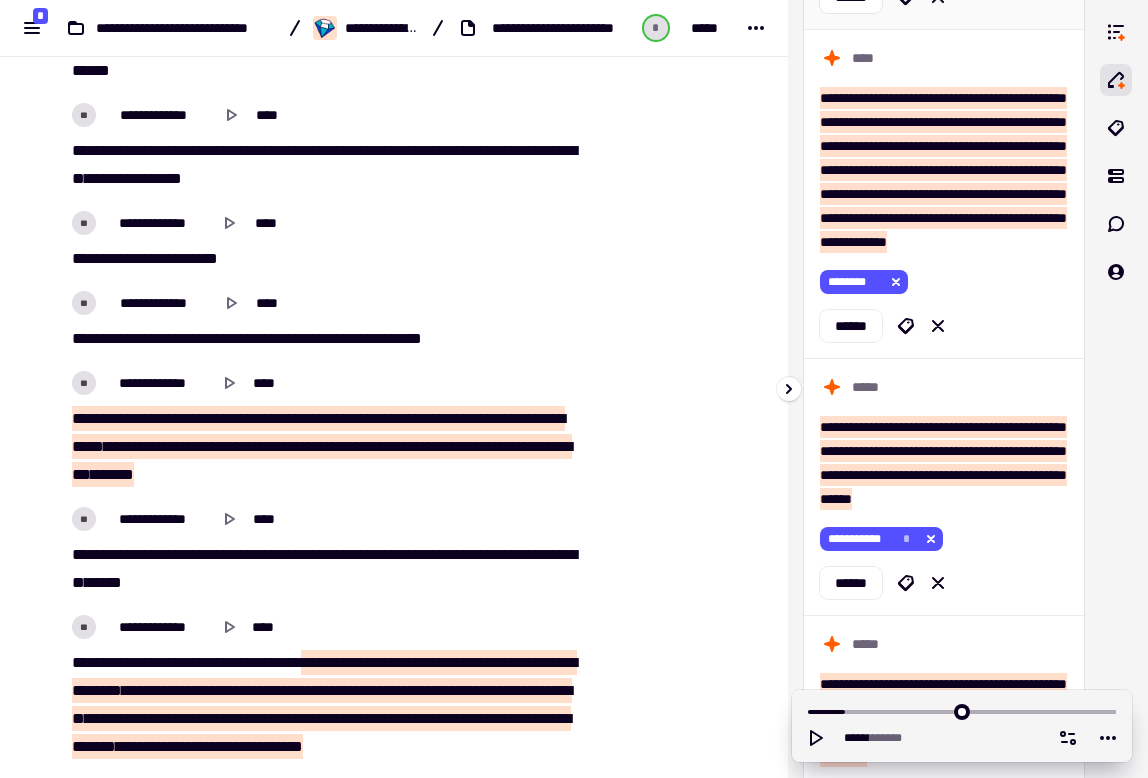 scroll, scrollTop: 2046, scrollLeft: 0, axis: vertical 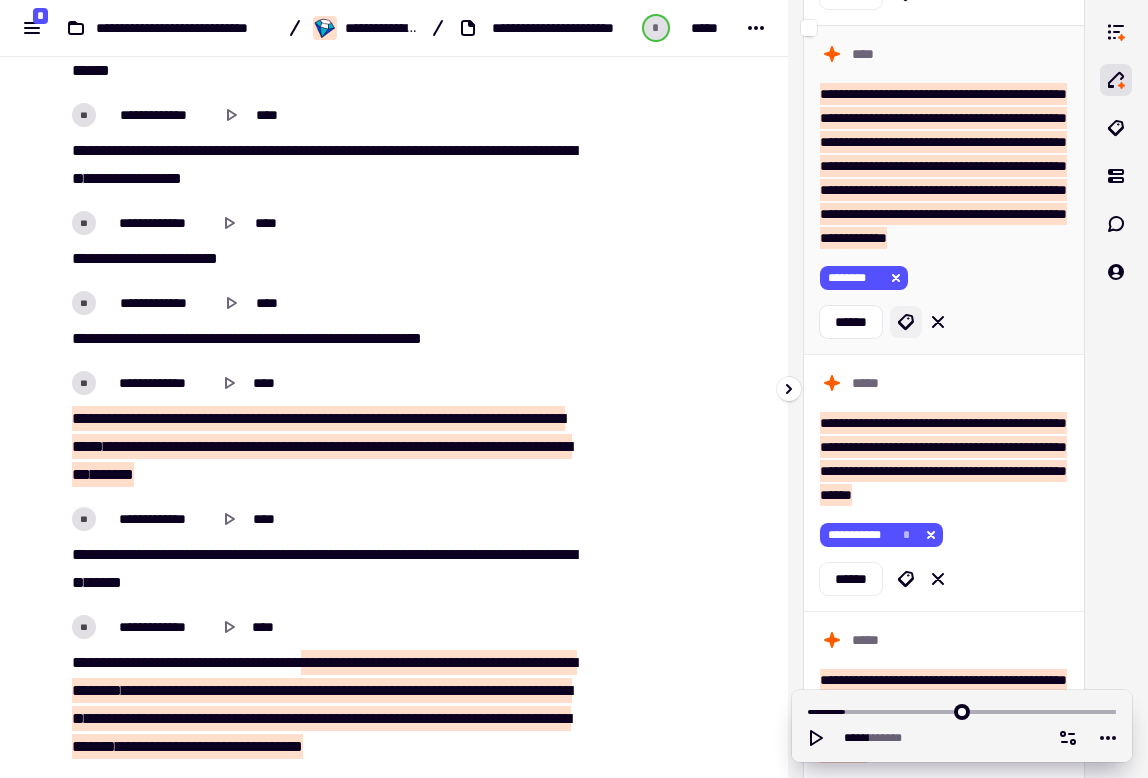 click 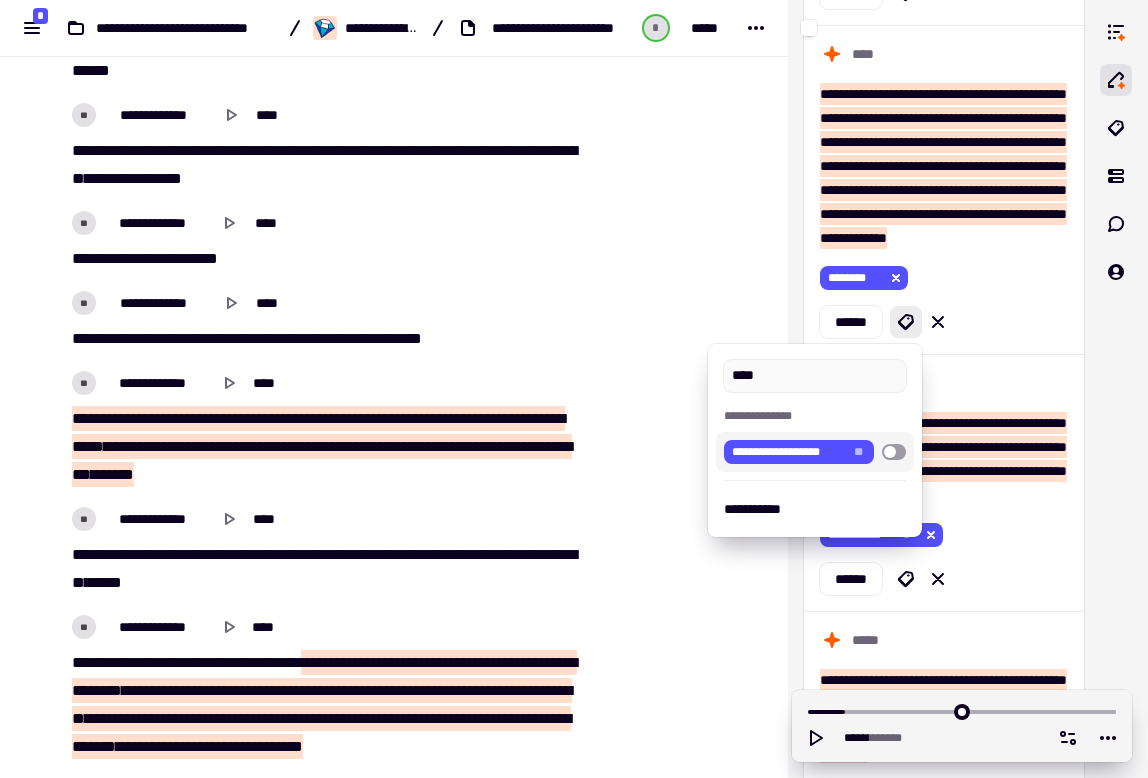 type on "****" 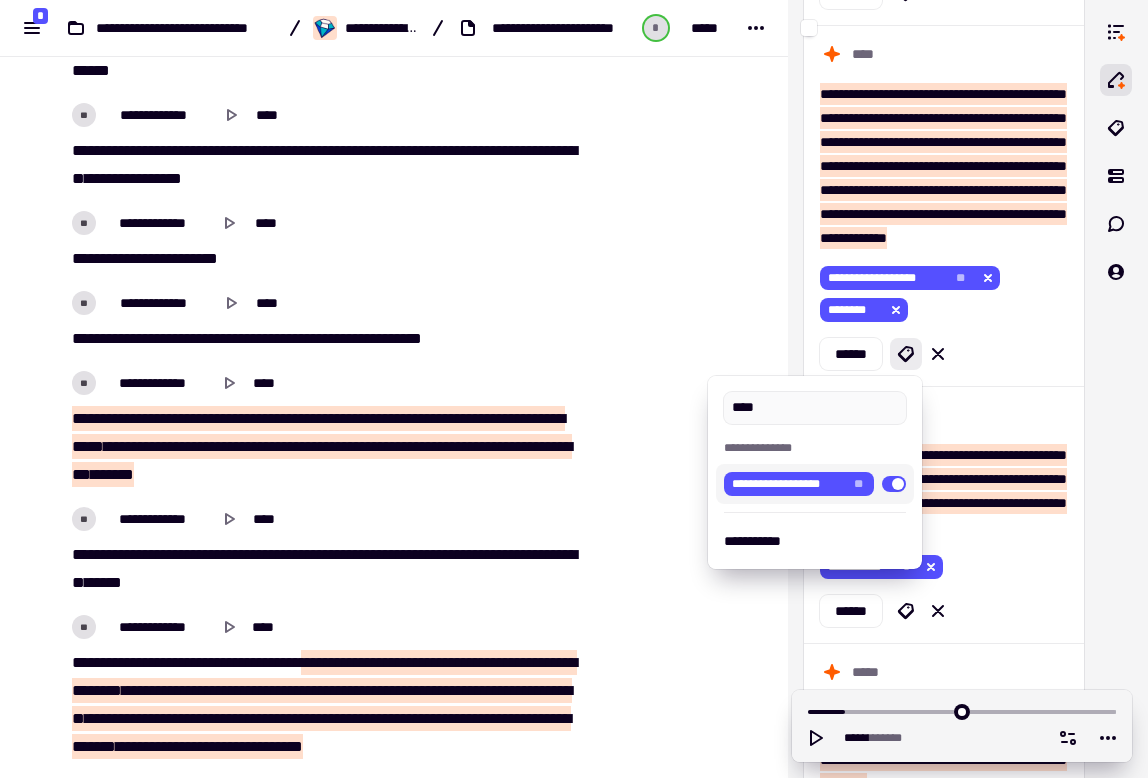 click at bounding box center (574, 389) 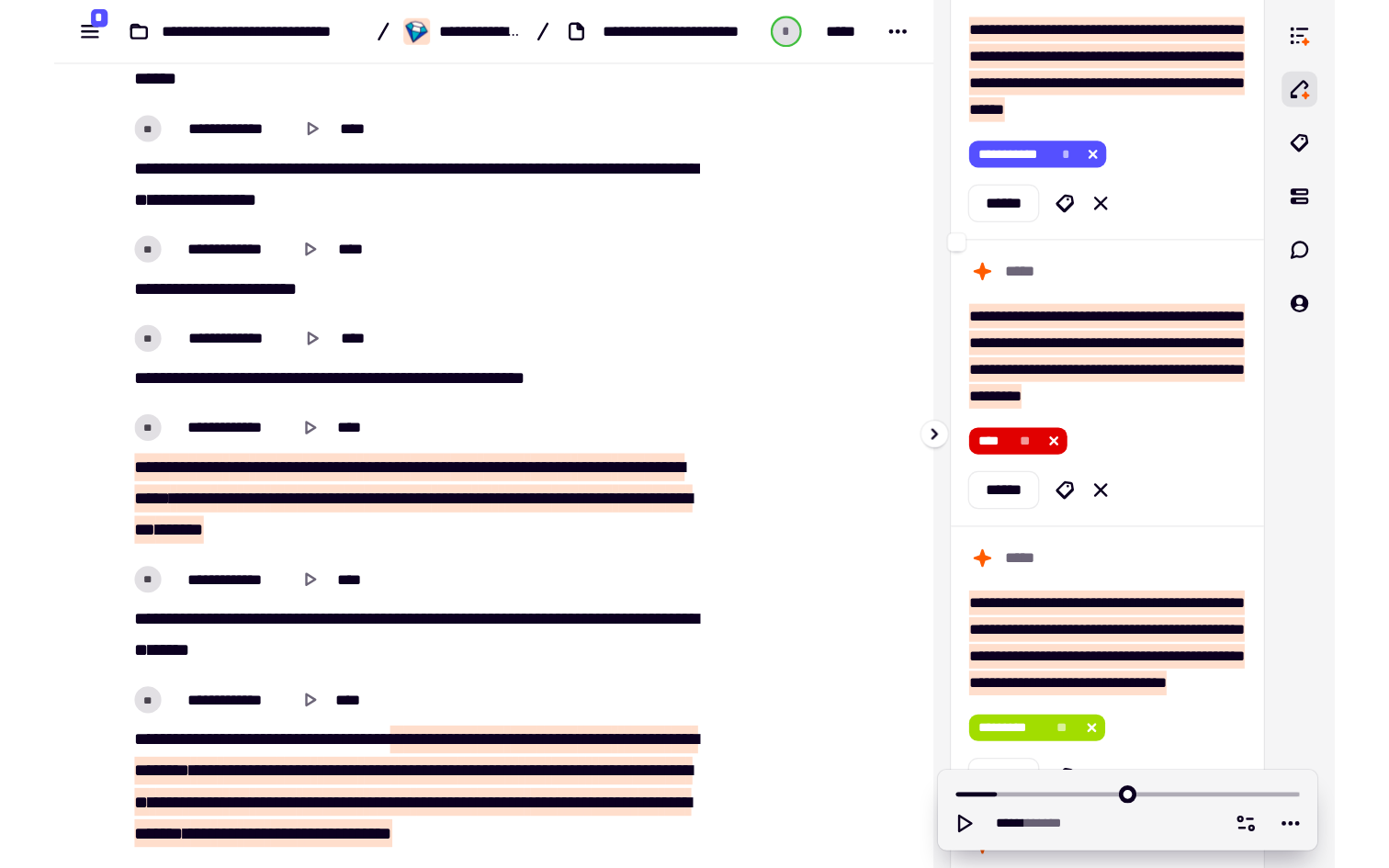 scroll, scrollTop: 2317, scrollLeft: 0, axis: vertical 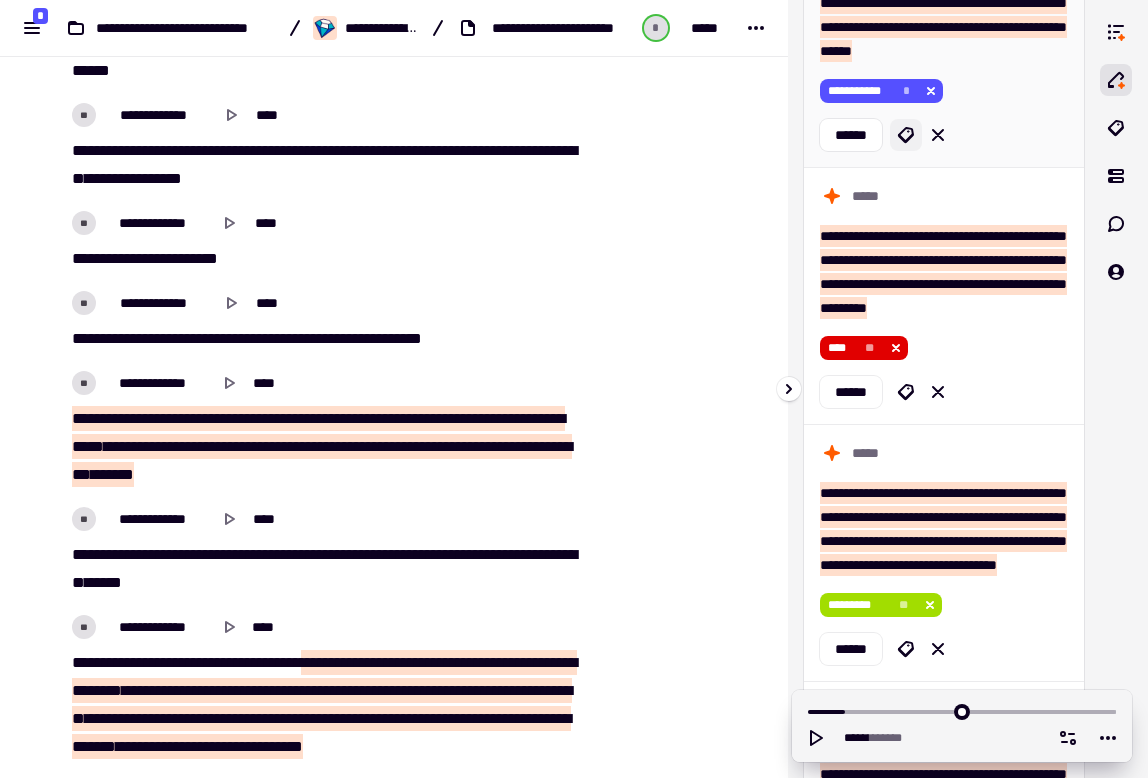 click 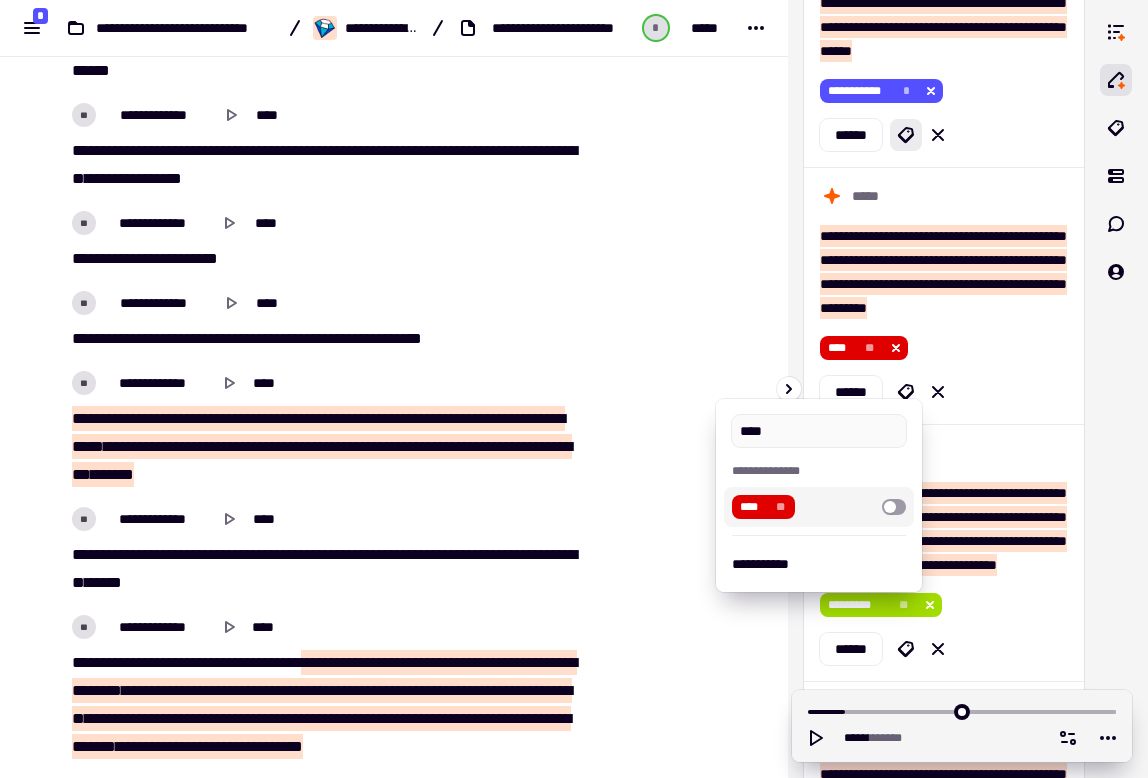 type on "****" 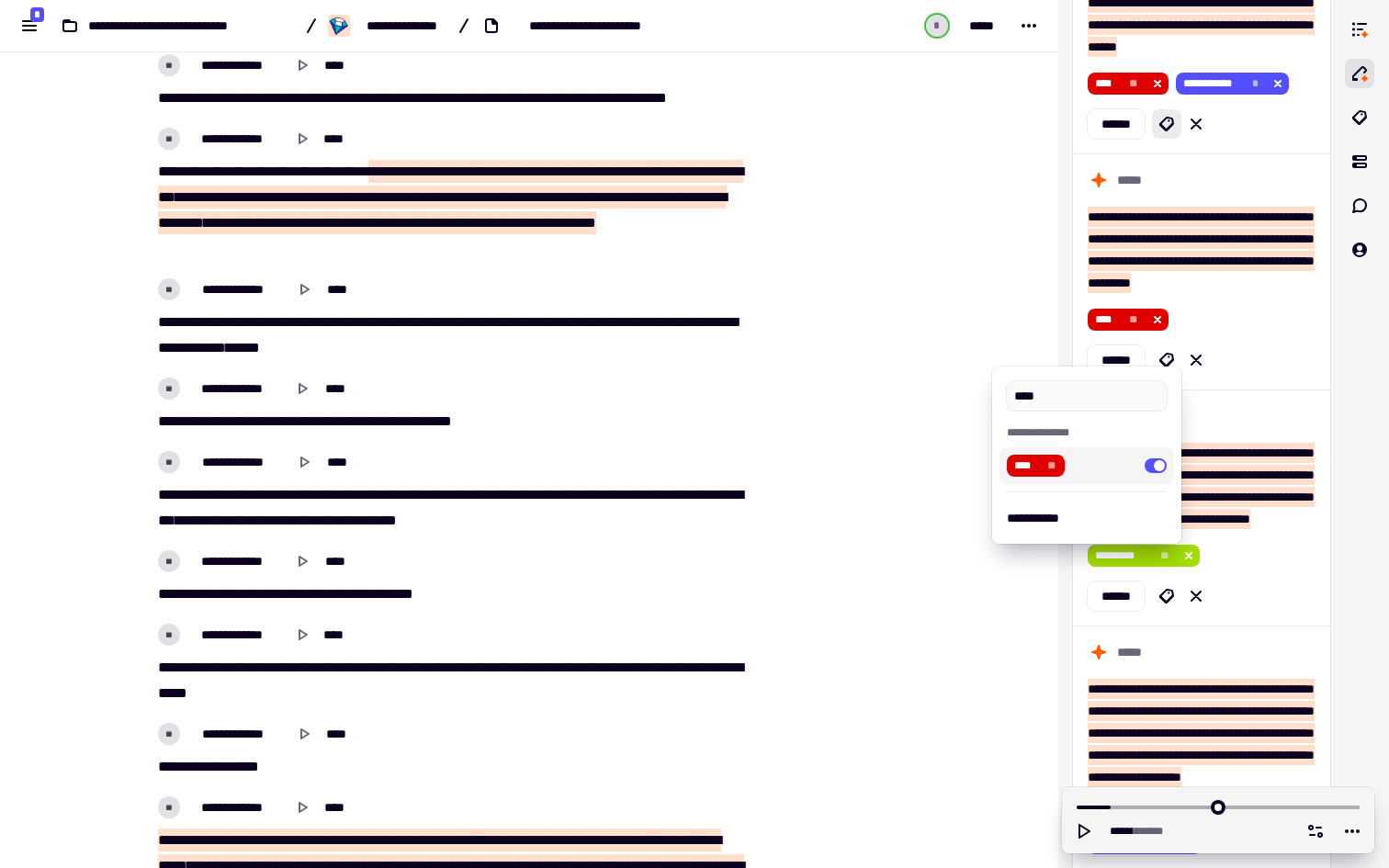 click at bounding box center (694, 434) 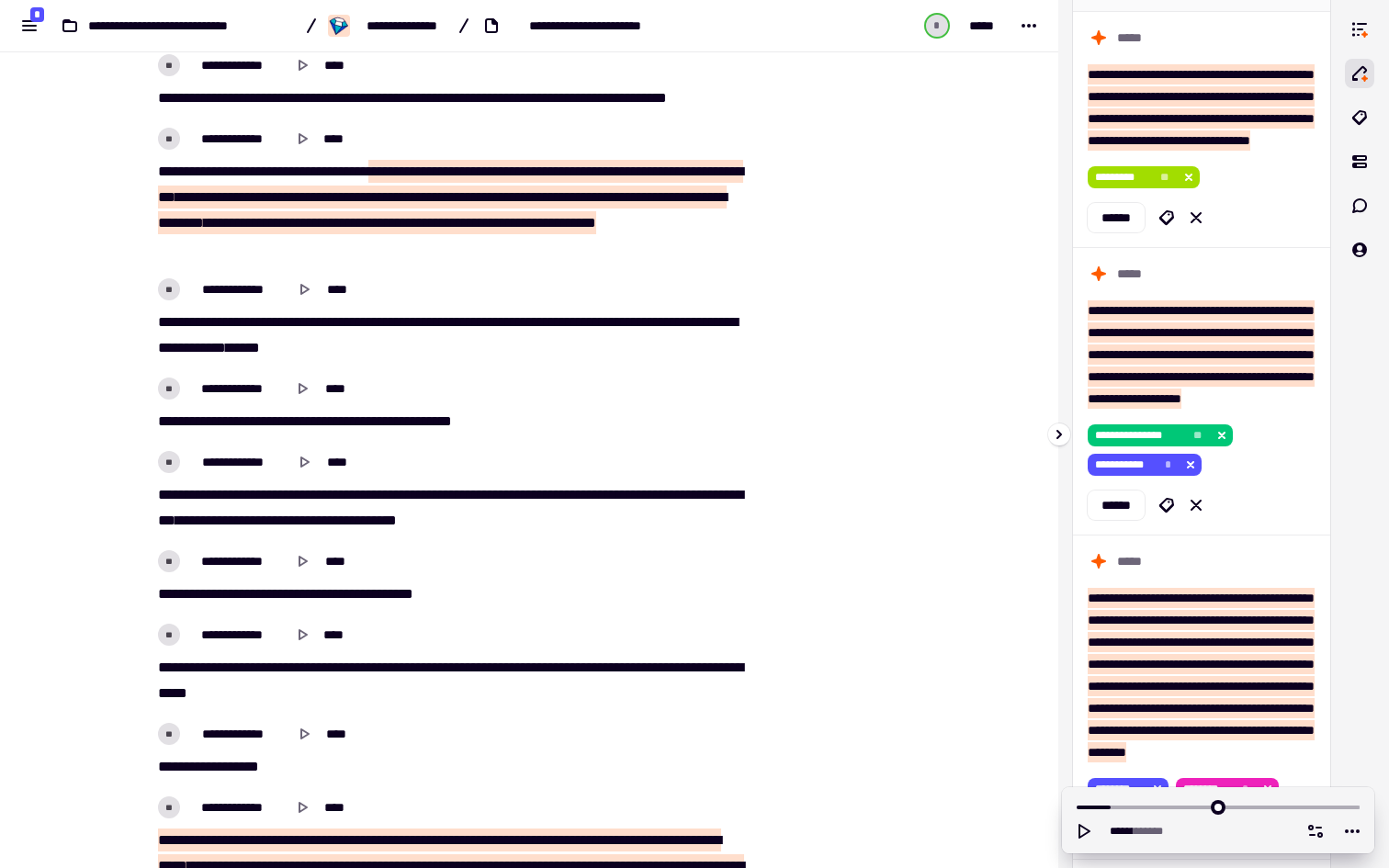 scroll, scrollTop: 2702, scrollLeft: 0, axis: vertical 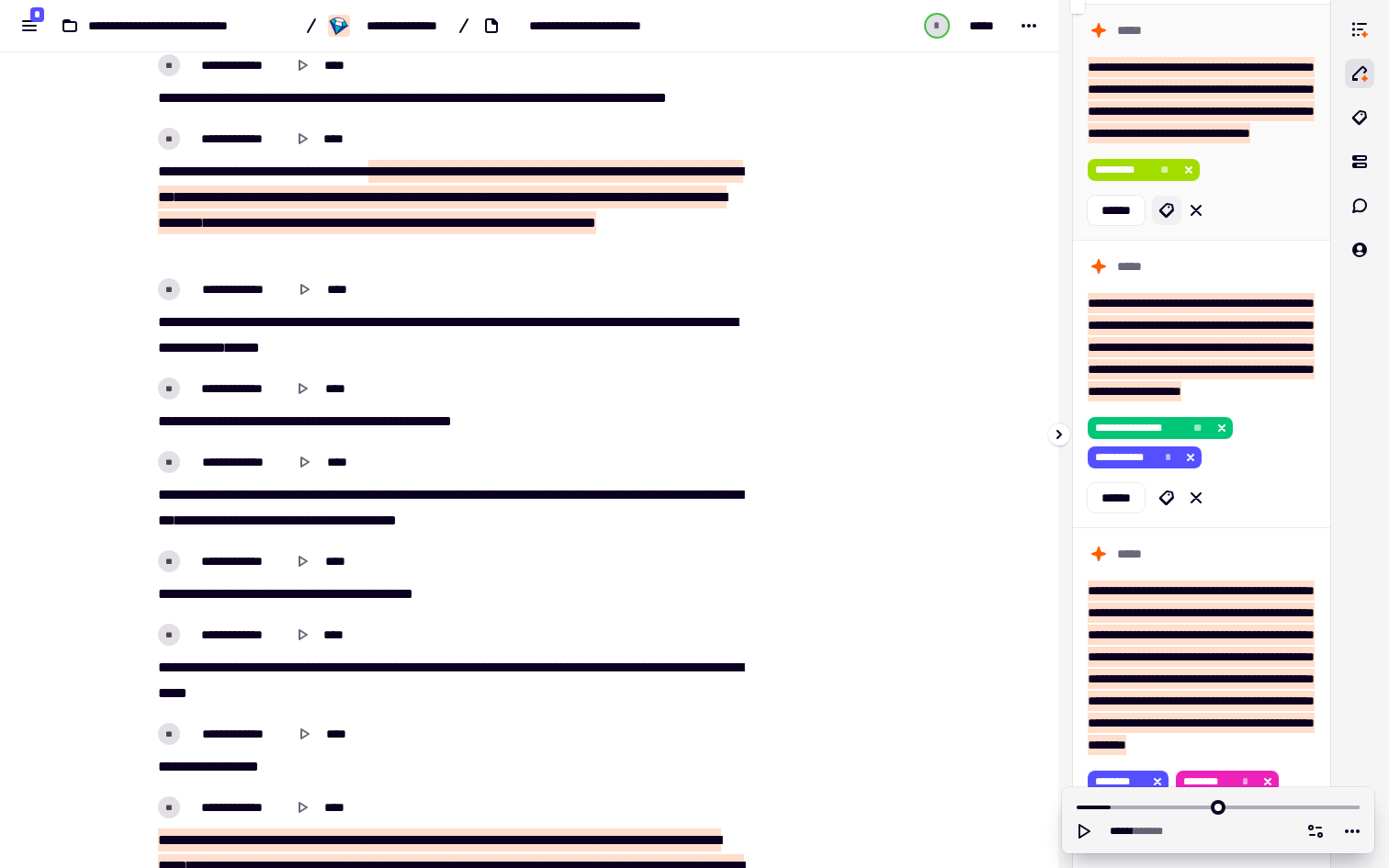 click 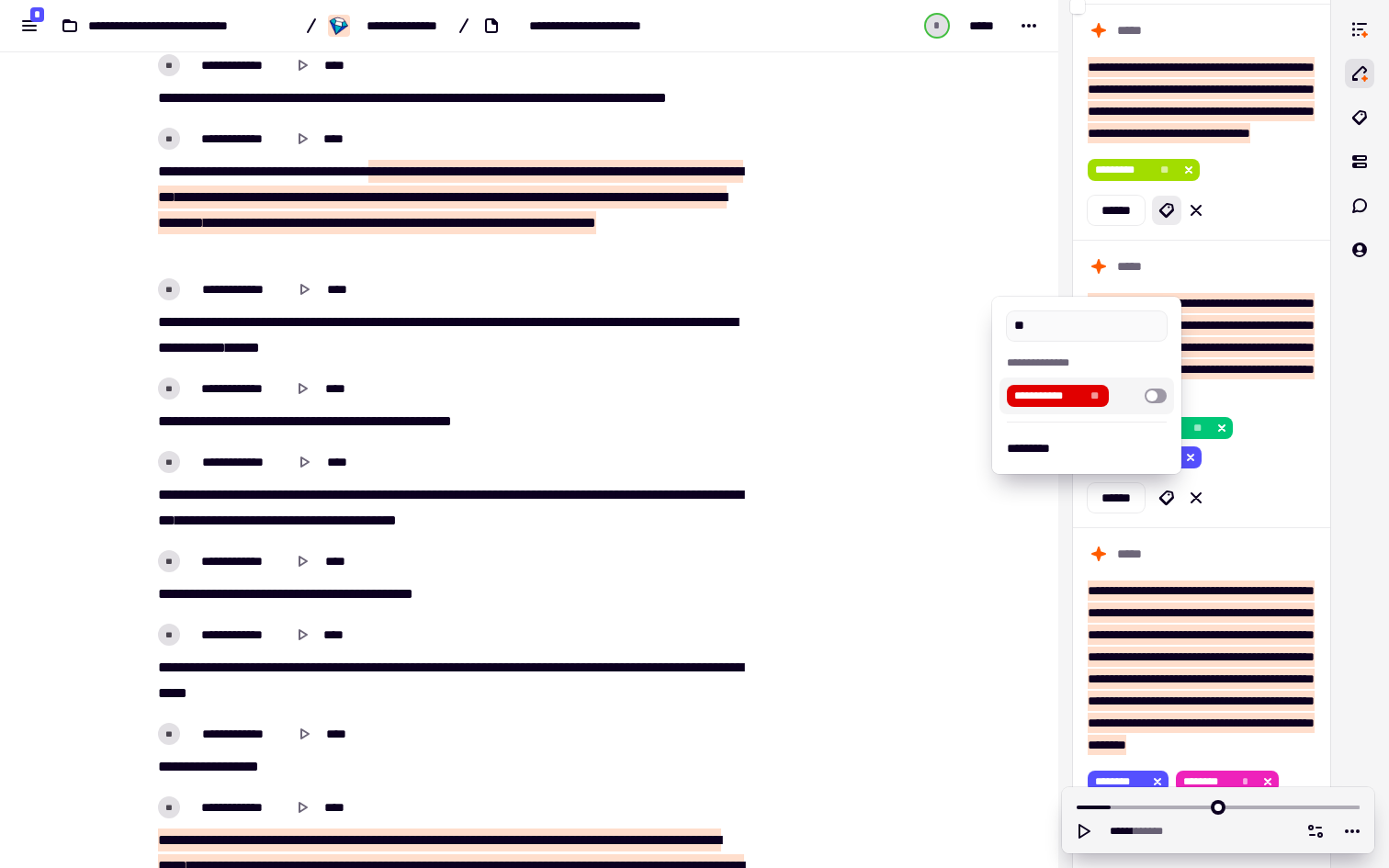 type on "*" 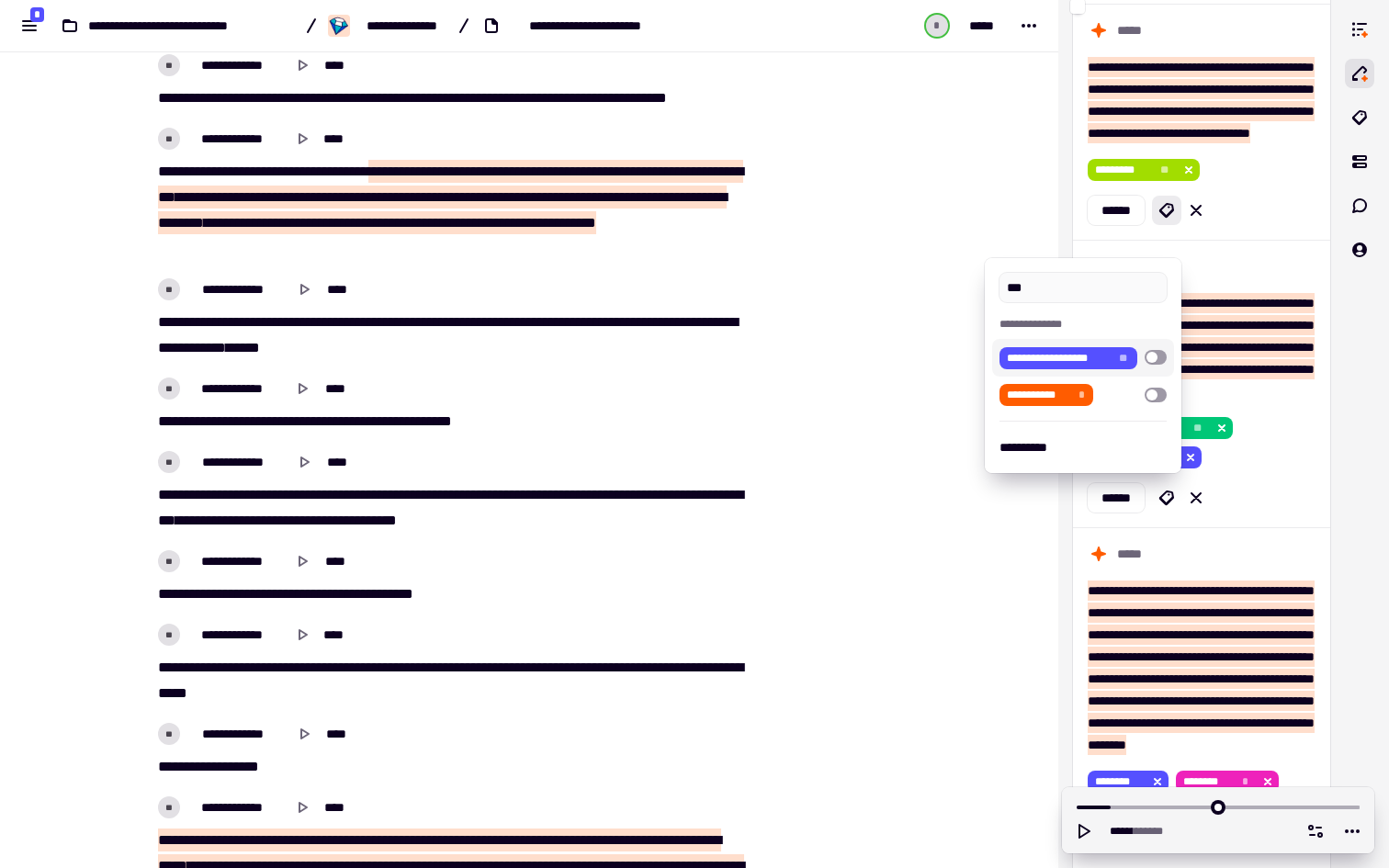 type on "***" 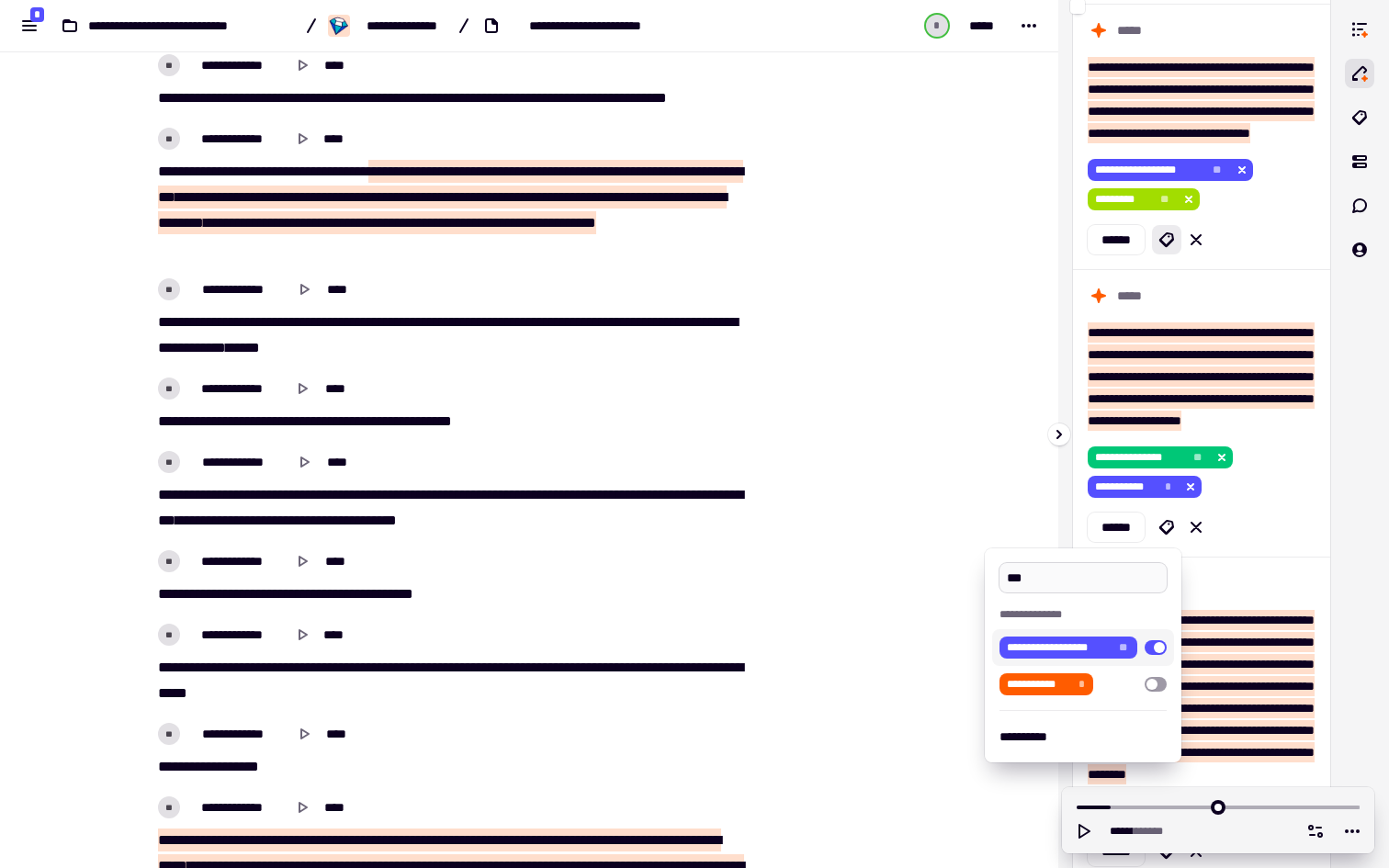 click on "***" at bounding box center [1083, 578] 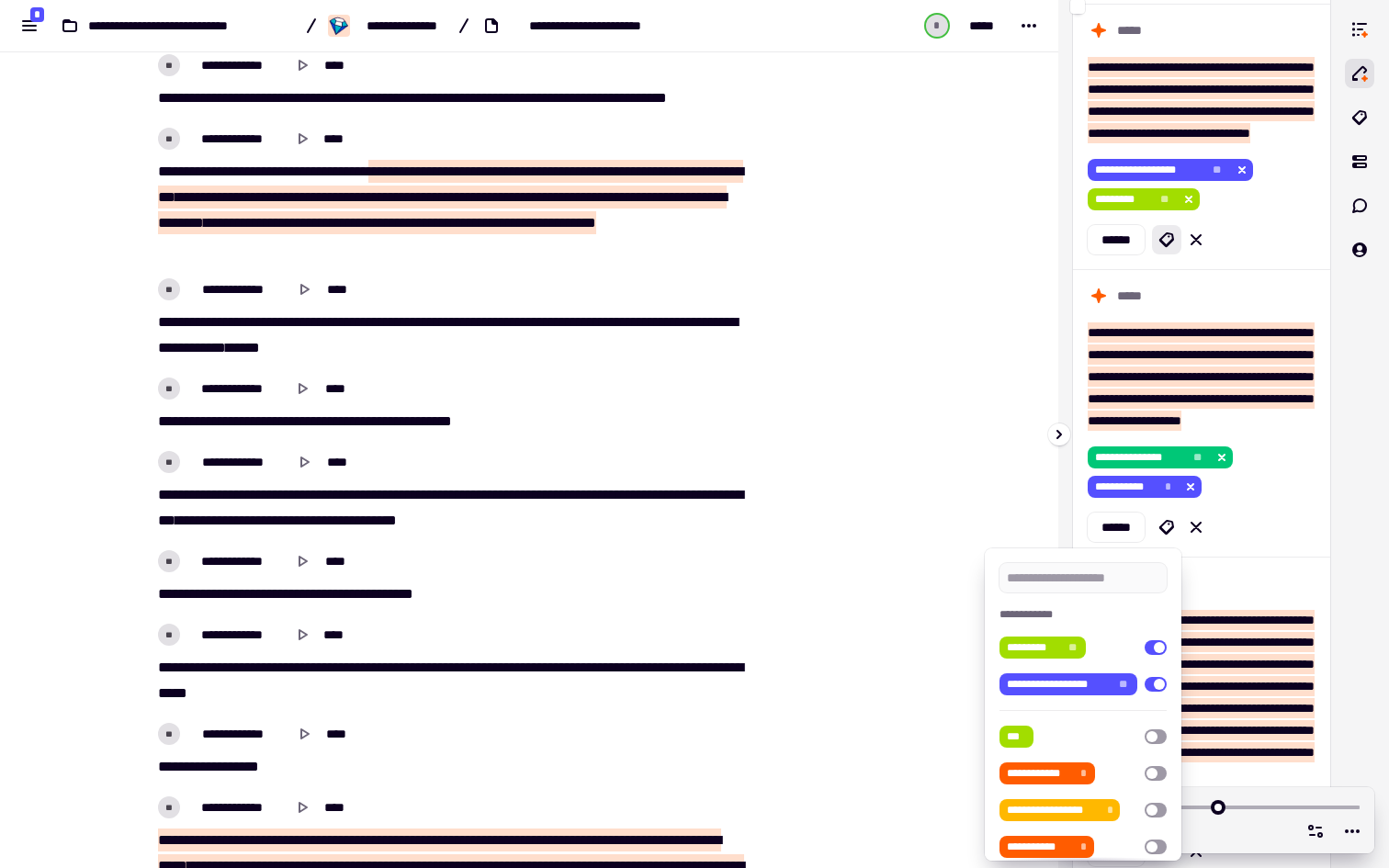 type 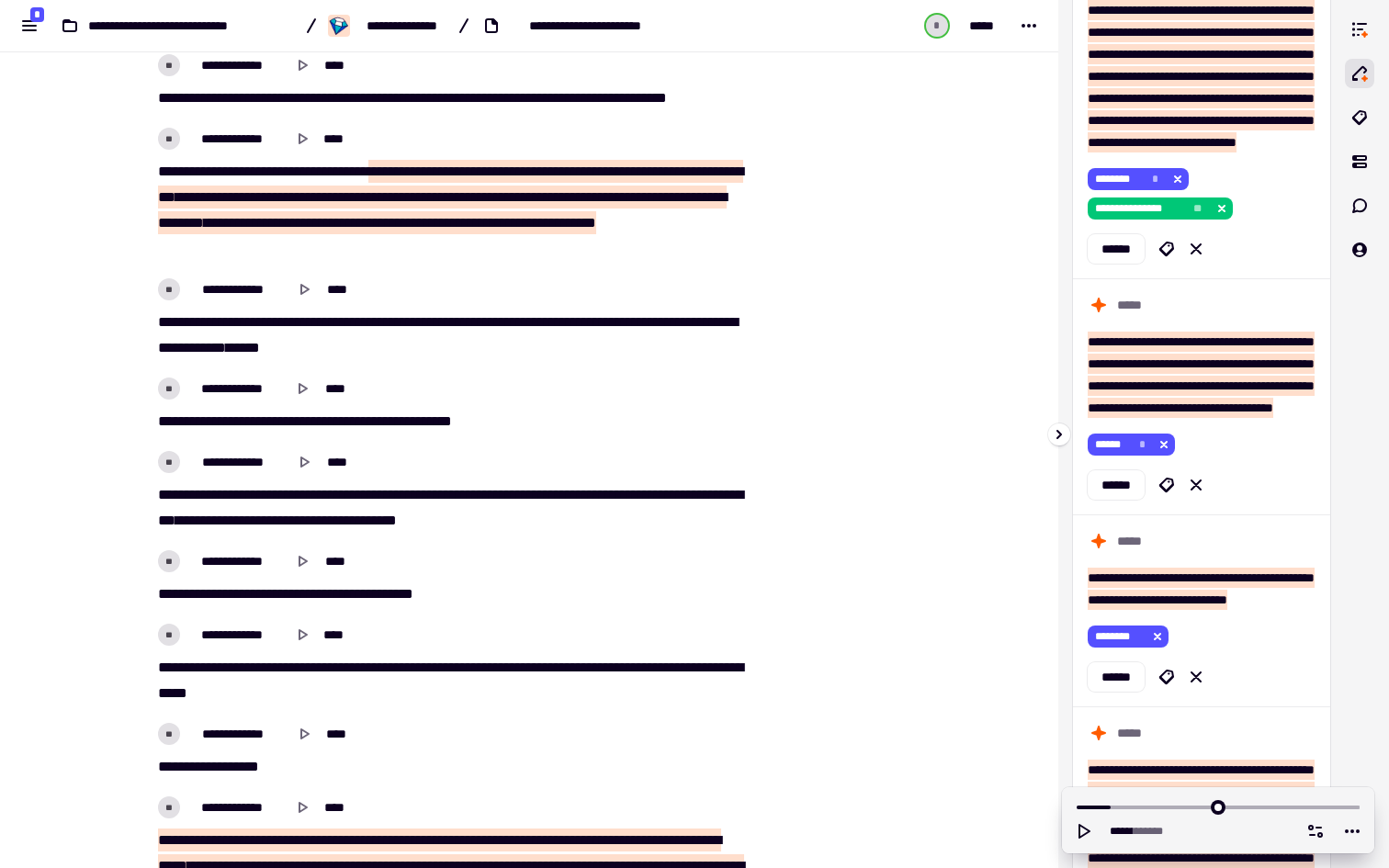 scroll, scrollTop: 3880, scrollLeft: 0, axis: vertical 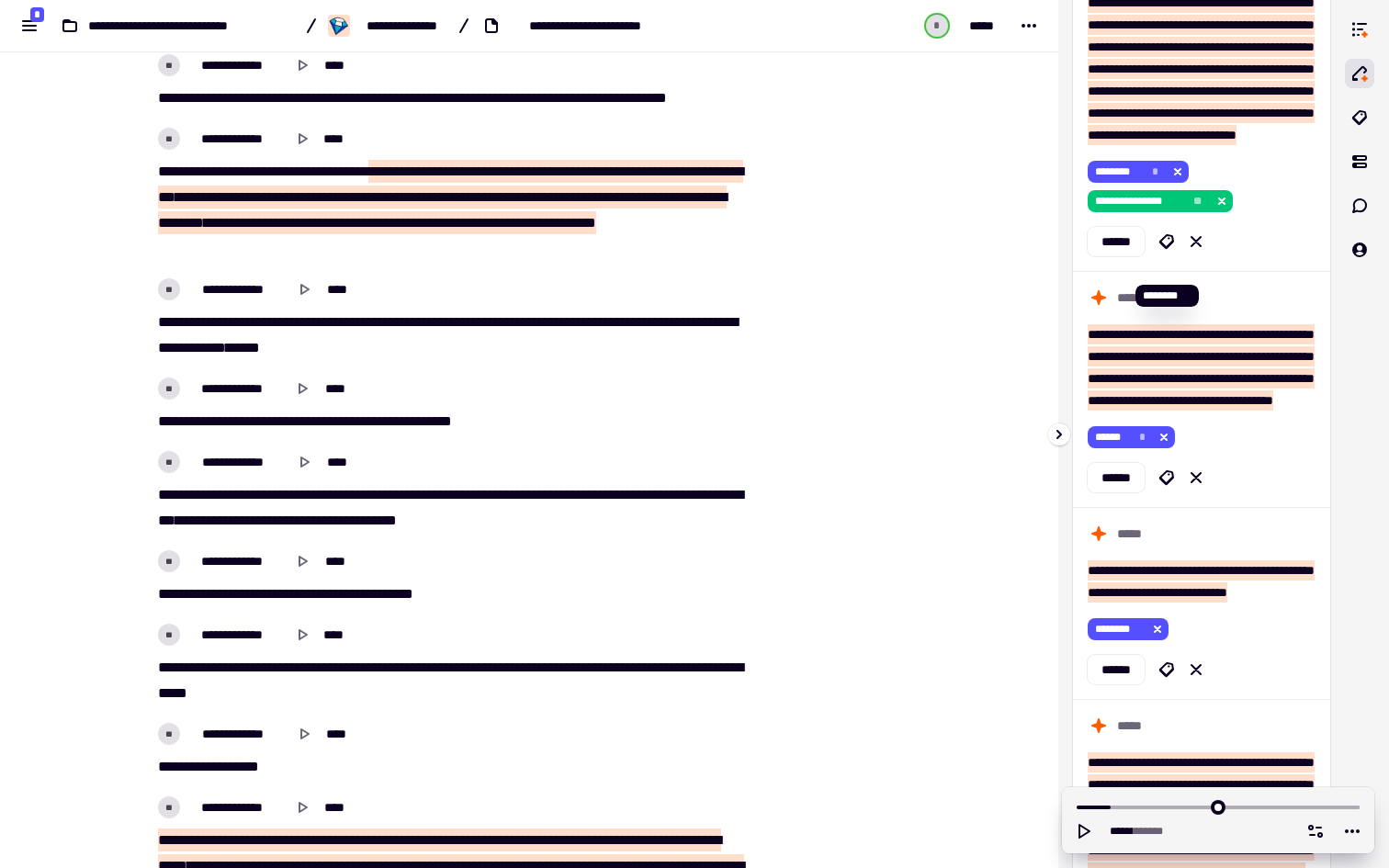 click 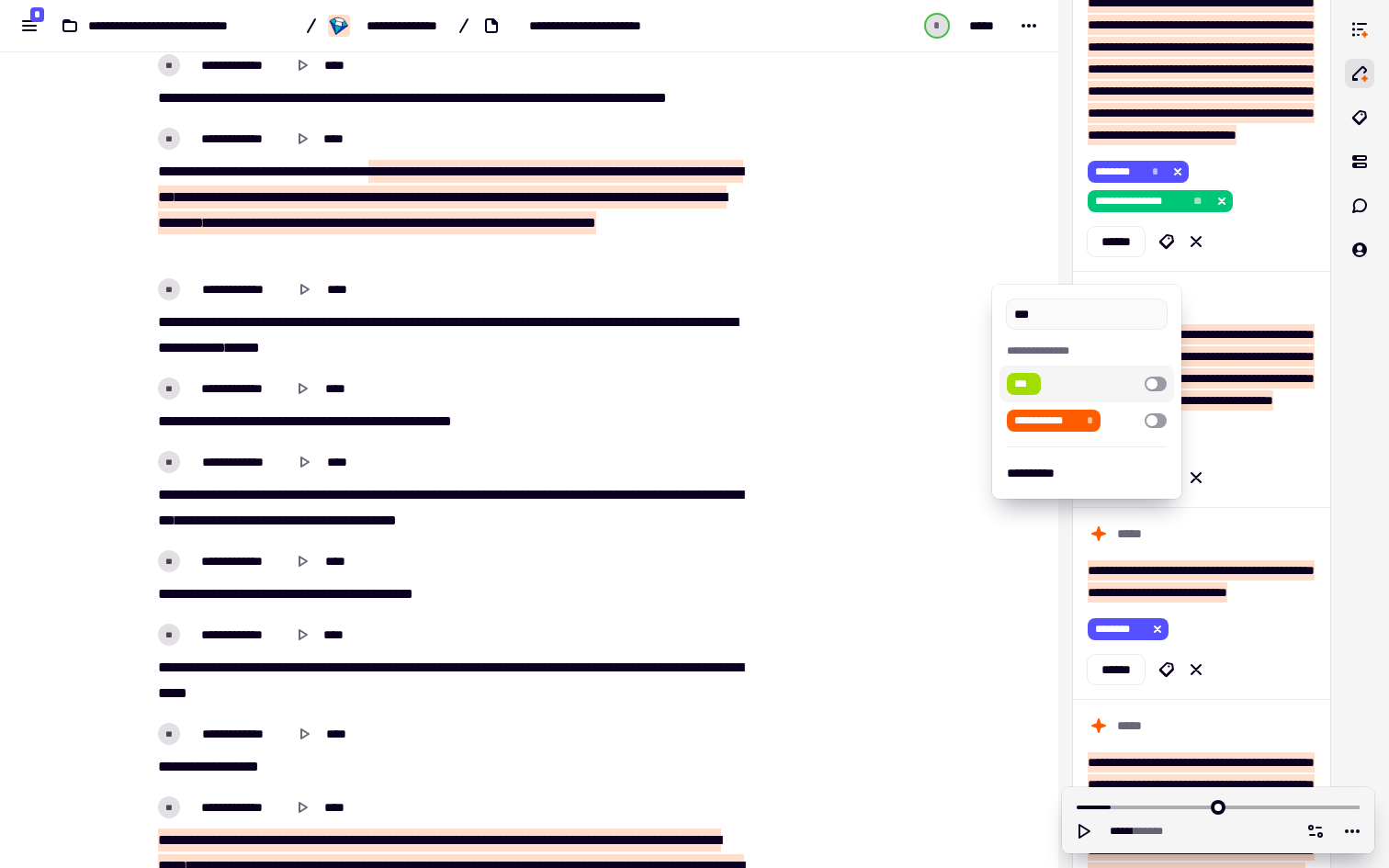 click at bounding box center [1156, 384] 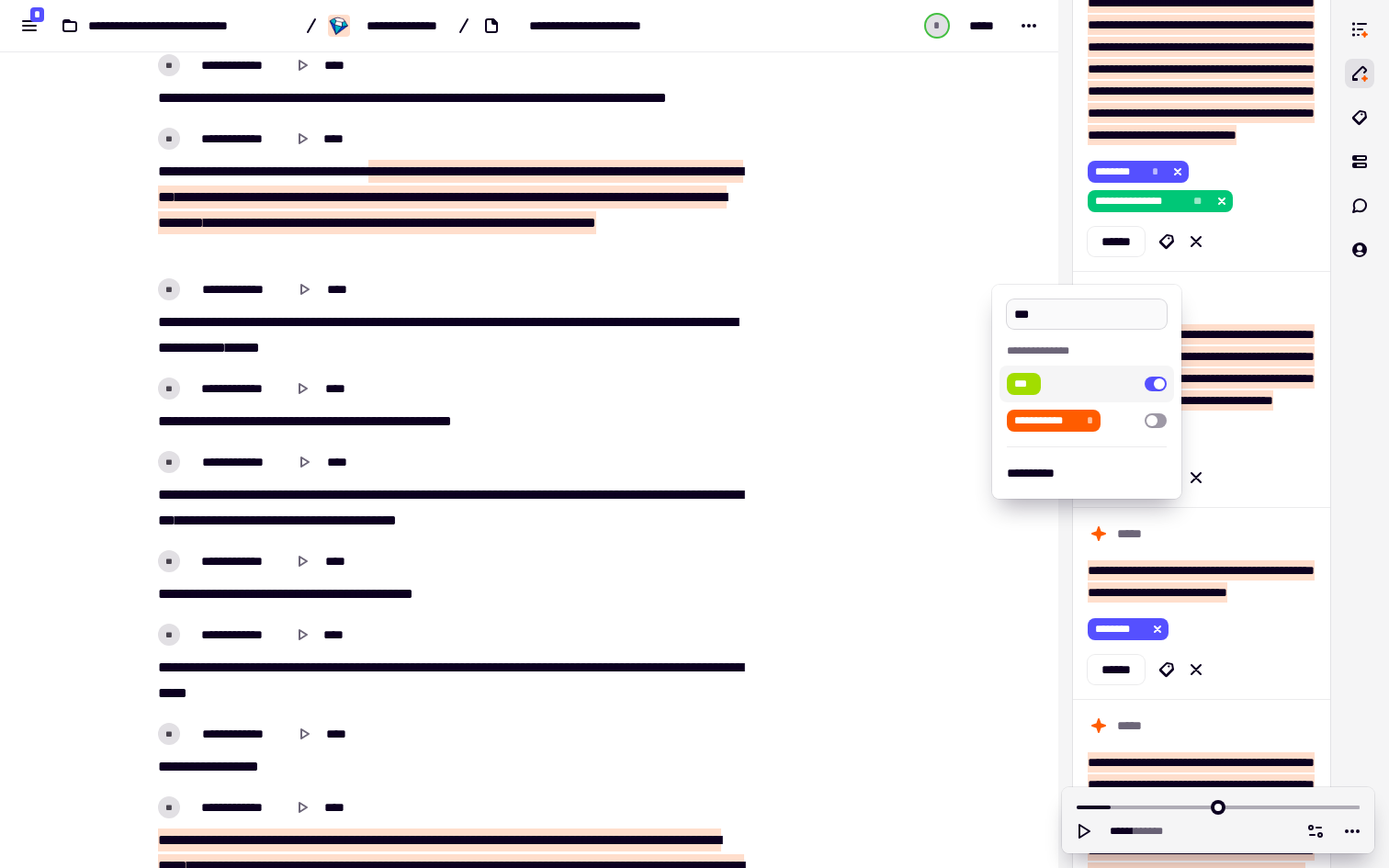 click on "***" at bounding box center (1087, 314) 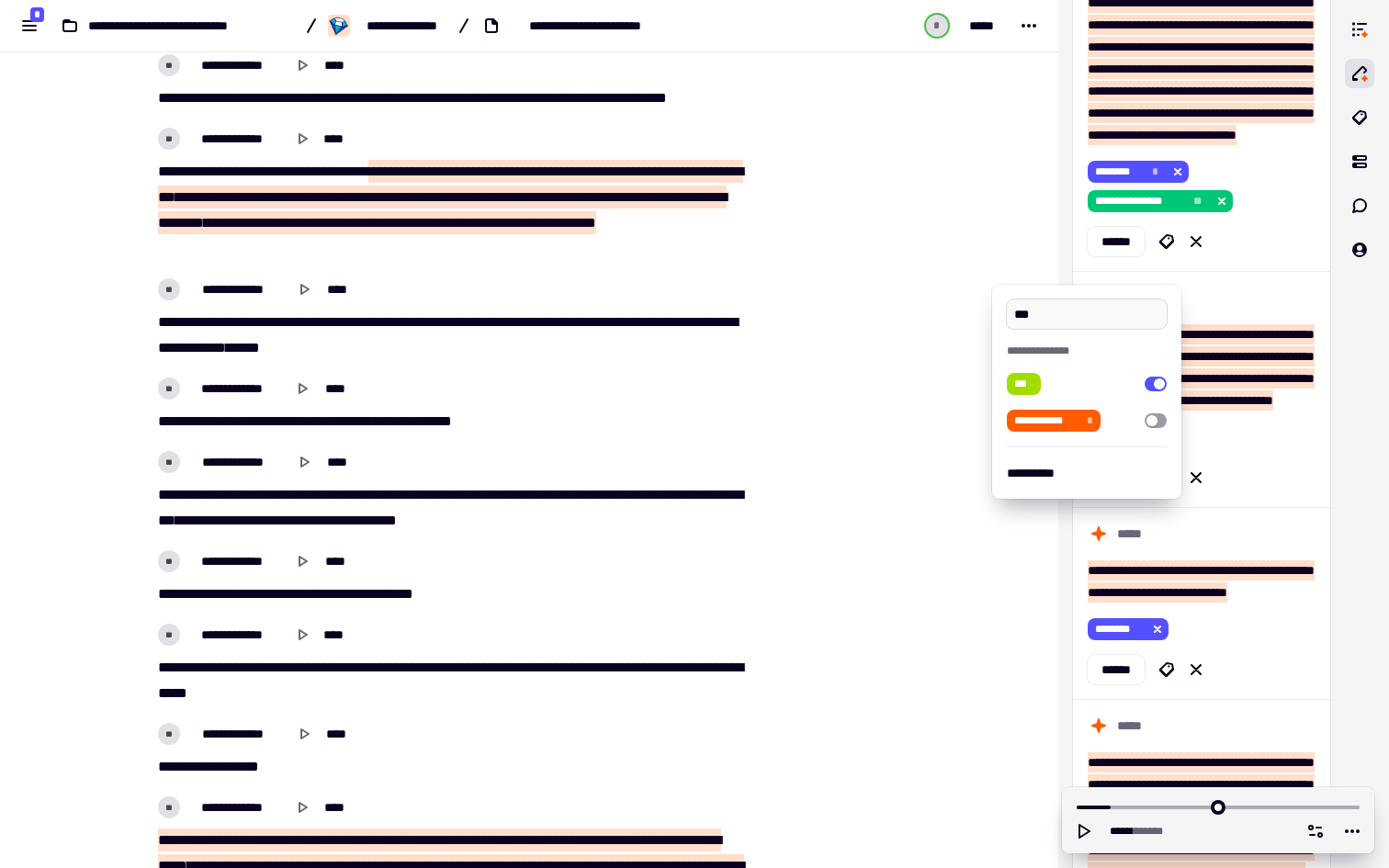 click on "***" at bounding box center (1087, 314) 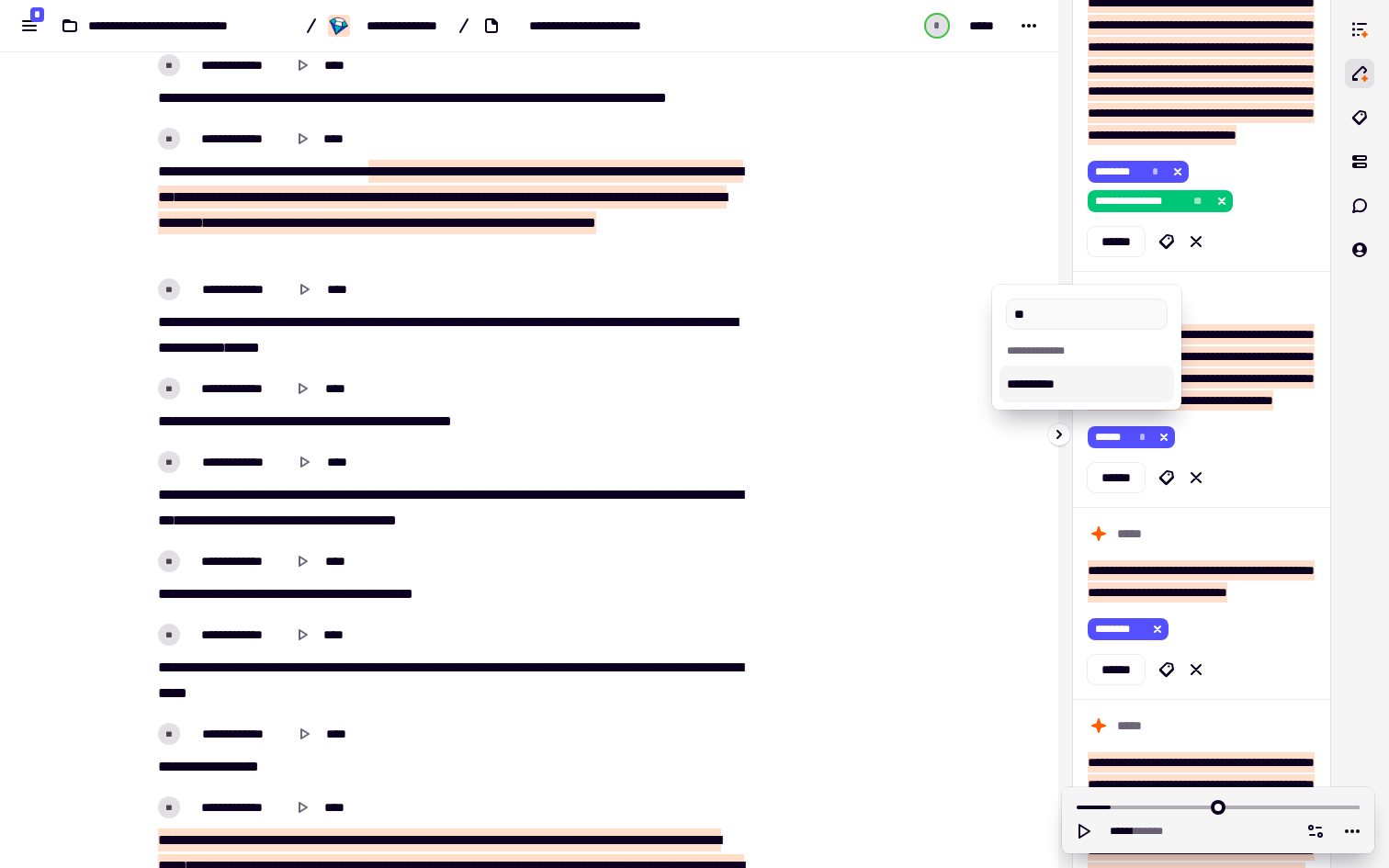 type on "*" 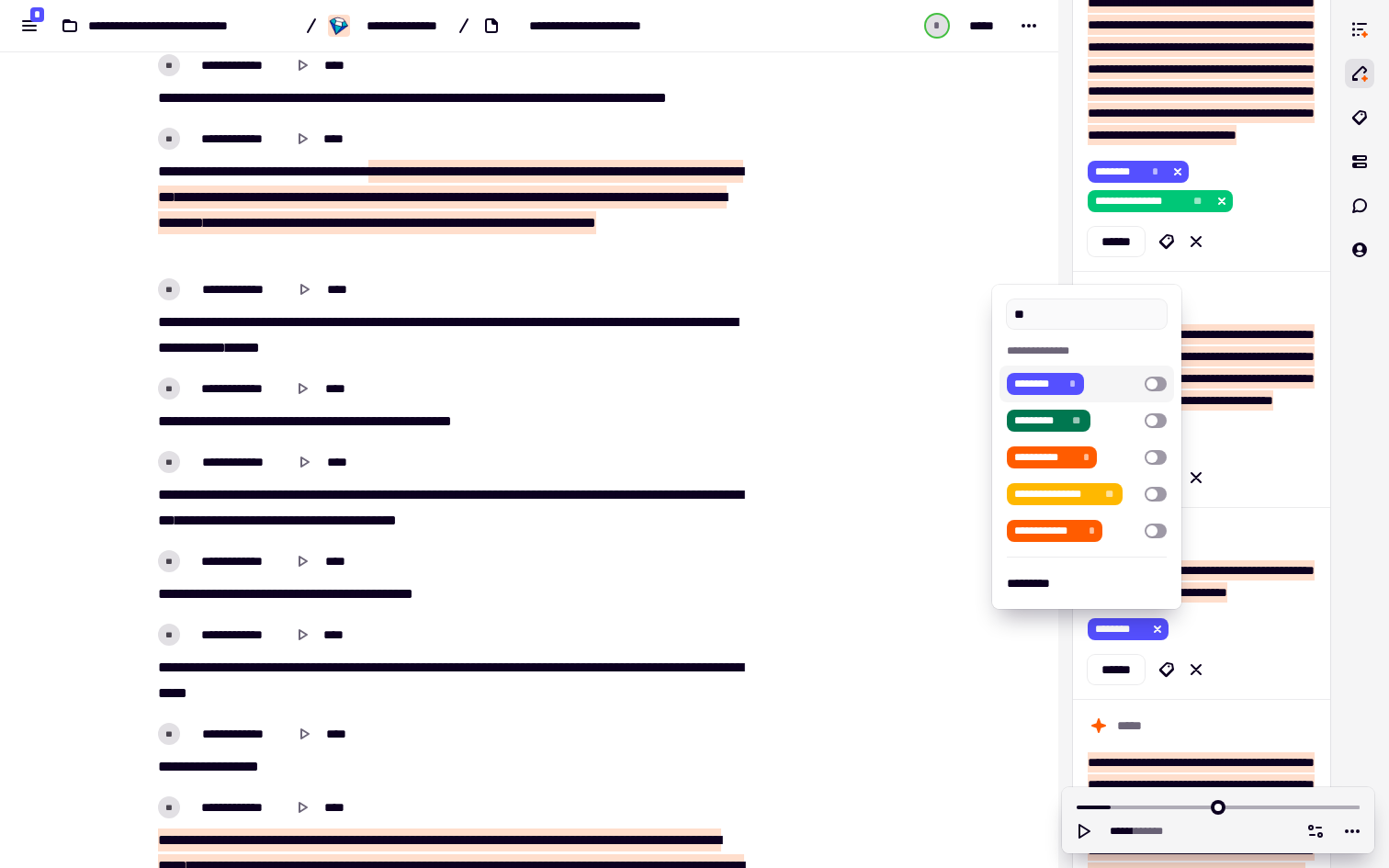 type on "*" 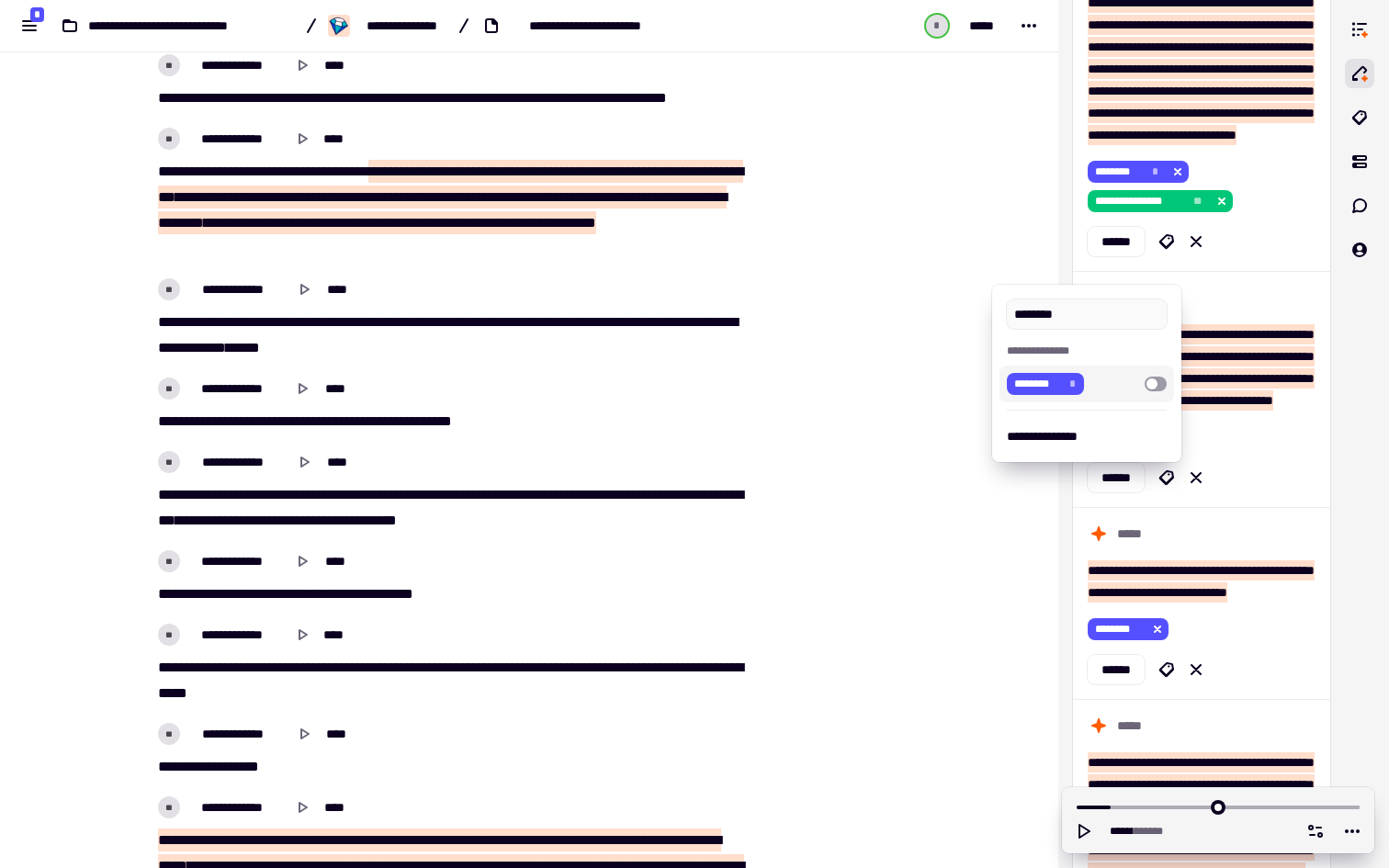 type on "********" 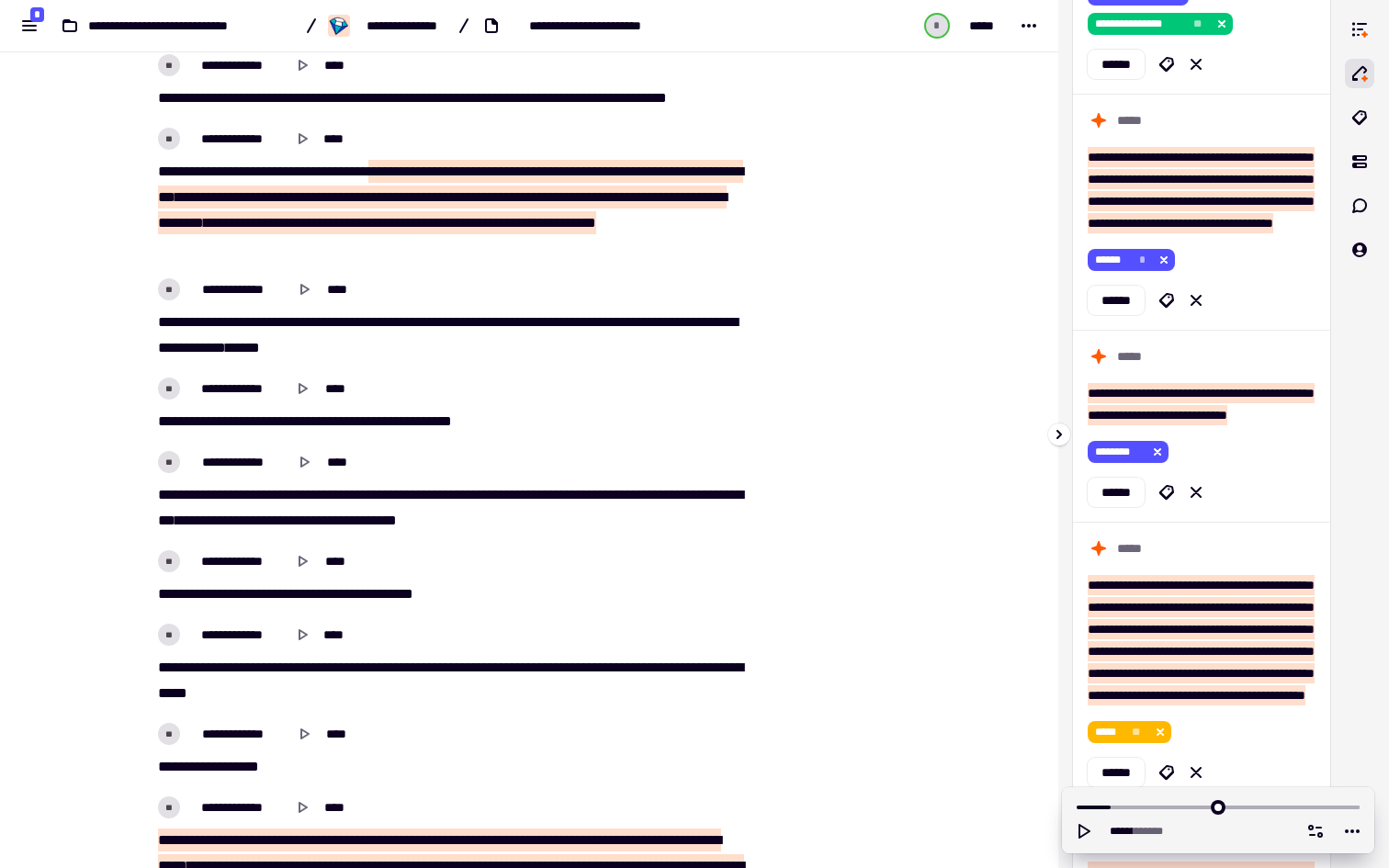 scroll, scrollTop: 4089, scrollLeft: 0, axis: vertical 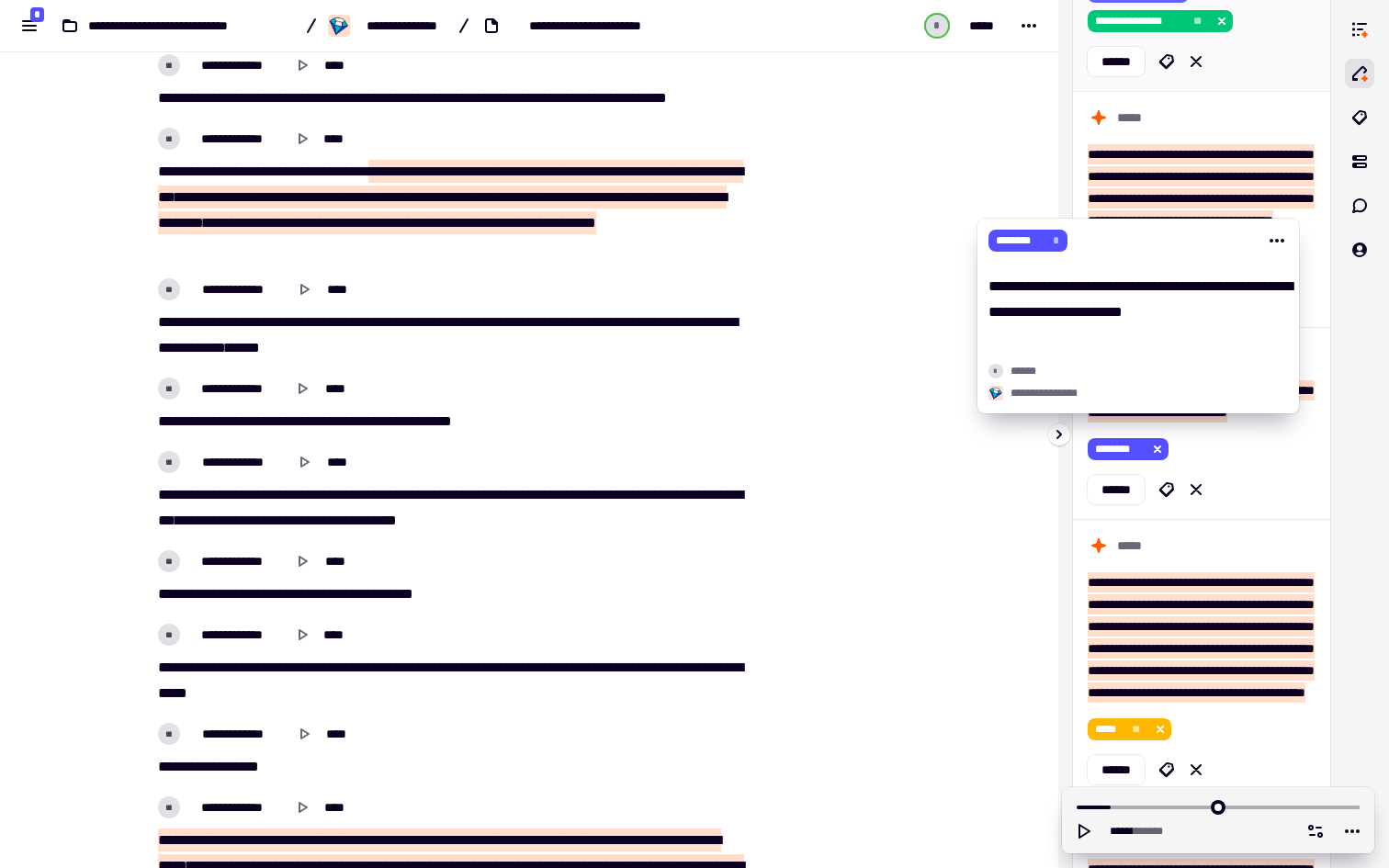 click 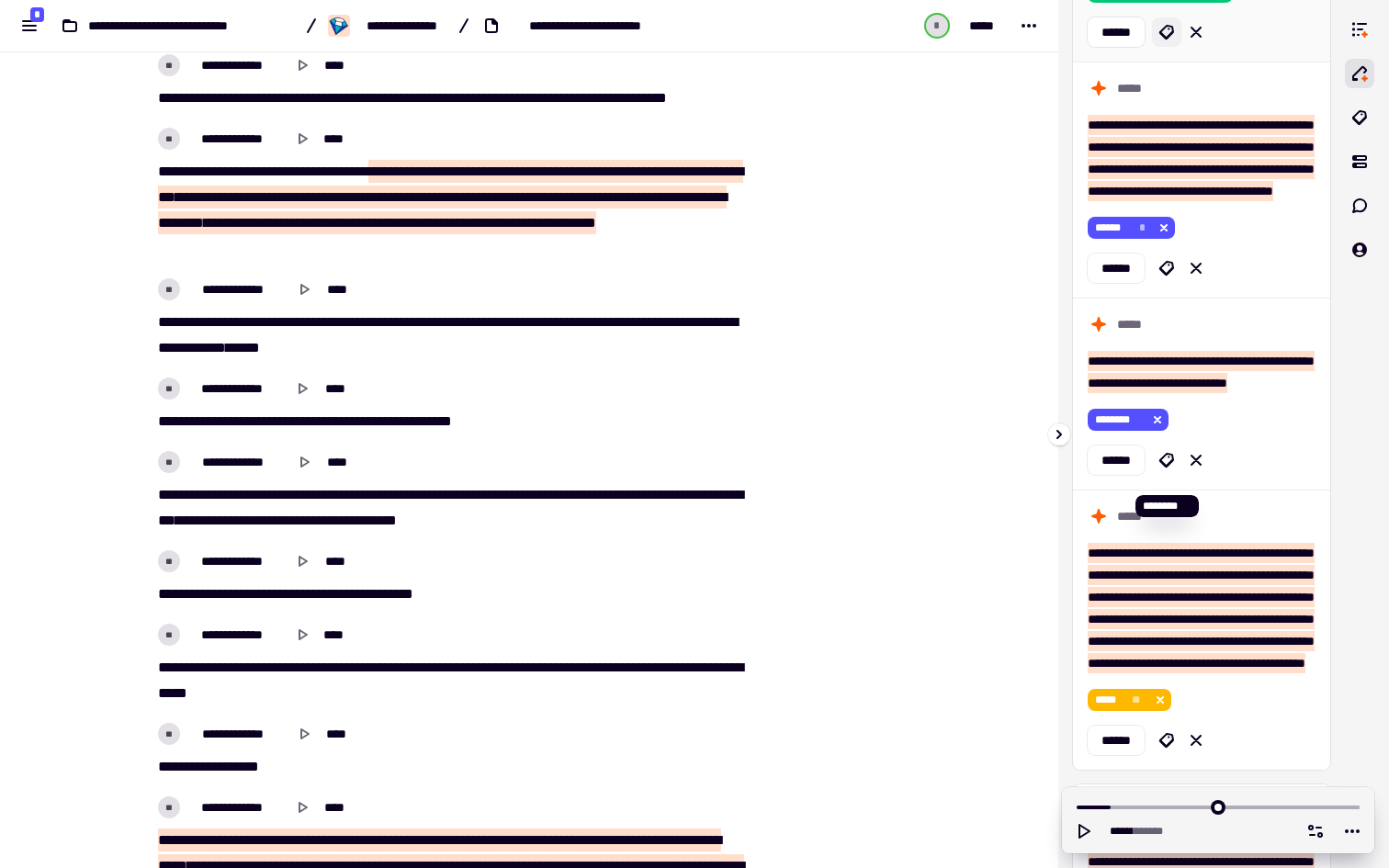 click 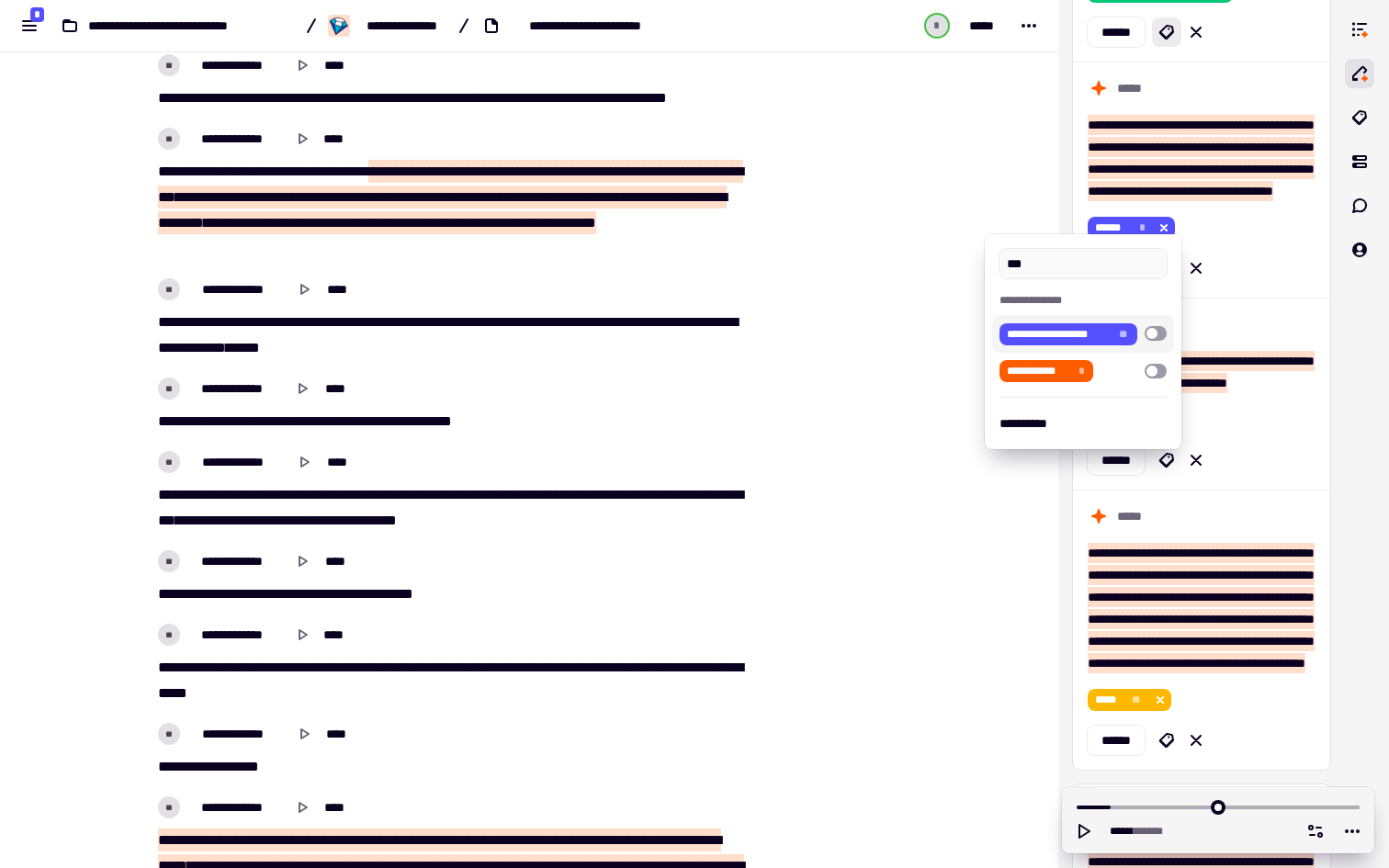 type on "***" 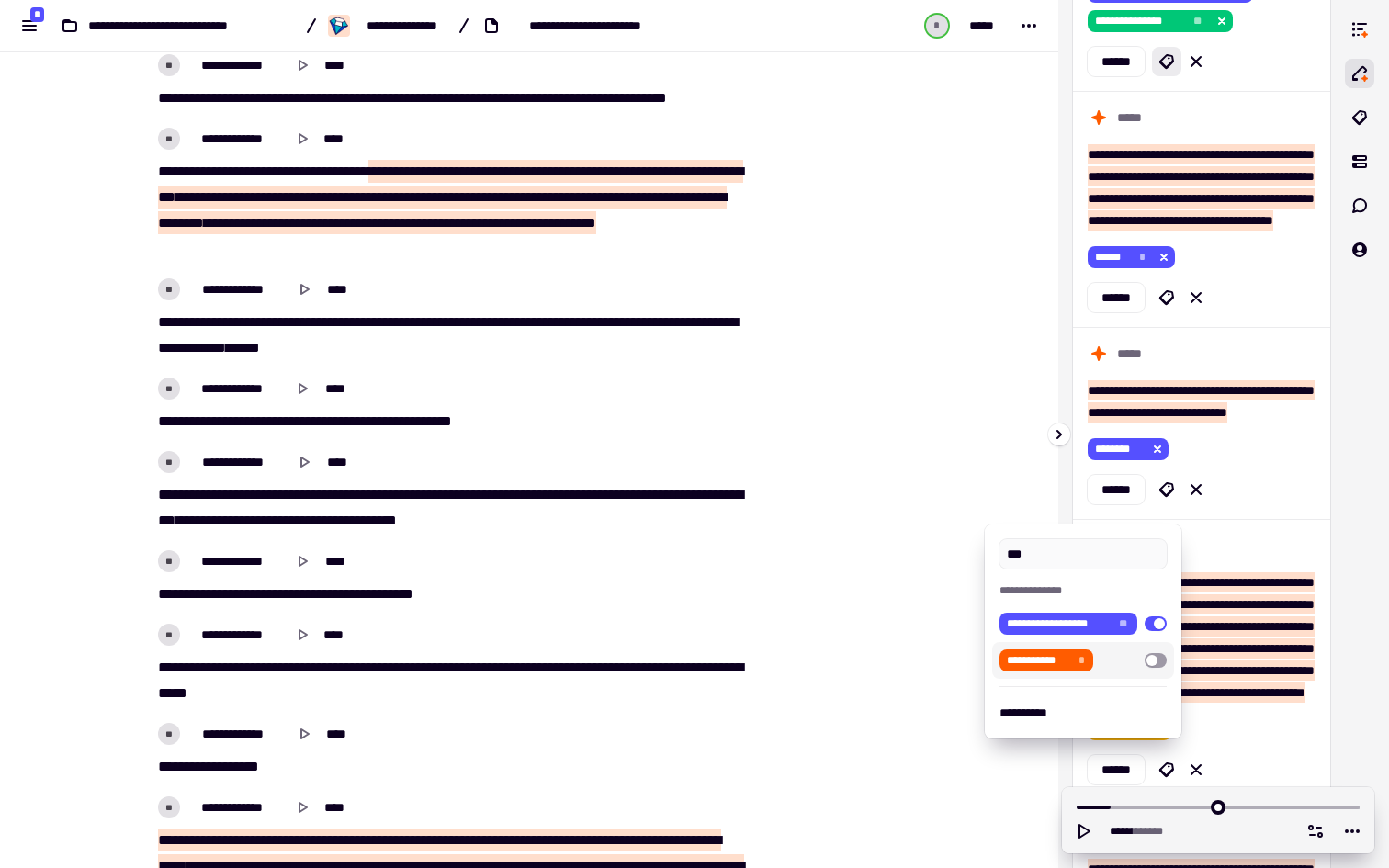 click at bounding box center [694, 434] 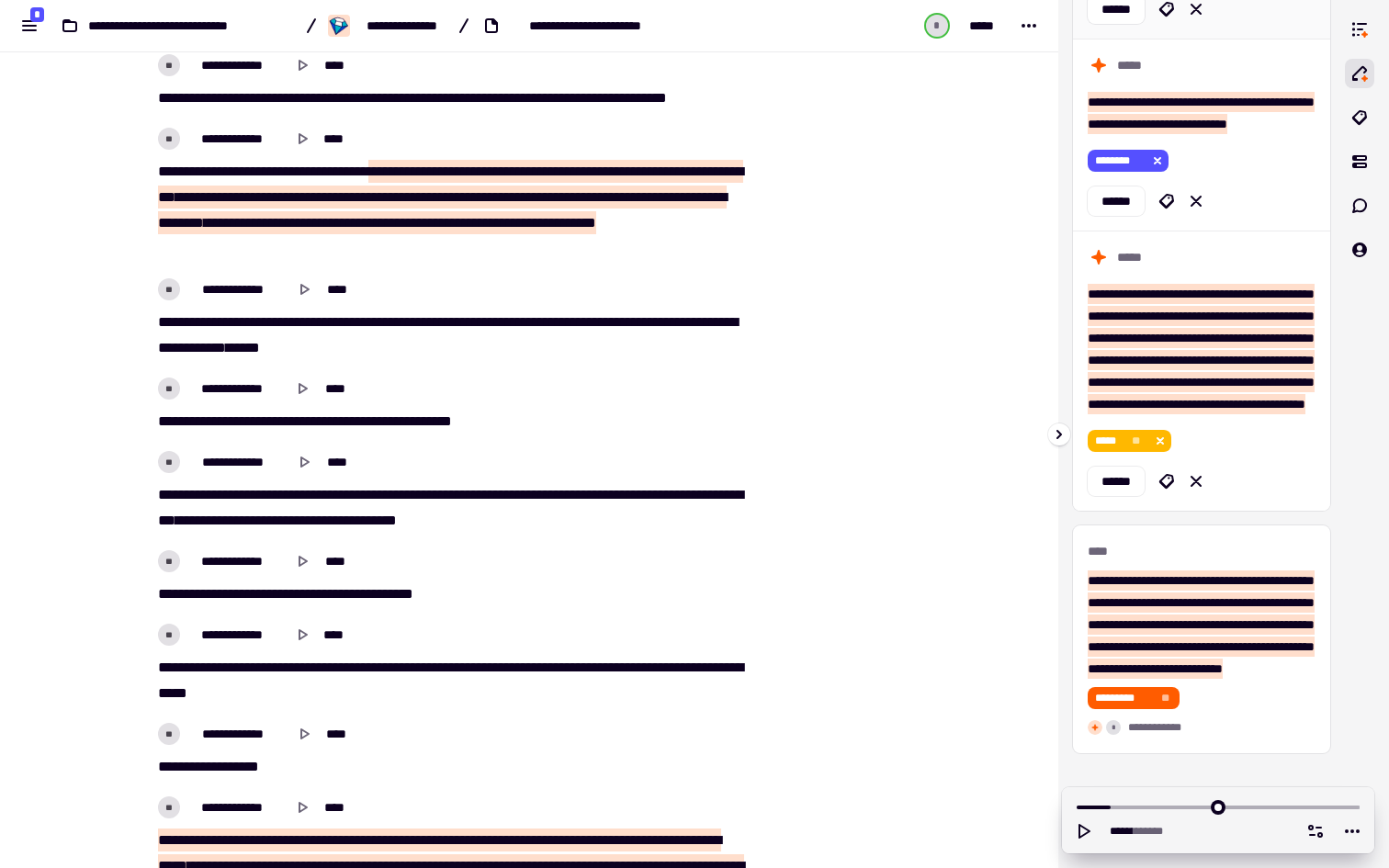 scroll, scrollTop: 4385, scrollLeft: 0, axis: vertical 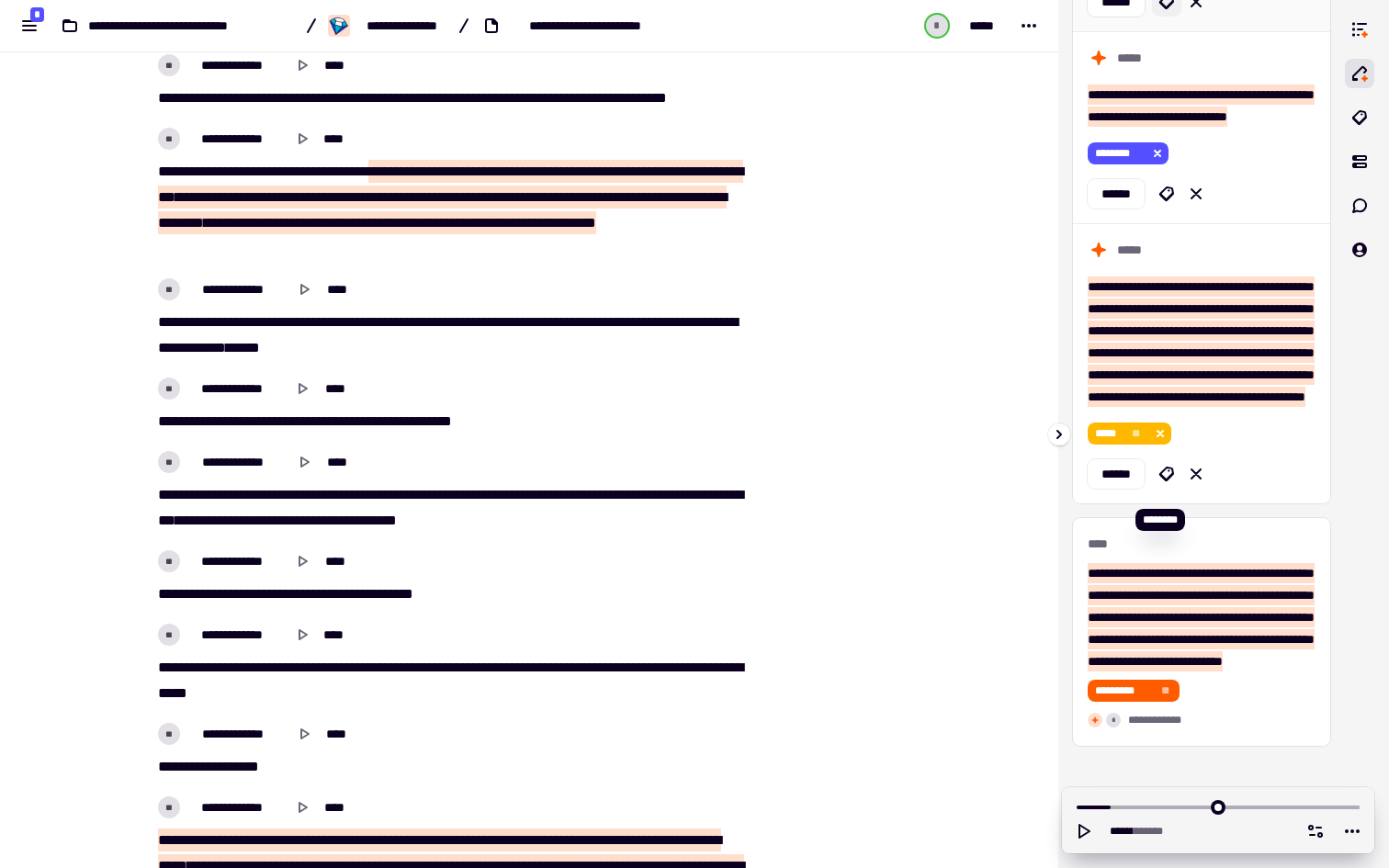click 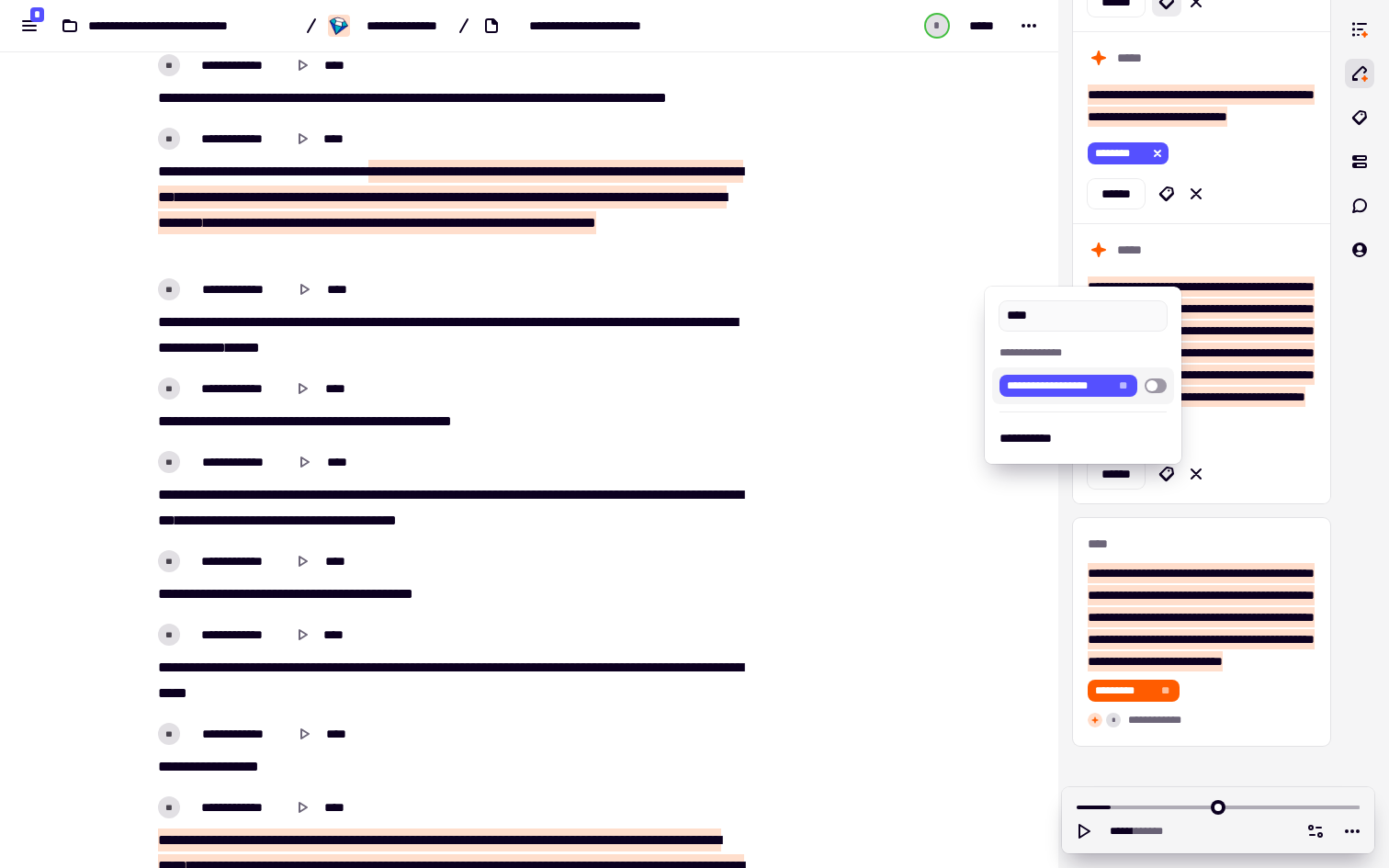 click at bounding box center [1156, 386] 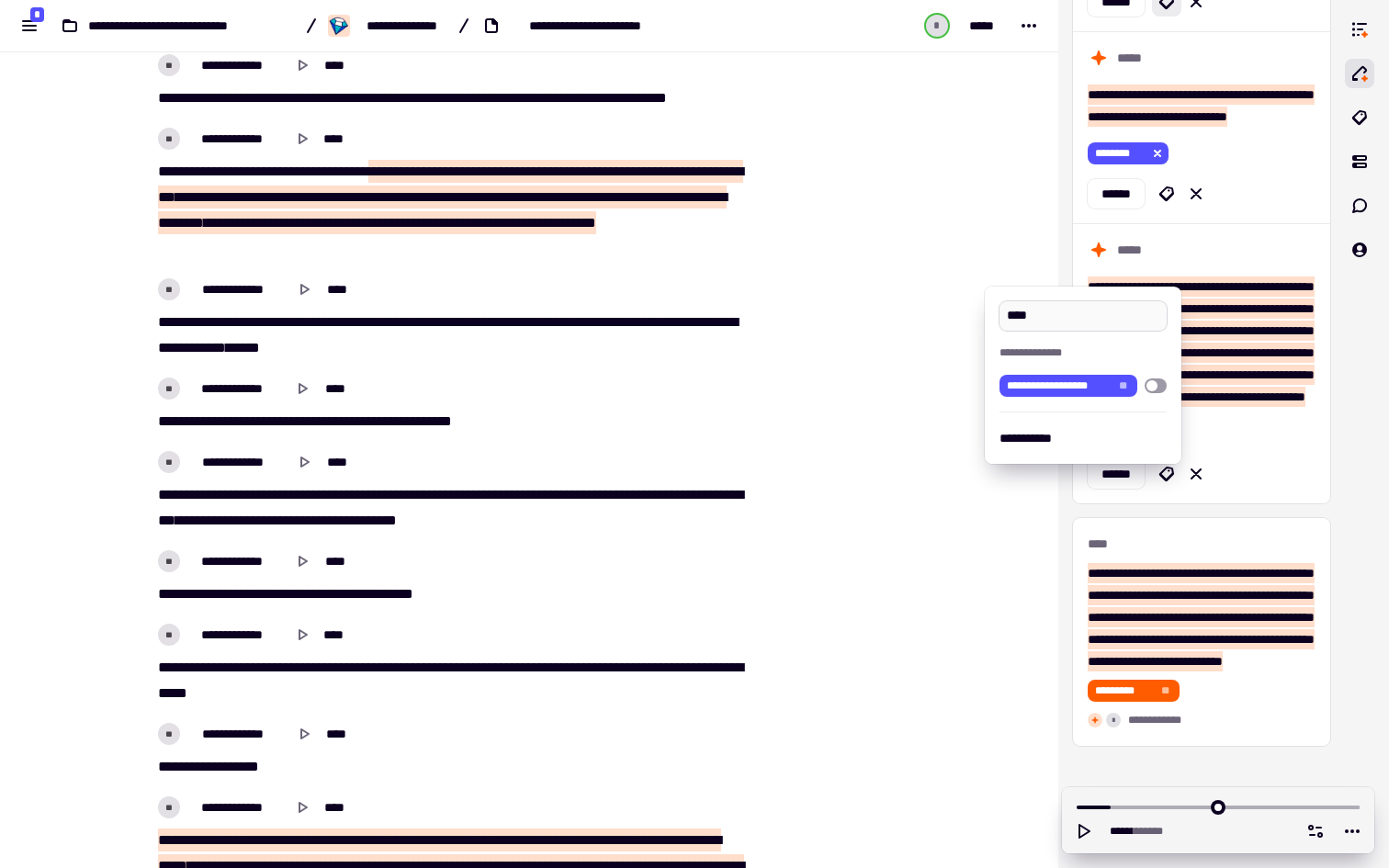 click on "****" at bounding box center [1083, 316] 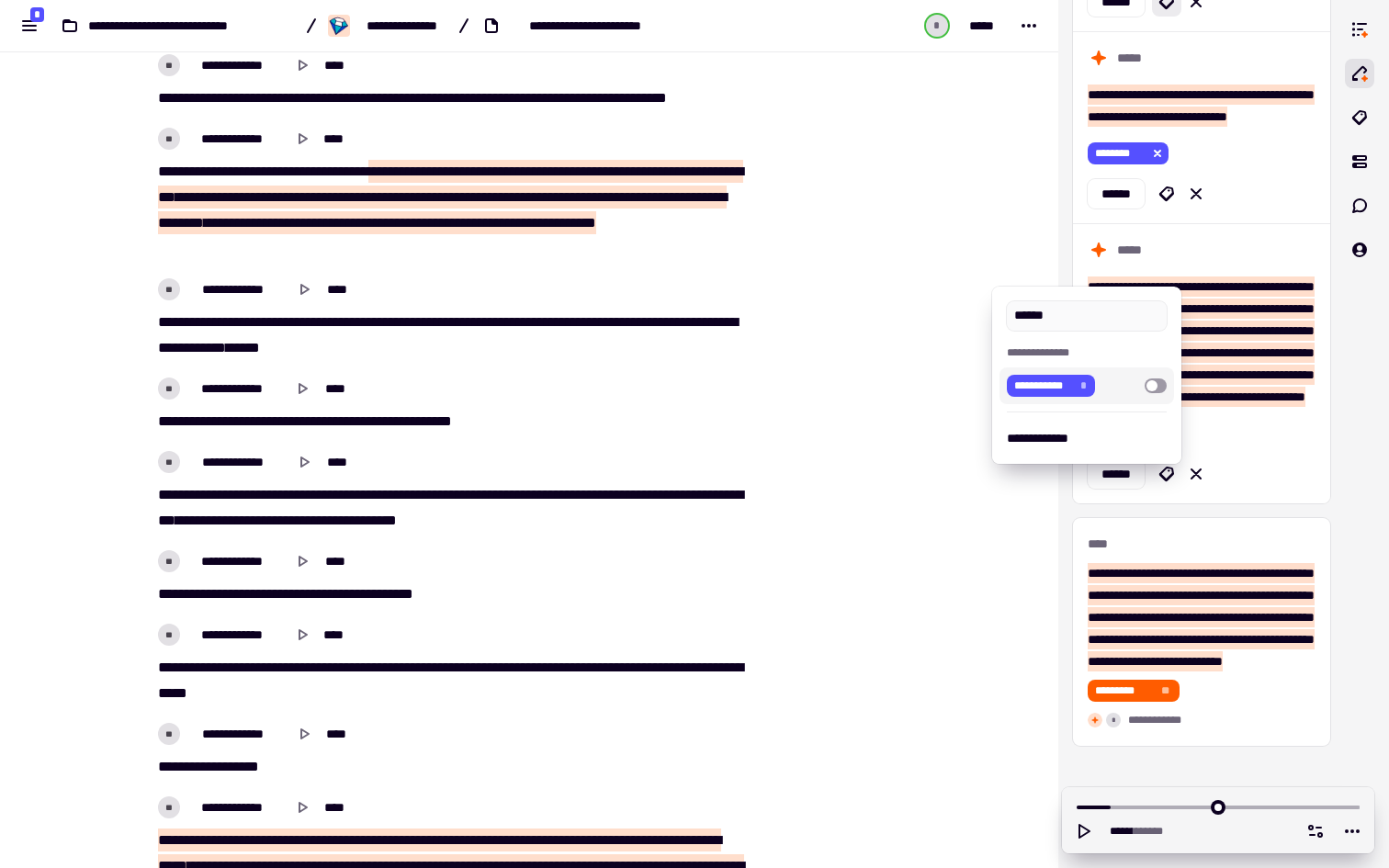 type on "******" 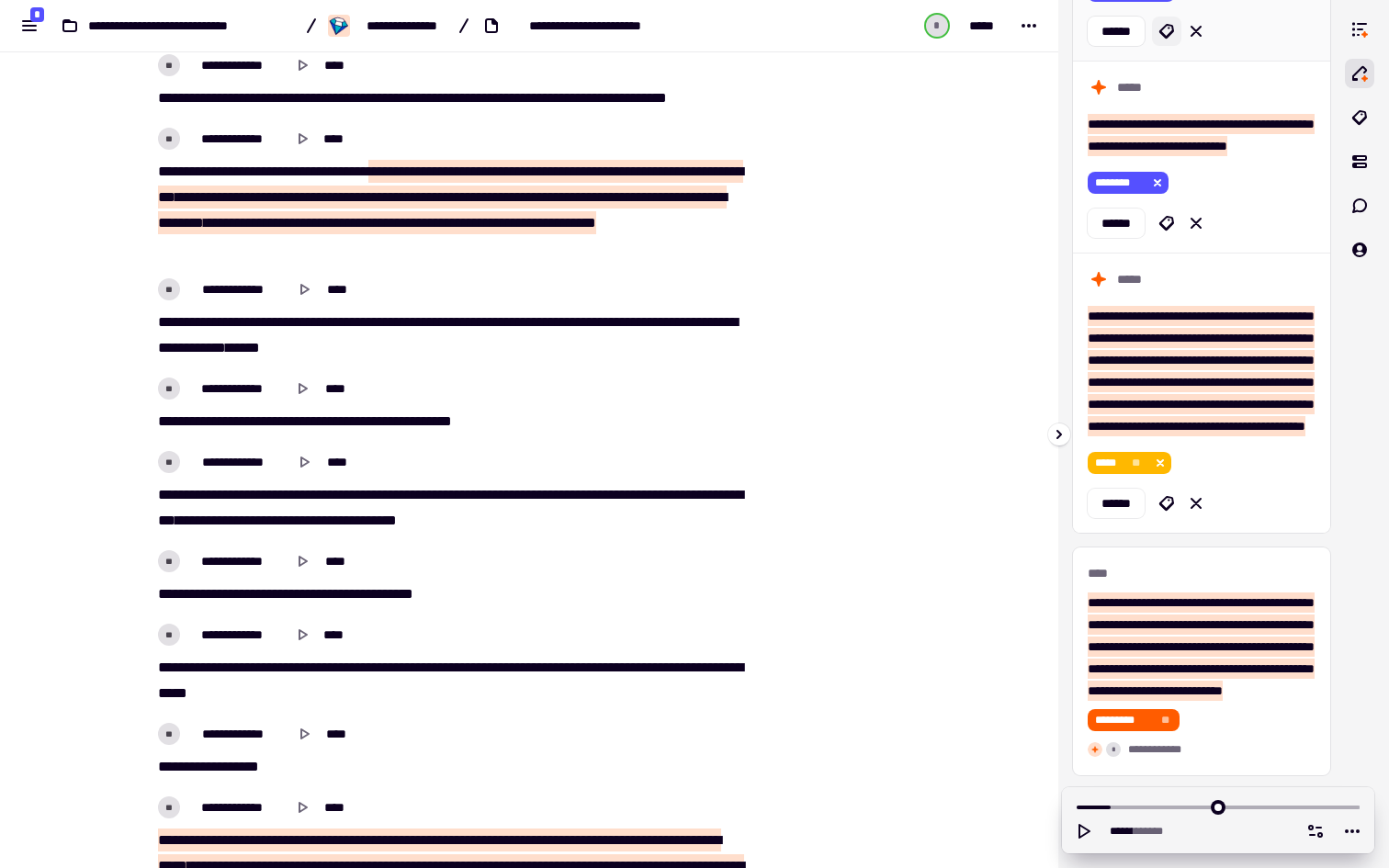 click 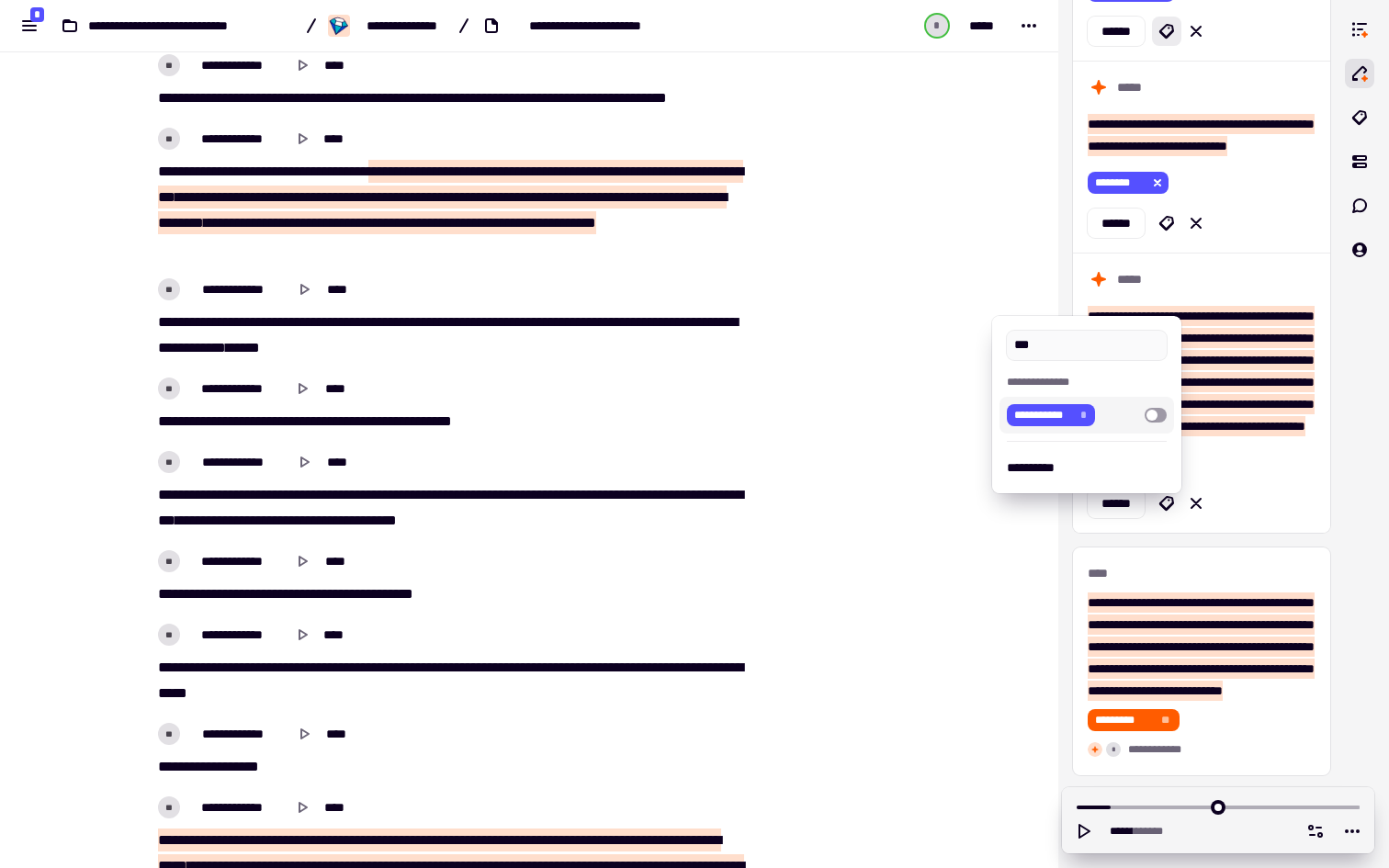 type on "***" 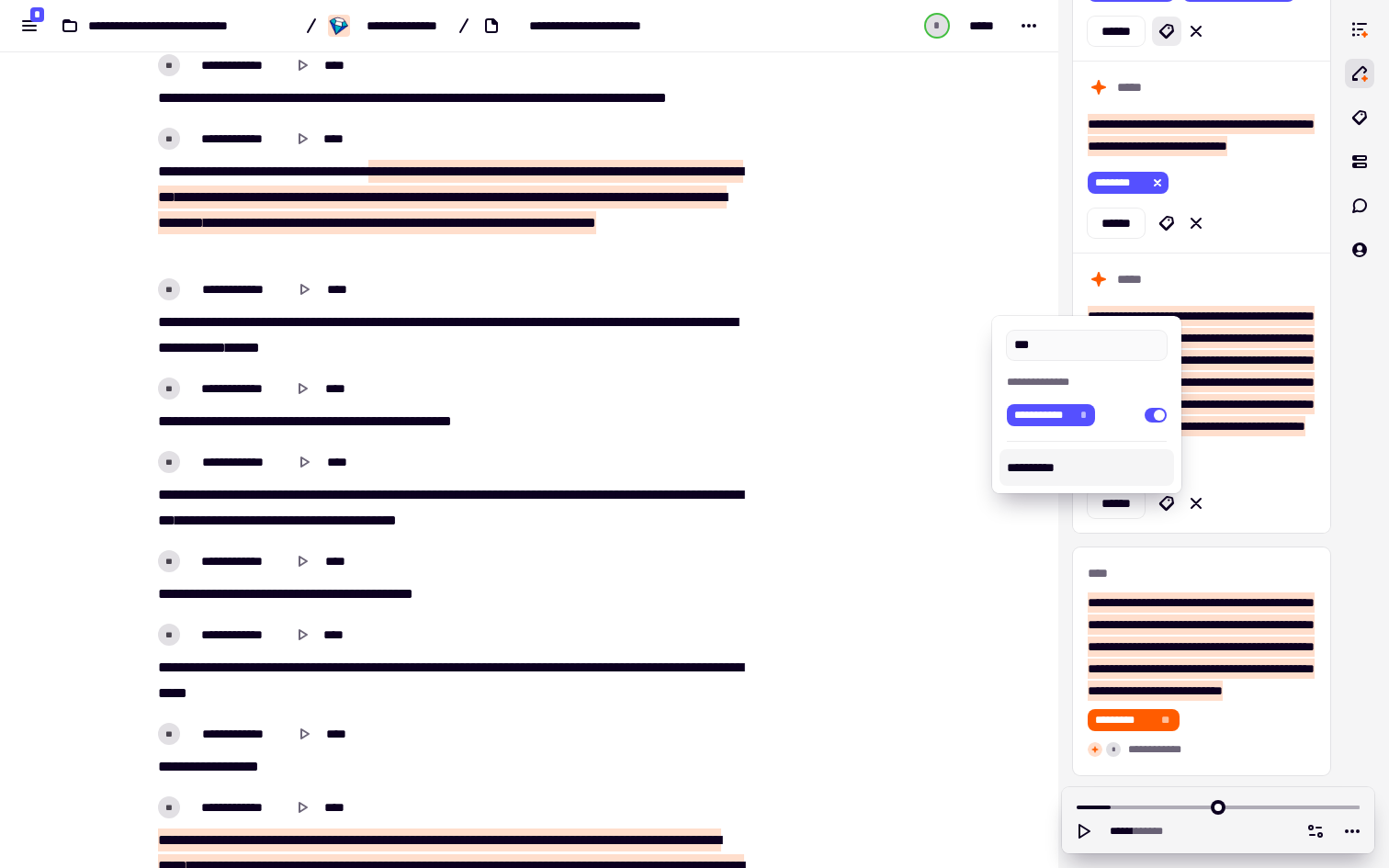 click at bounding box center (694, 434) 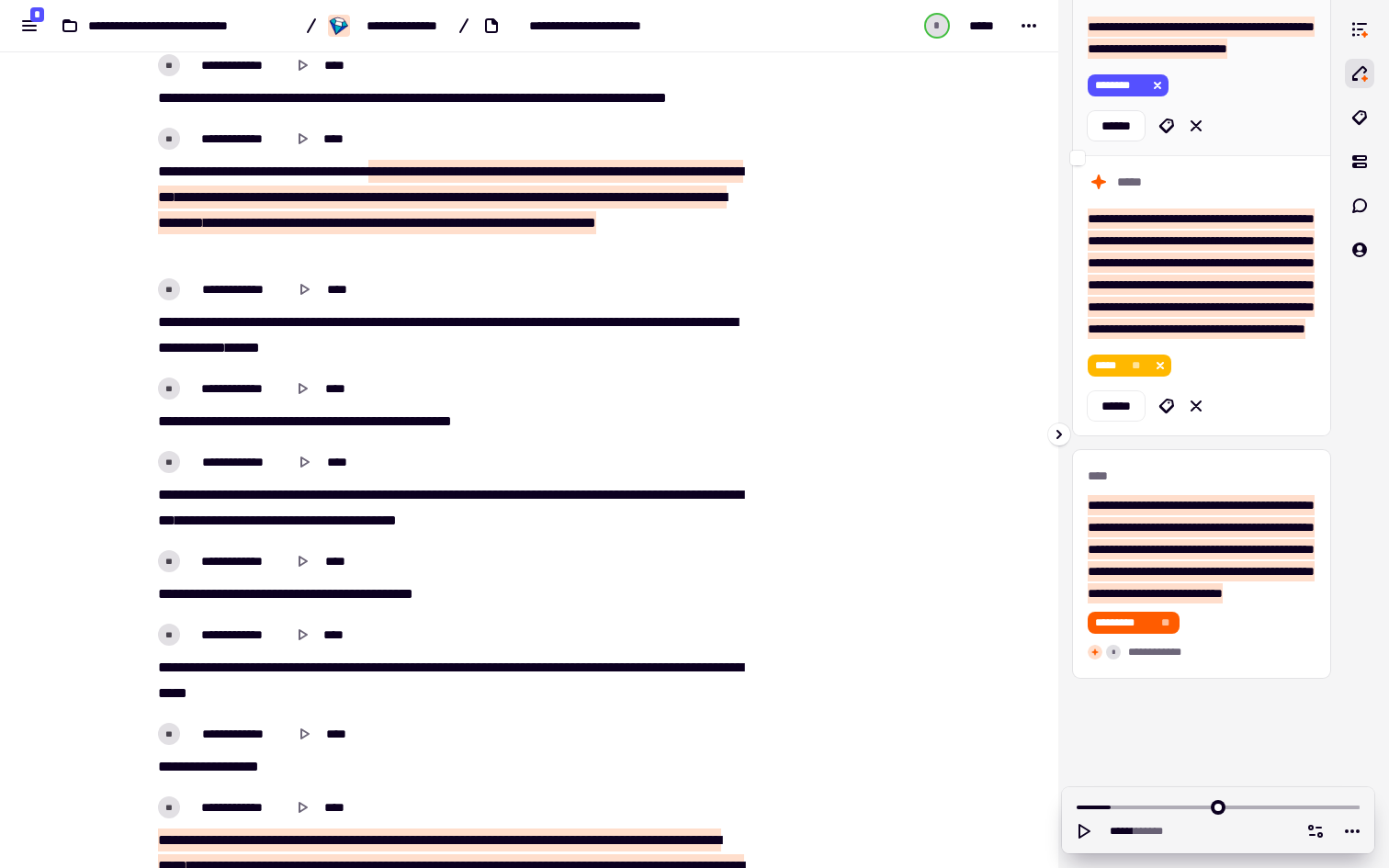 scroll, scrollTop: 4650, scrollLeft: 0, axis: vertical 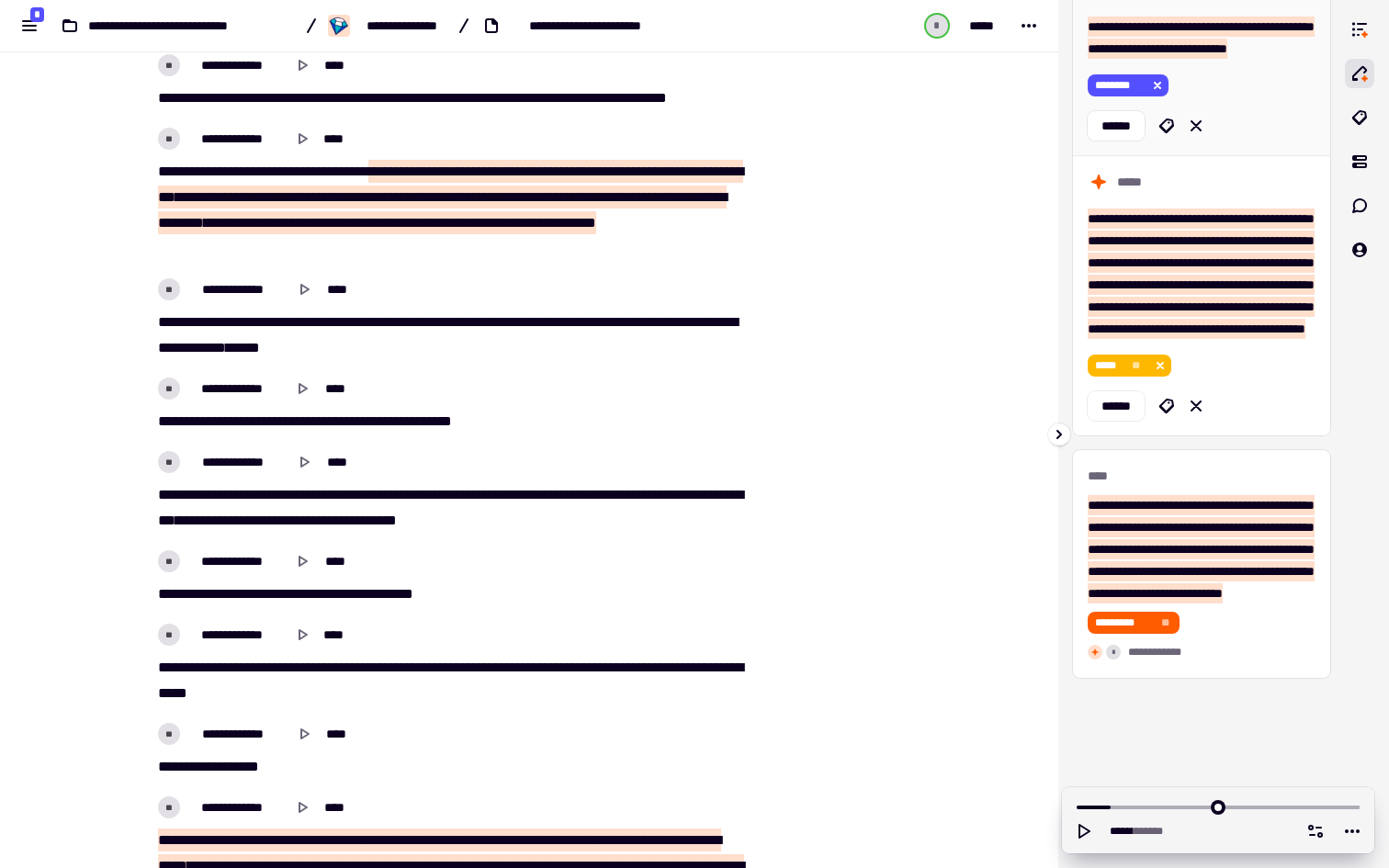 click on "**********" at bounding box center (1201, 38) 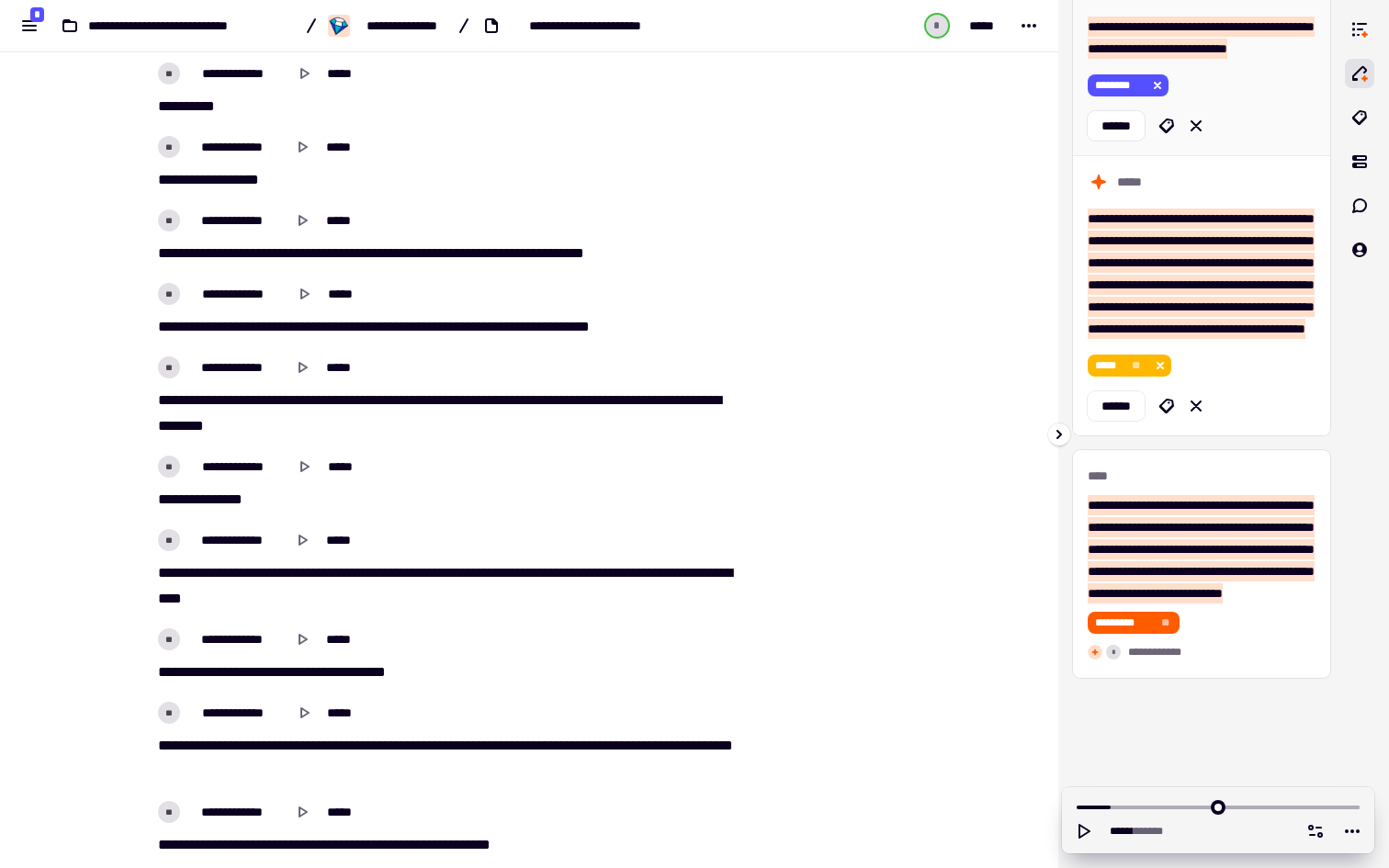 scroll, scrollTop: 18219, scrollLeft: 0, axis: vertical 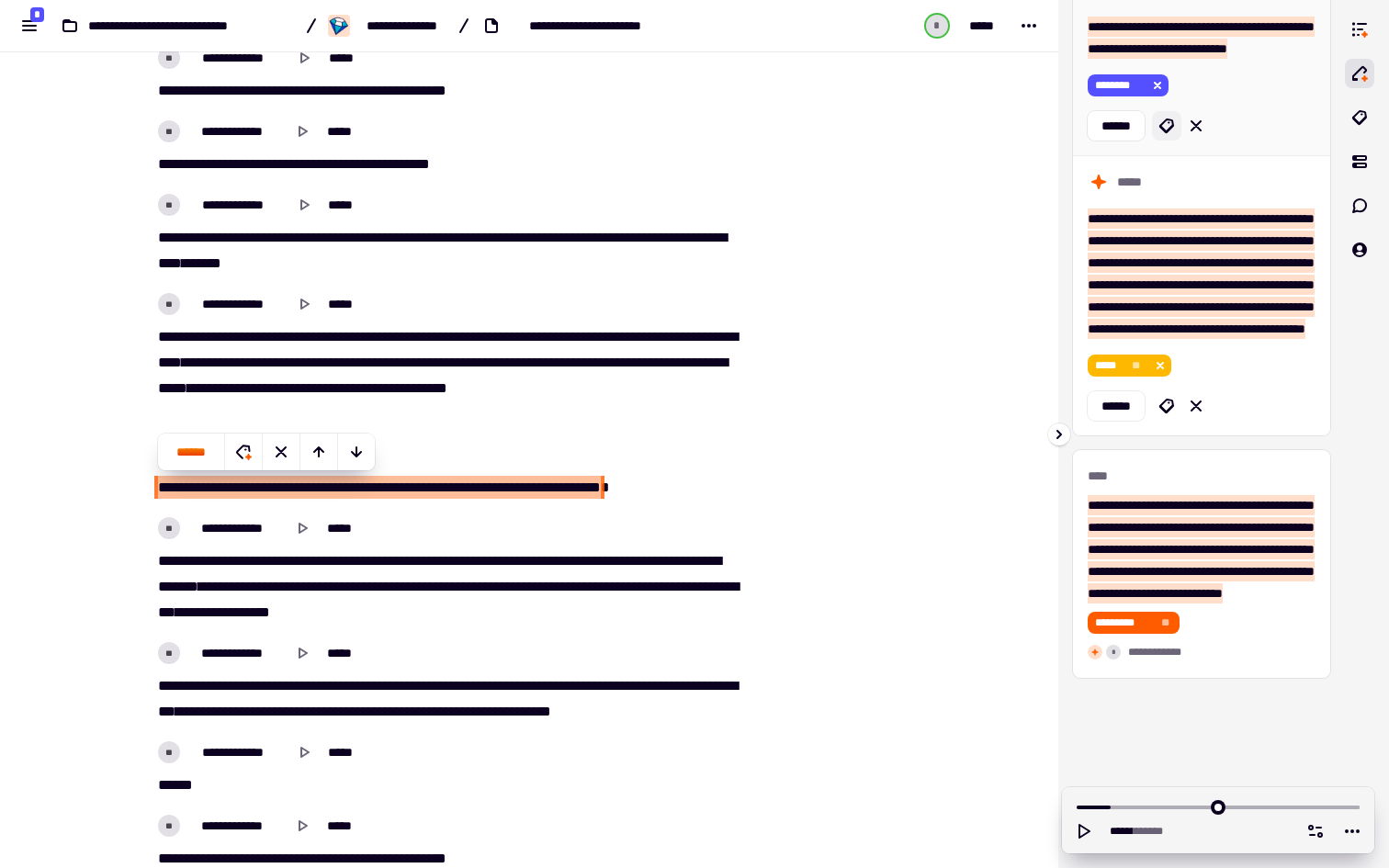 click 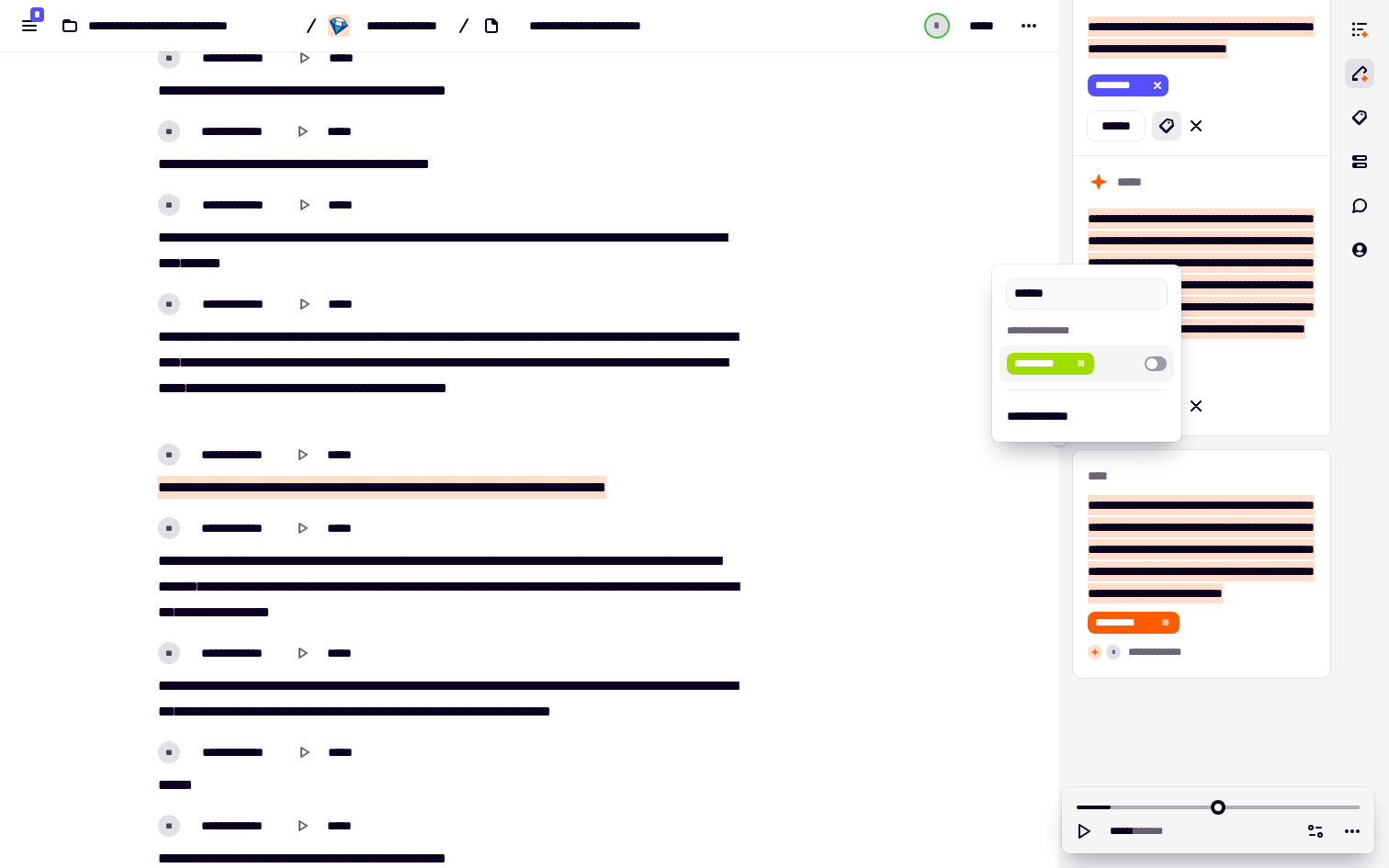 type on "******" 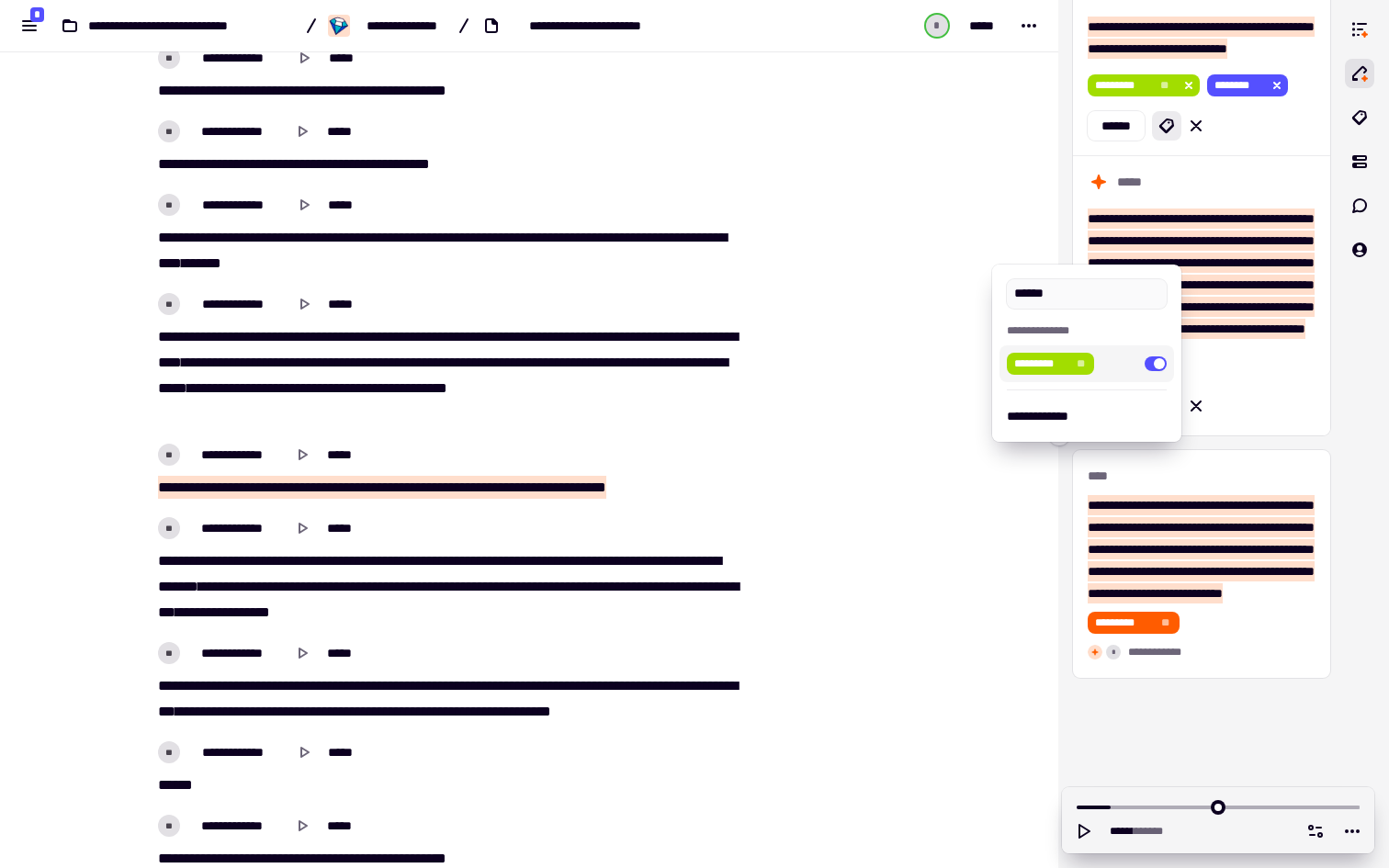 click at bounding box center (694, 434) 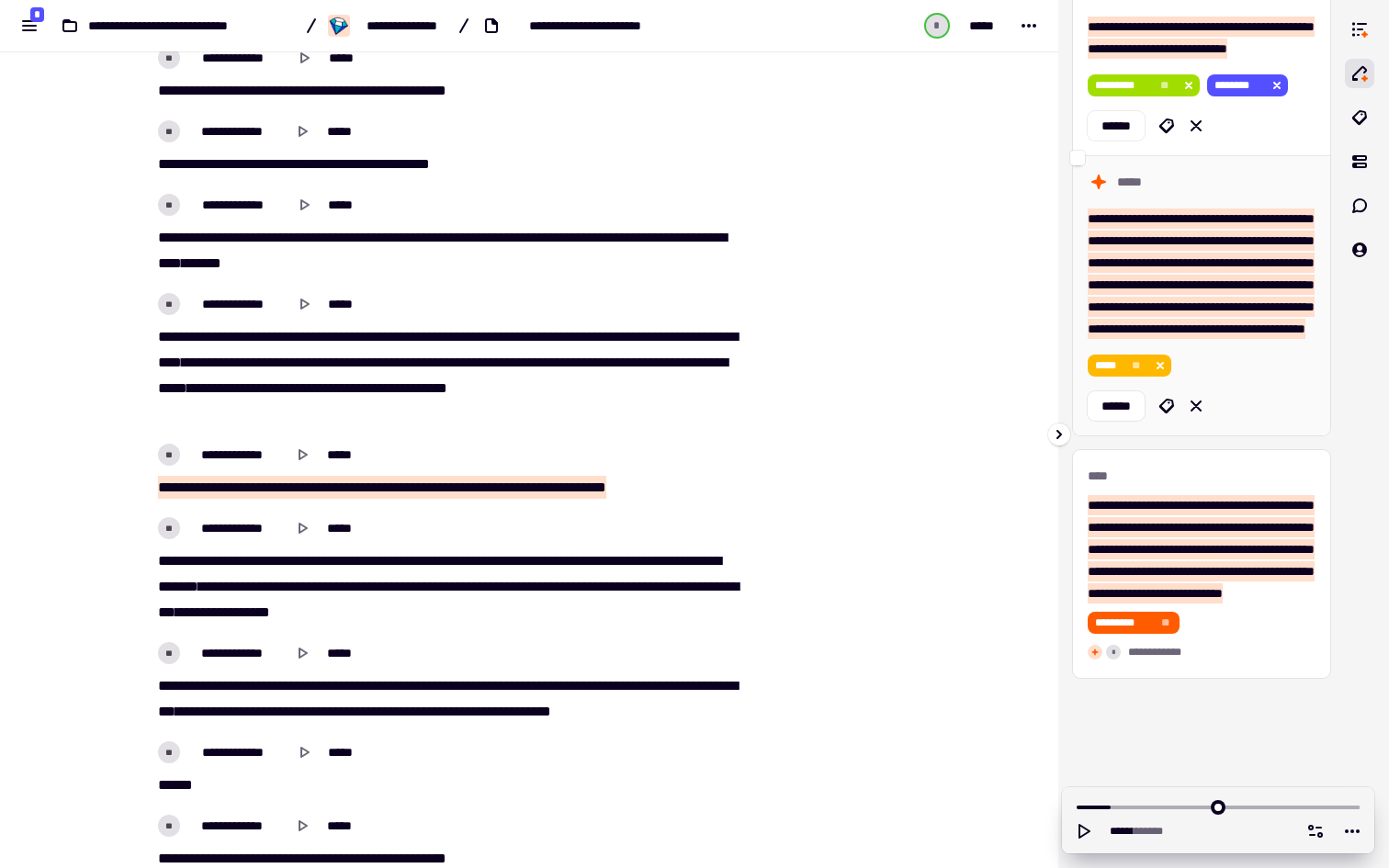 scroll, scrollTop: 5078, scrollLeft: 0, axis: vertical 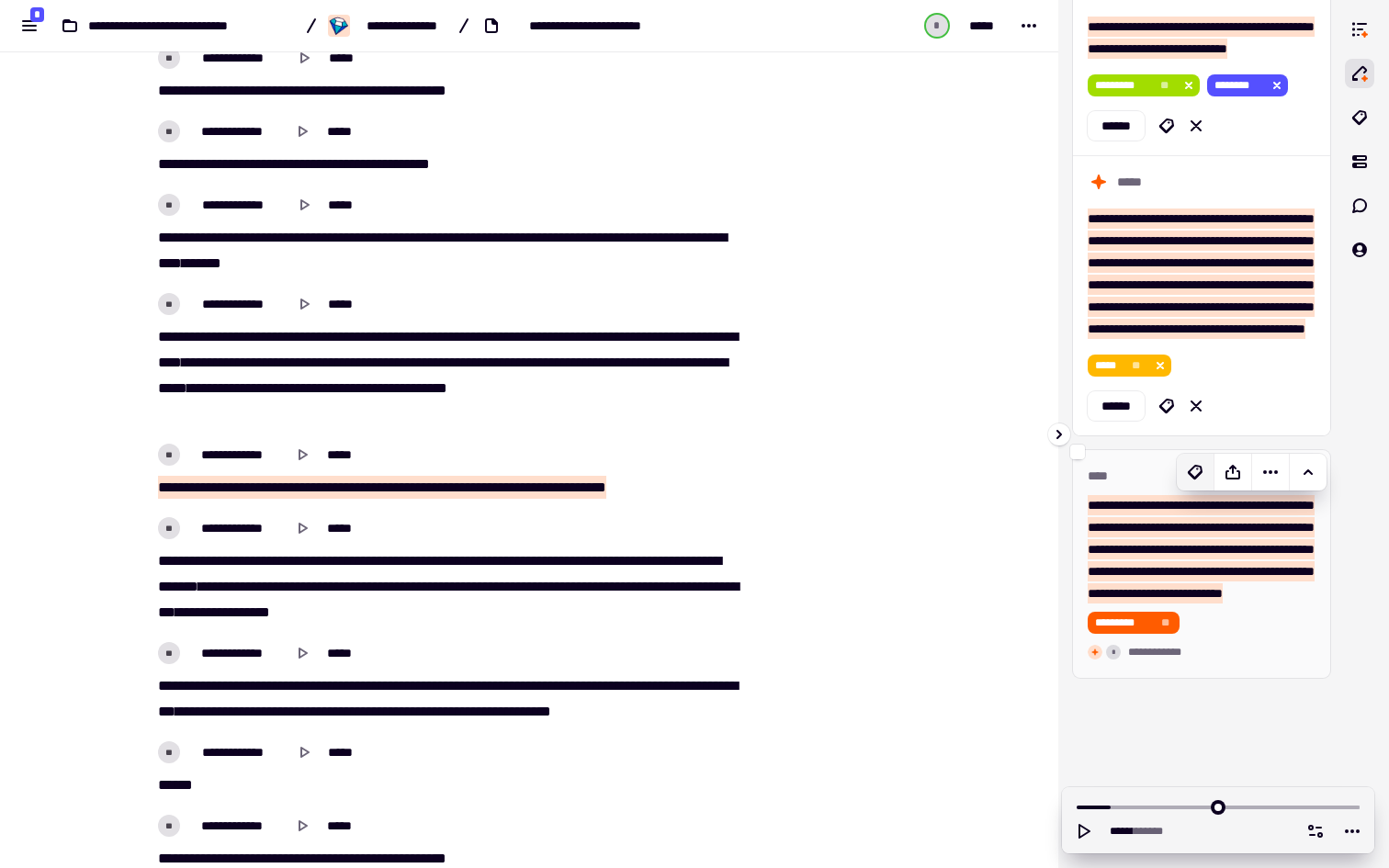 click 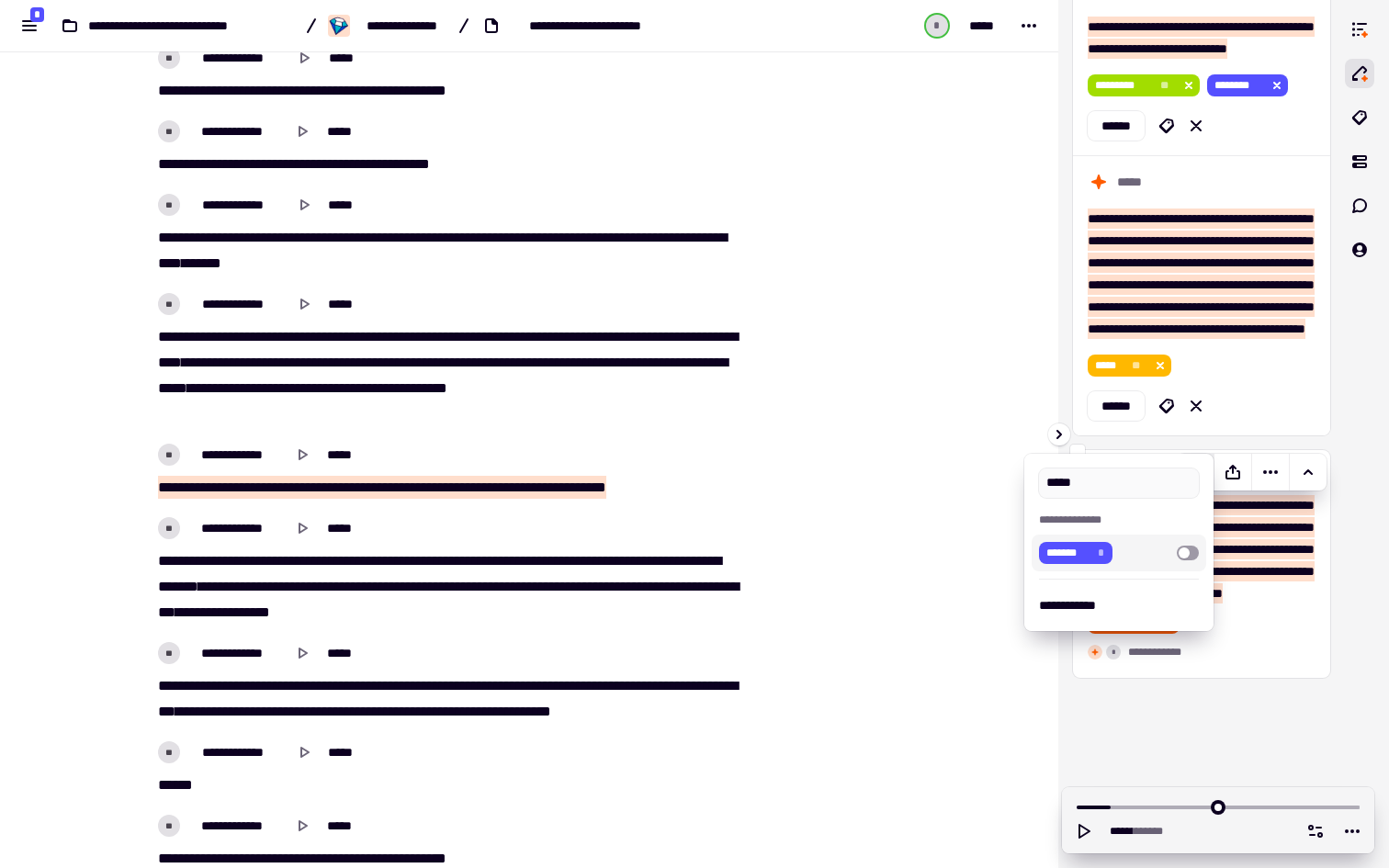 type on "*****" 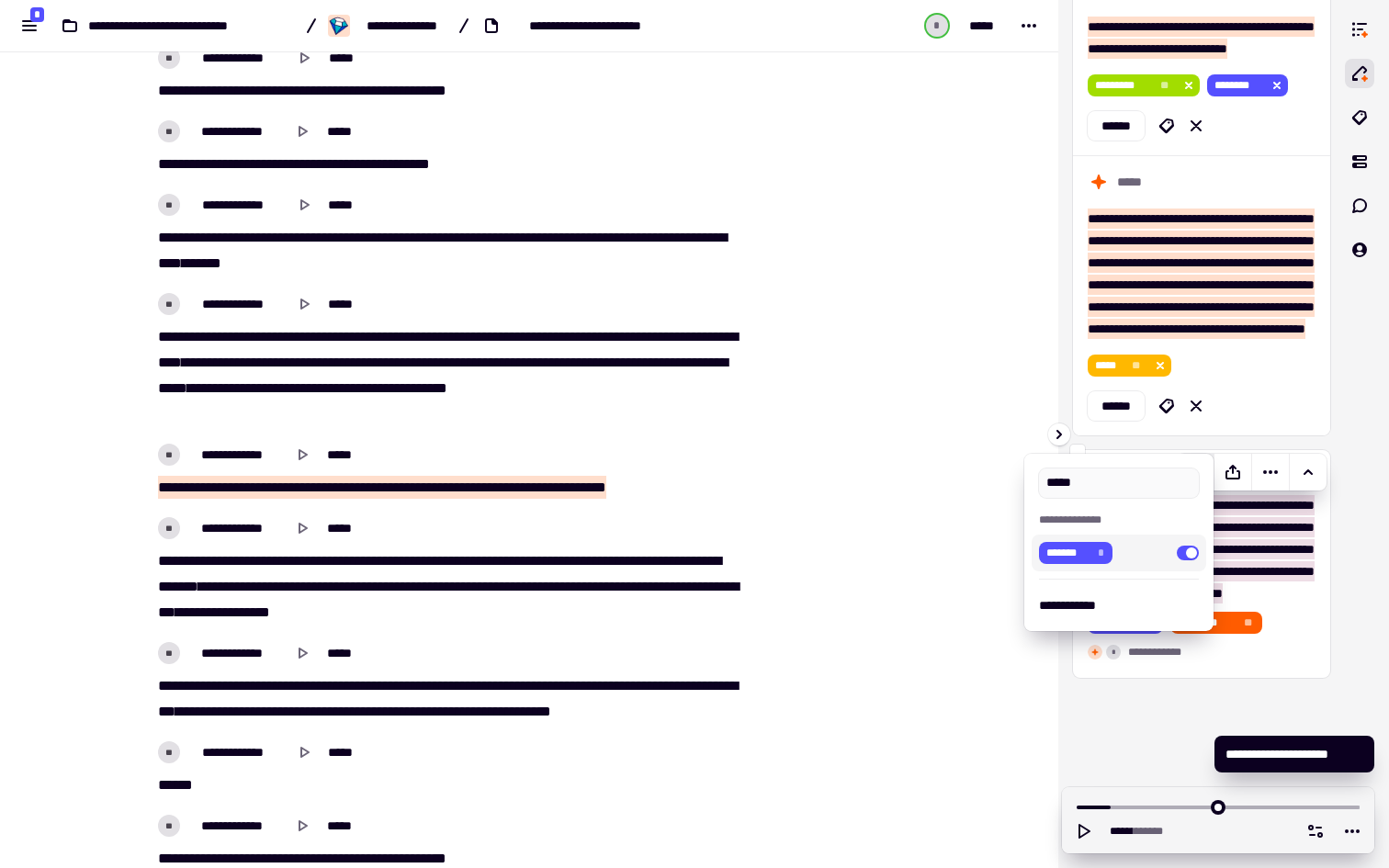click at bounding box center (694, 434) 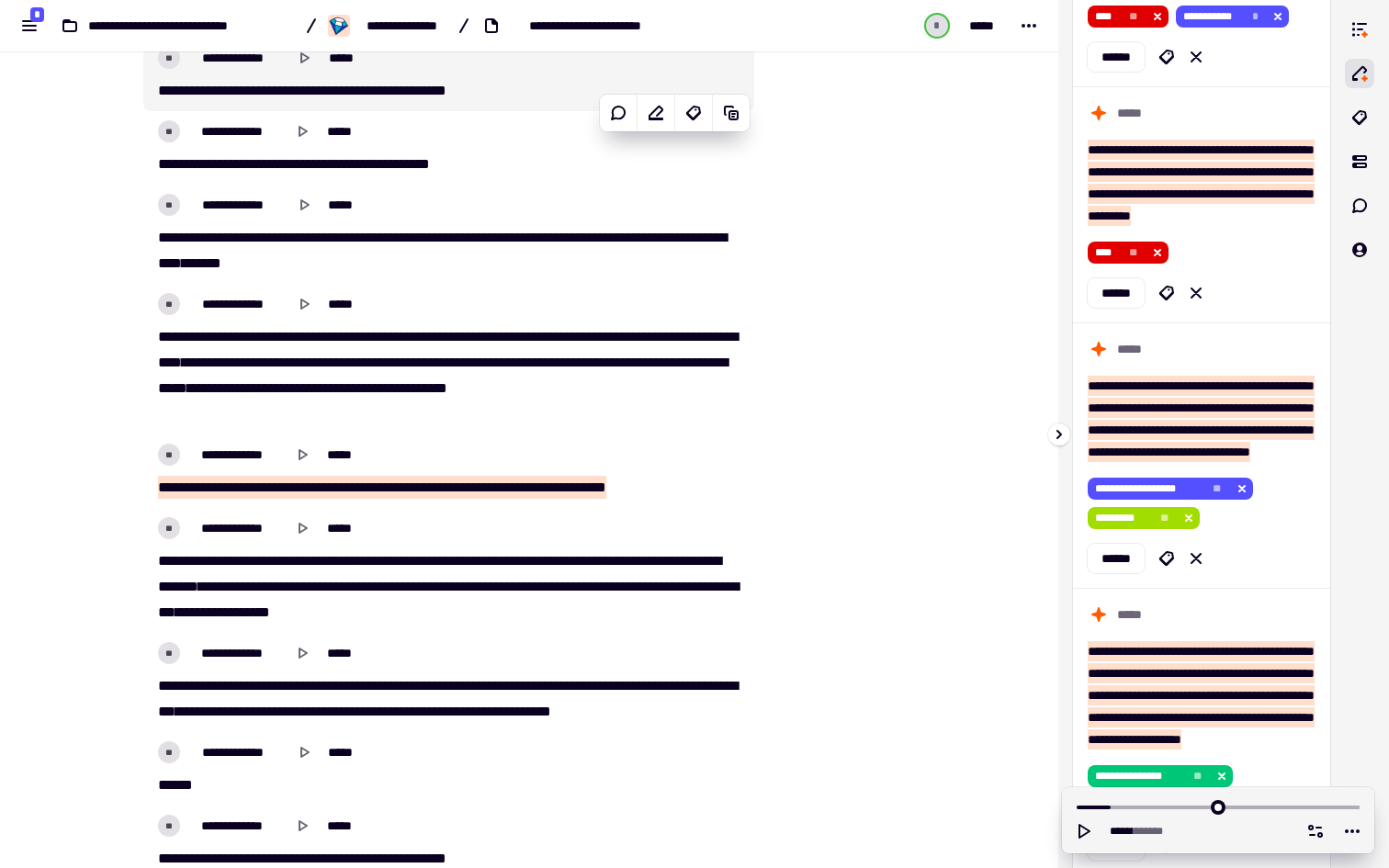 scroll, scrollTop: 0, scrollLeft: 0, axis: both 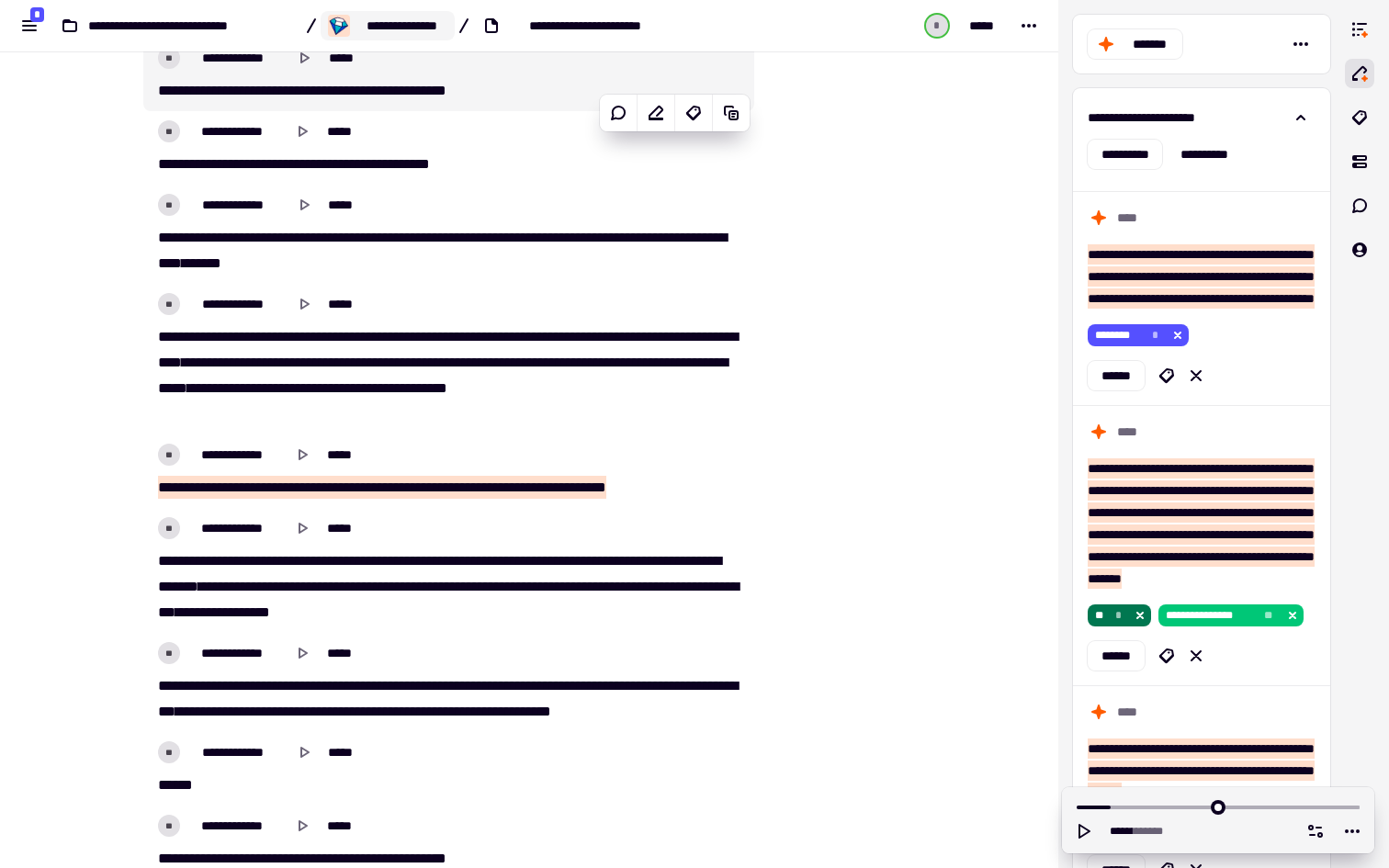 click on "**********" 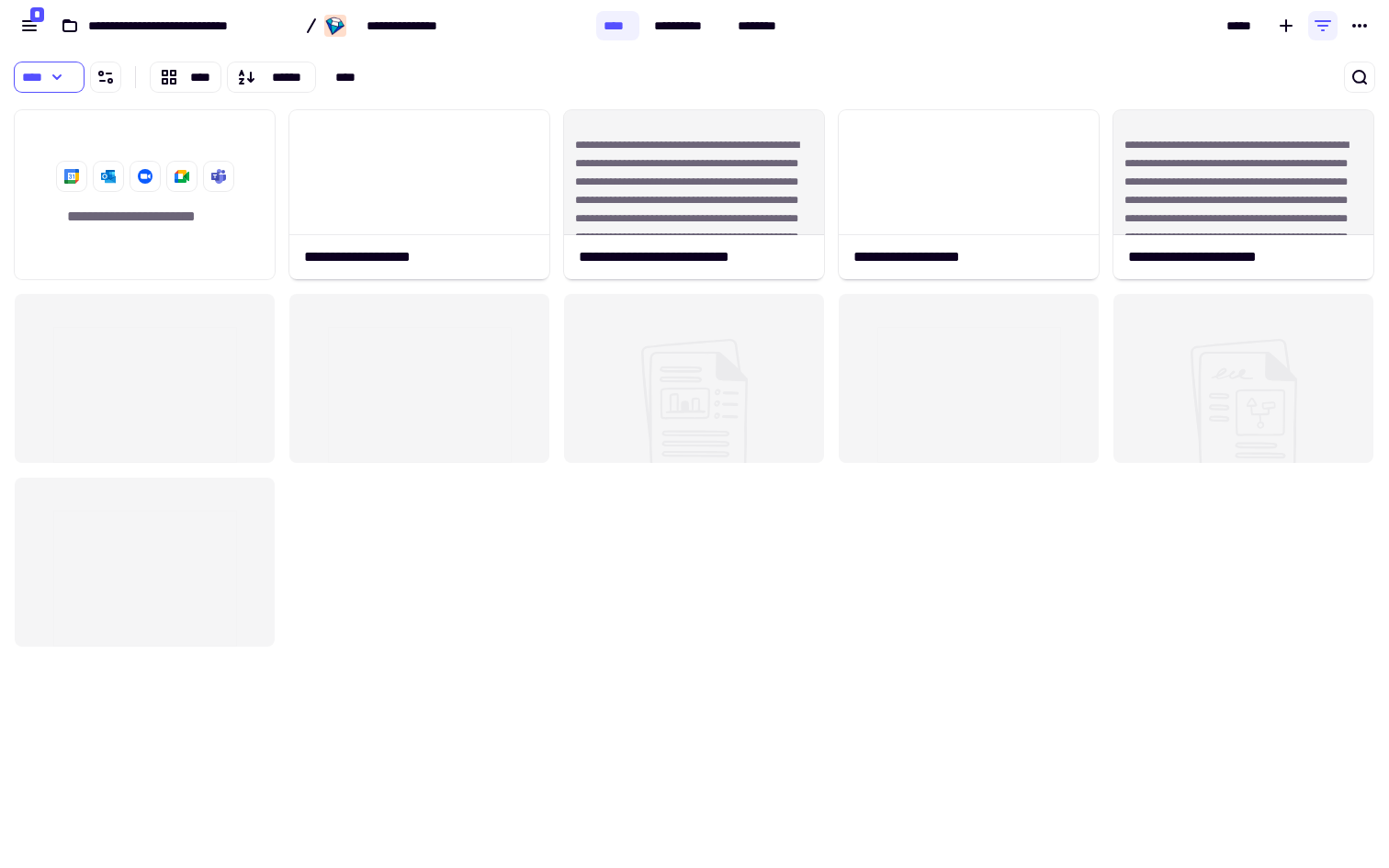 scroll, scrollTop: 1, scrollLeft: 1, axis: both 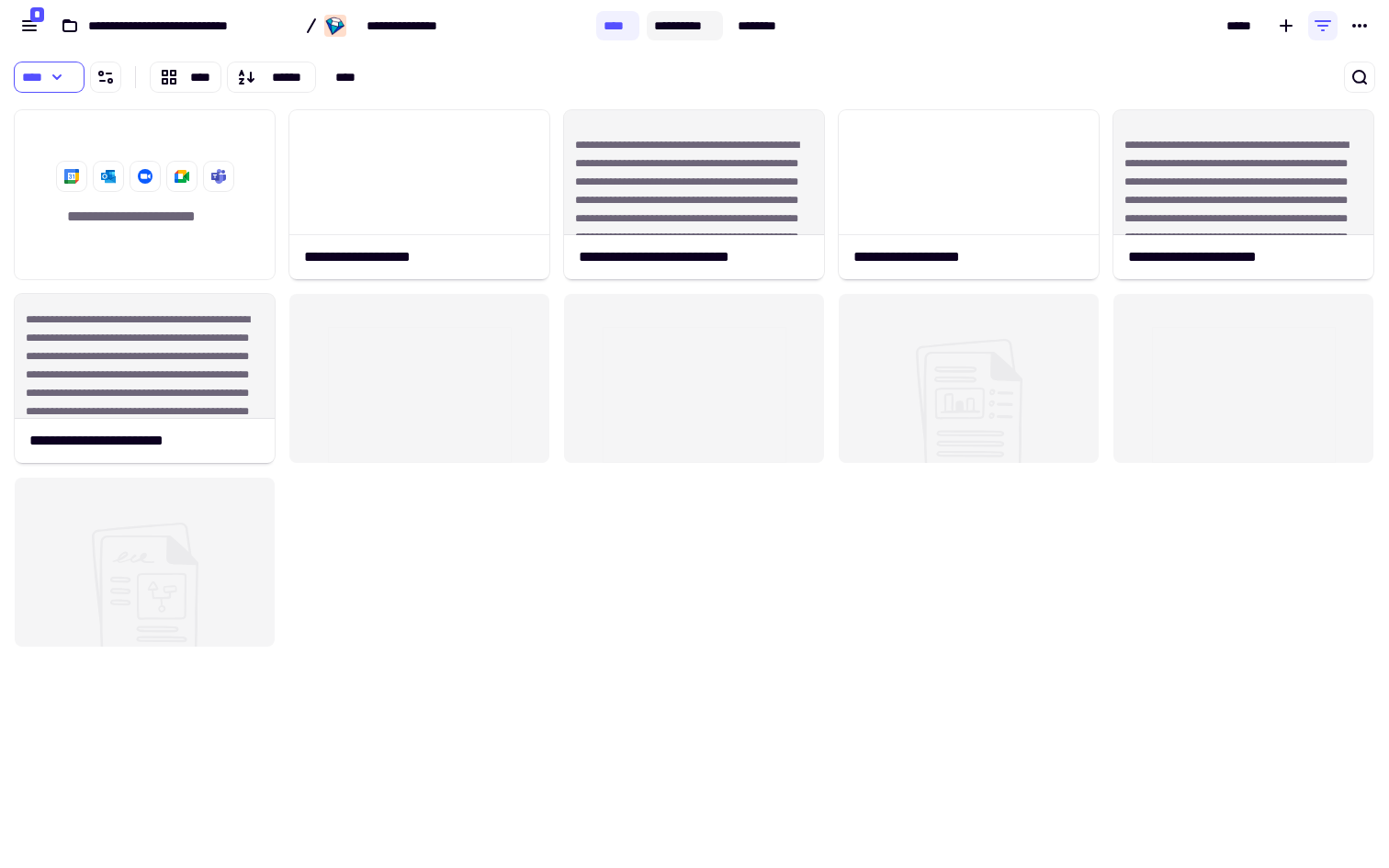 click on "**********" 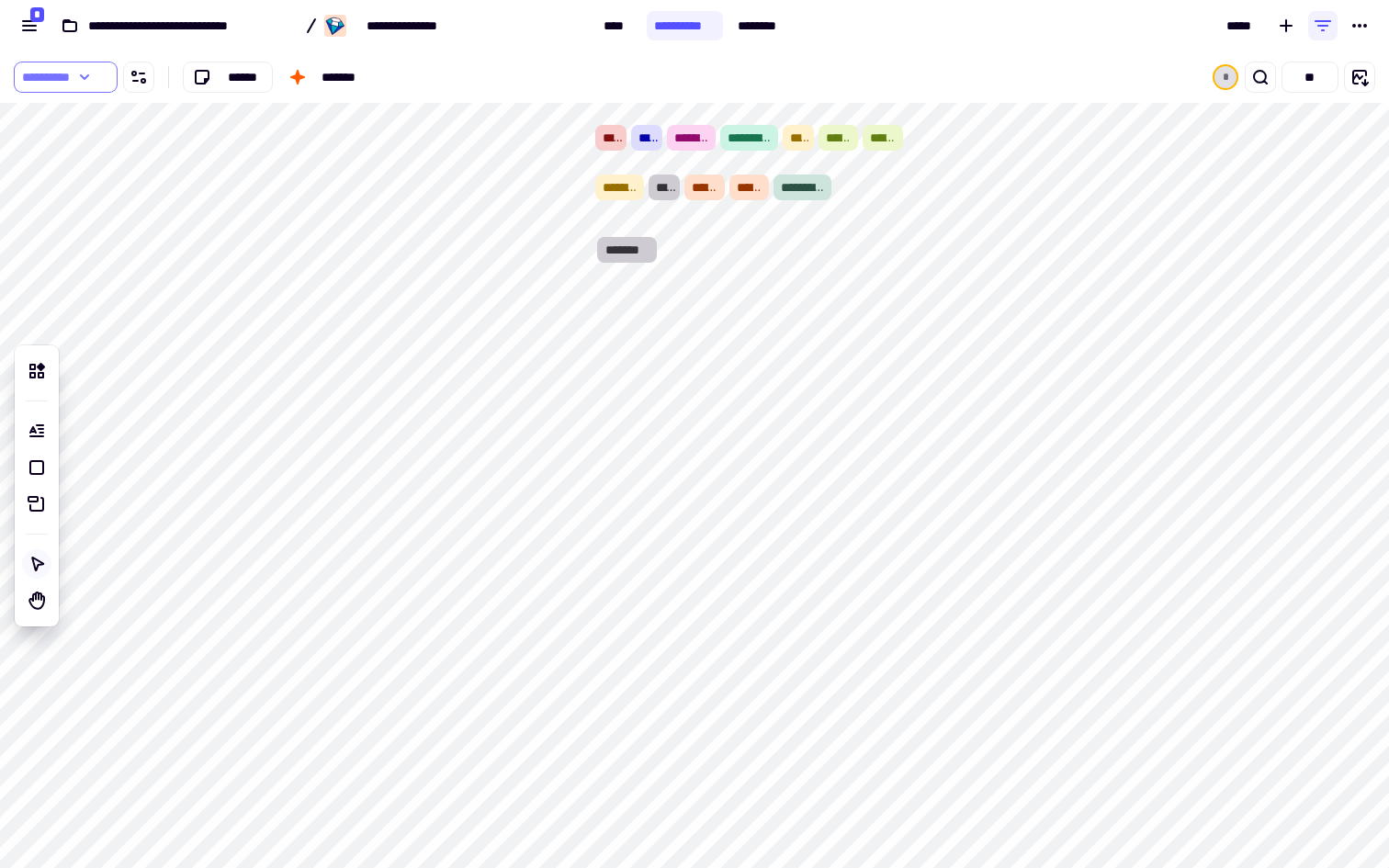 click 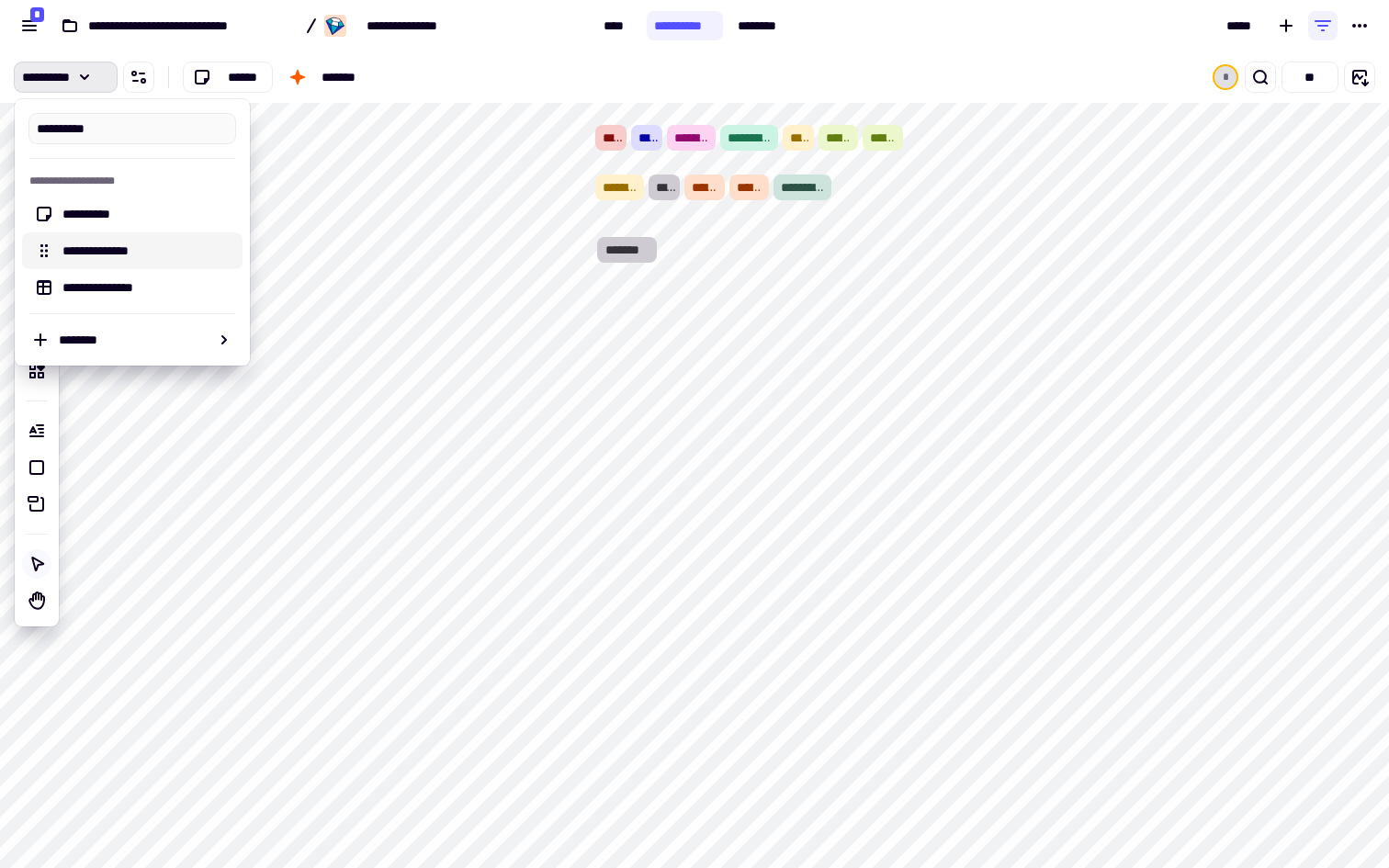 click on "**********" at bounding box center (147, 251) 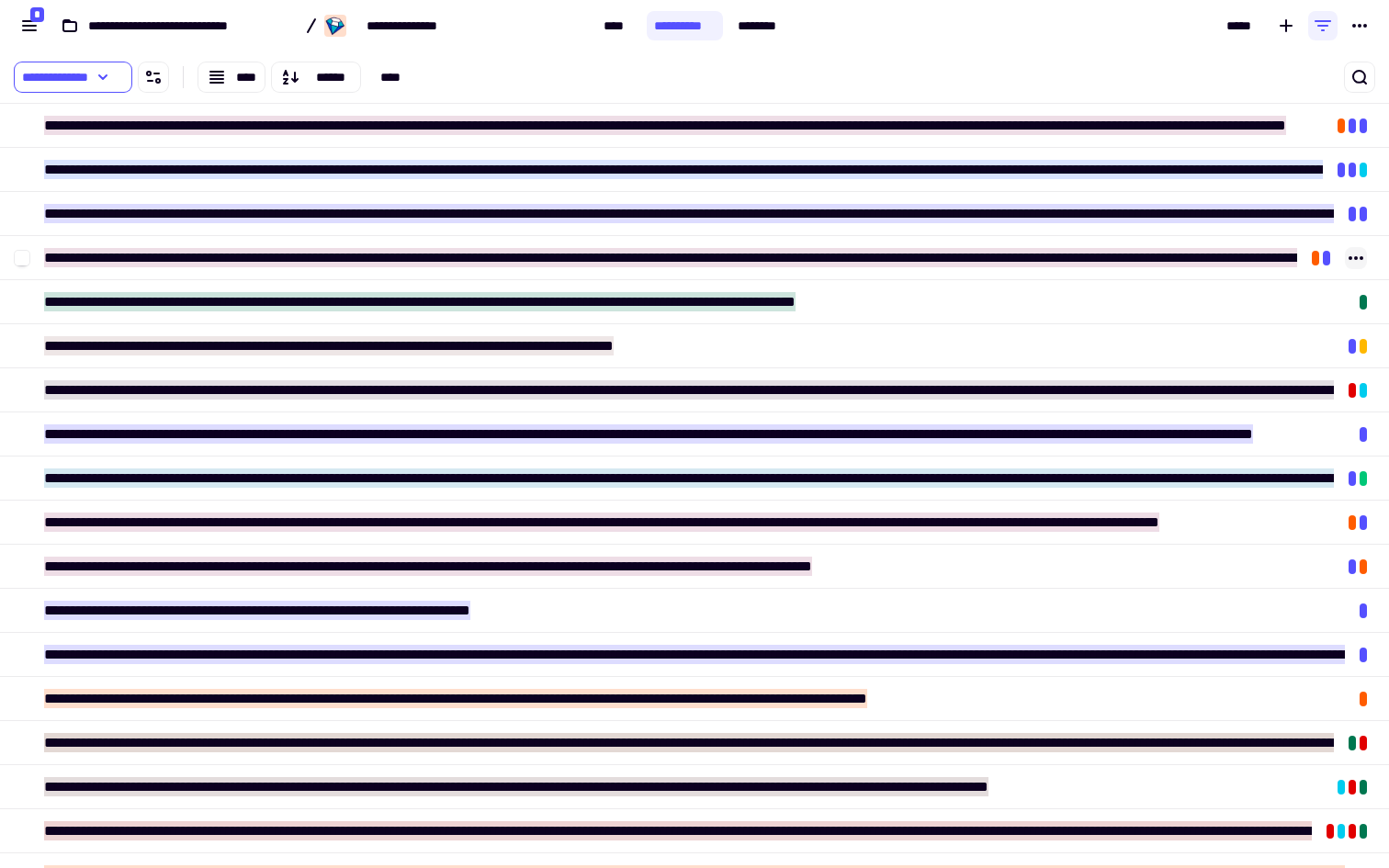 scroll, scrollTop: 1, scrollLeft: 1, axis: both 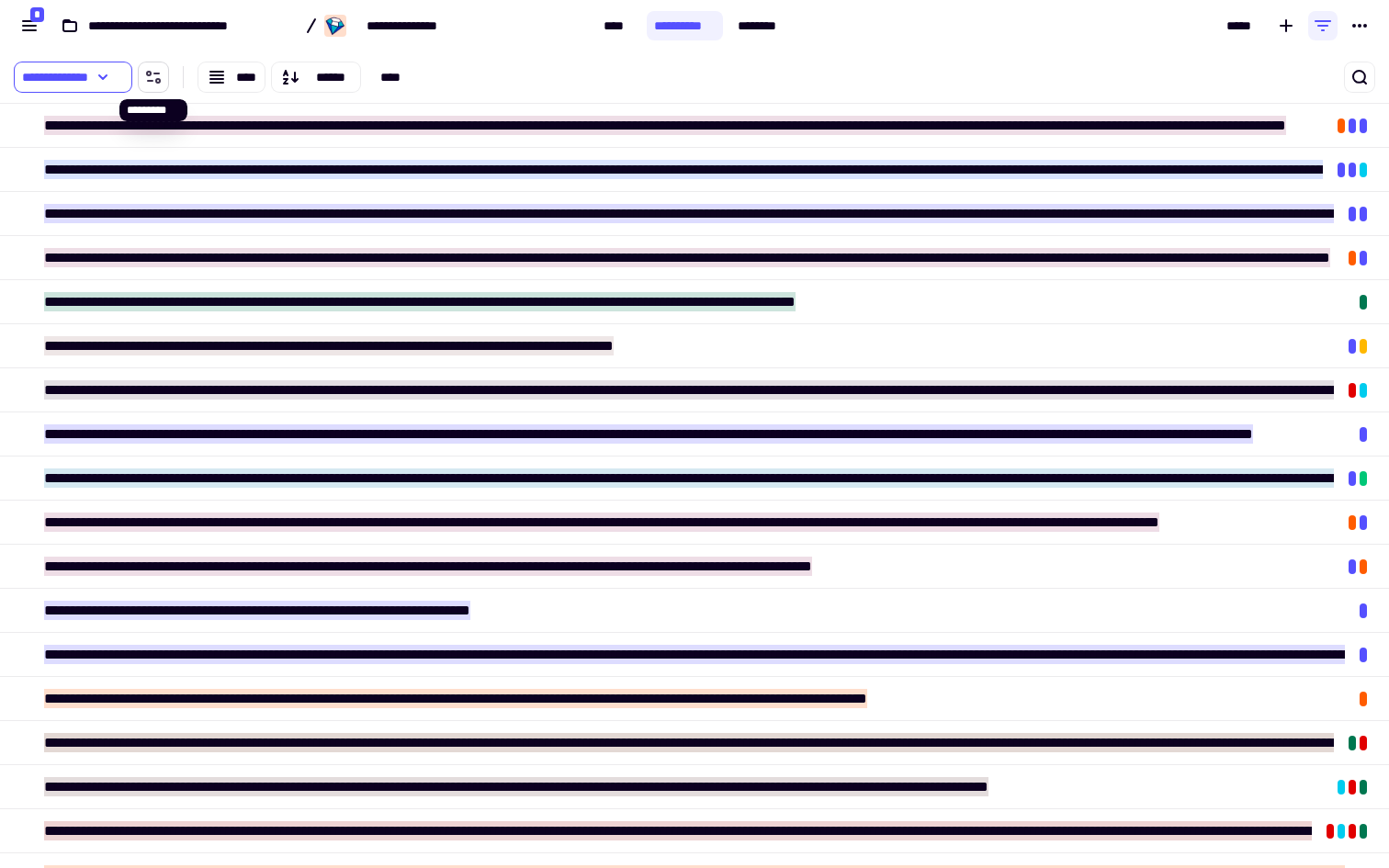 click 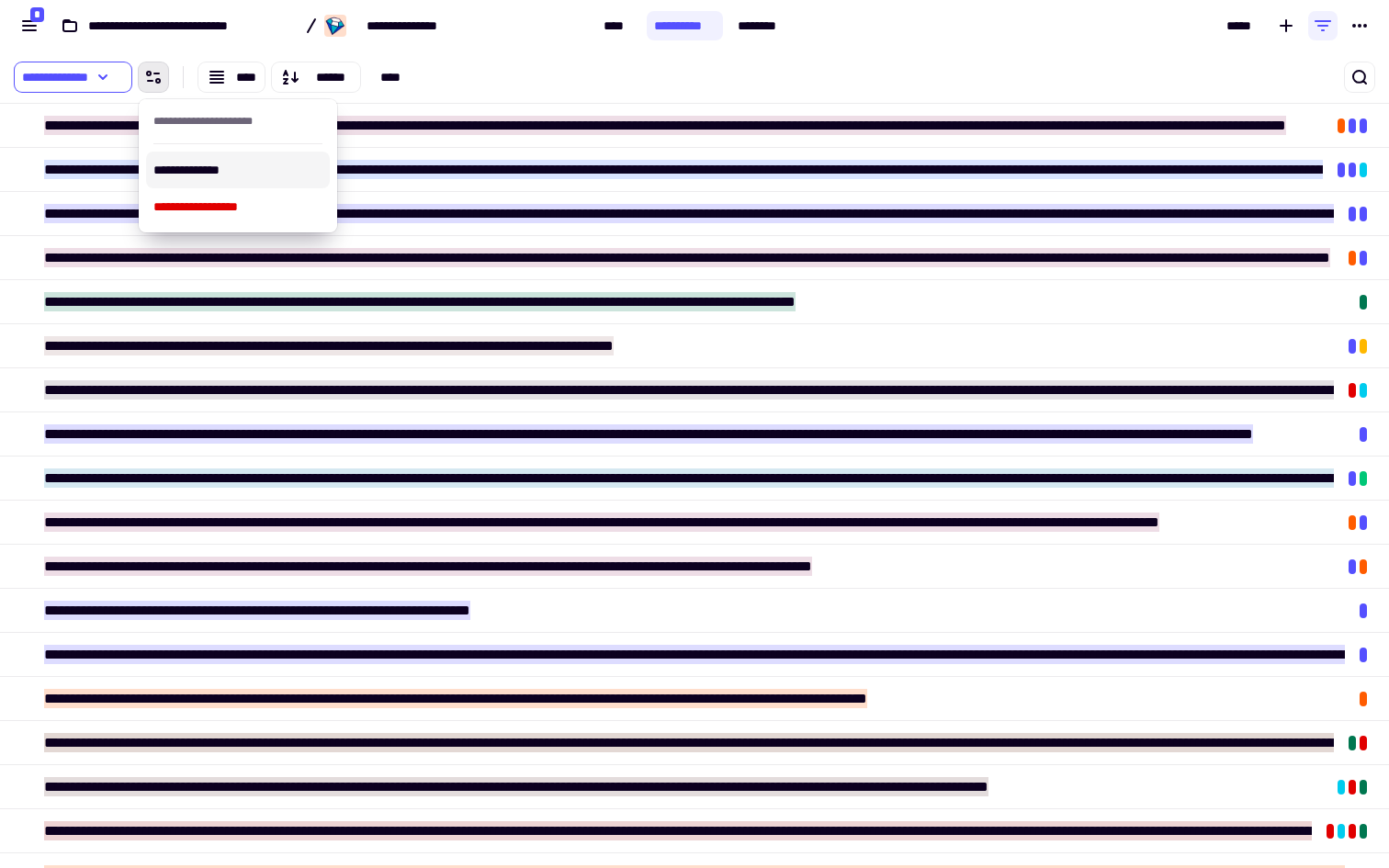click on "**********" at bounding box center (238, 170) 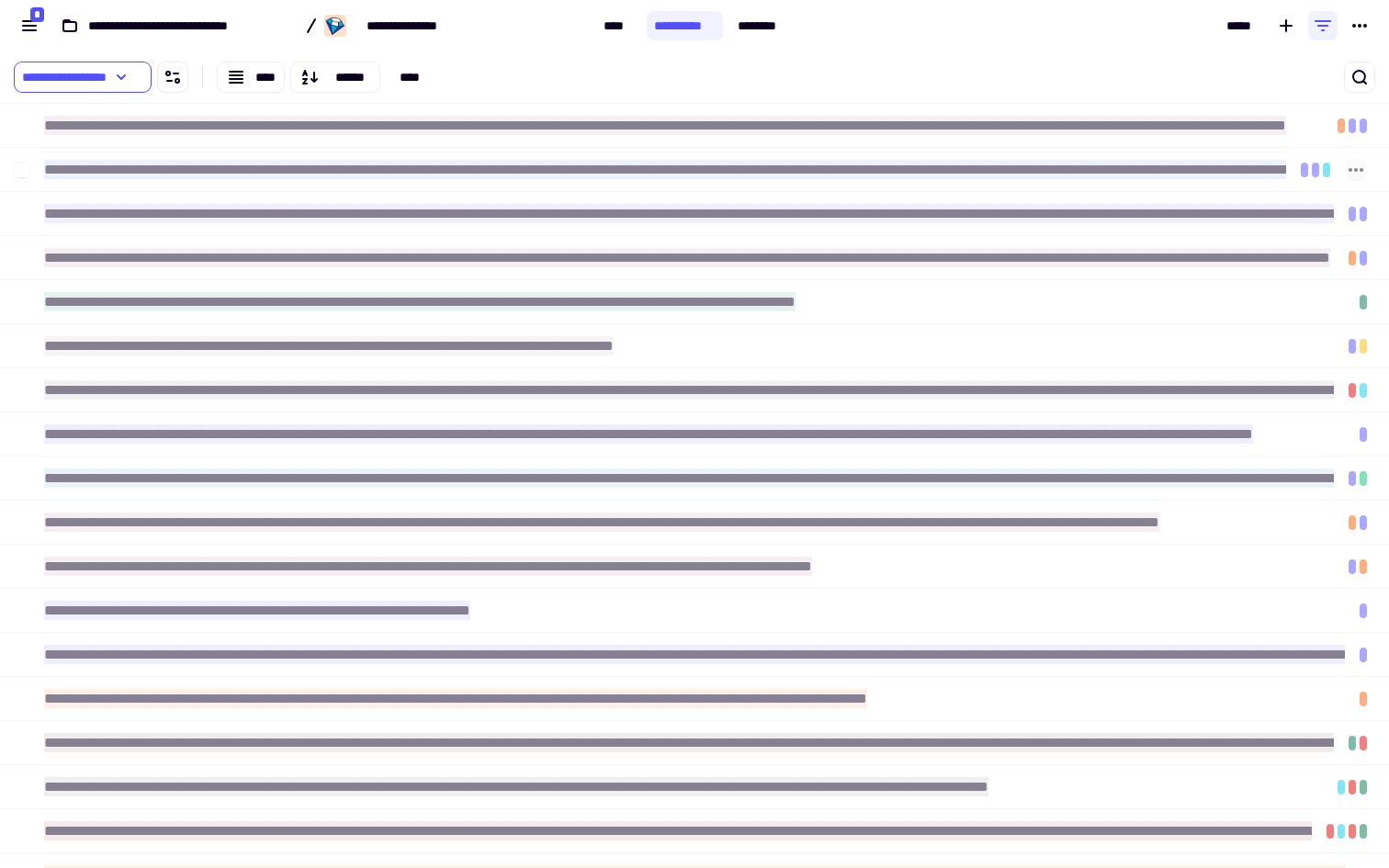 scroll, scrollTop: 1, scrollLeft: 1, axis: both 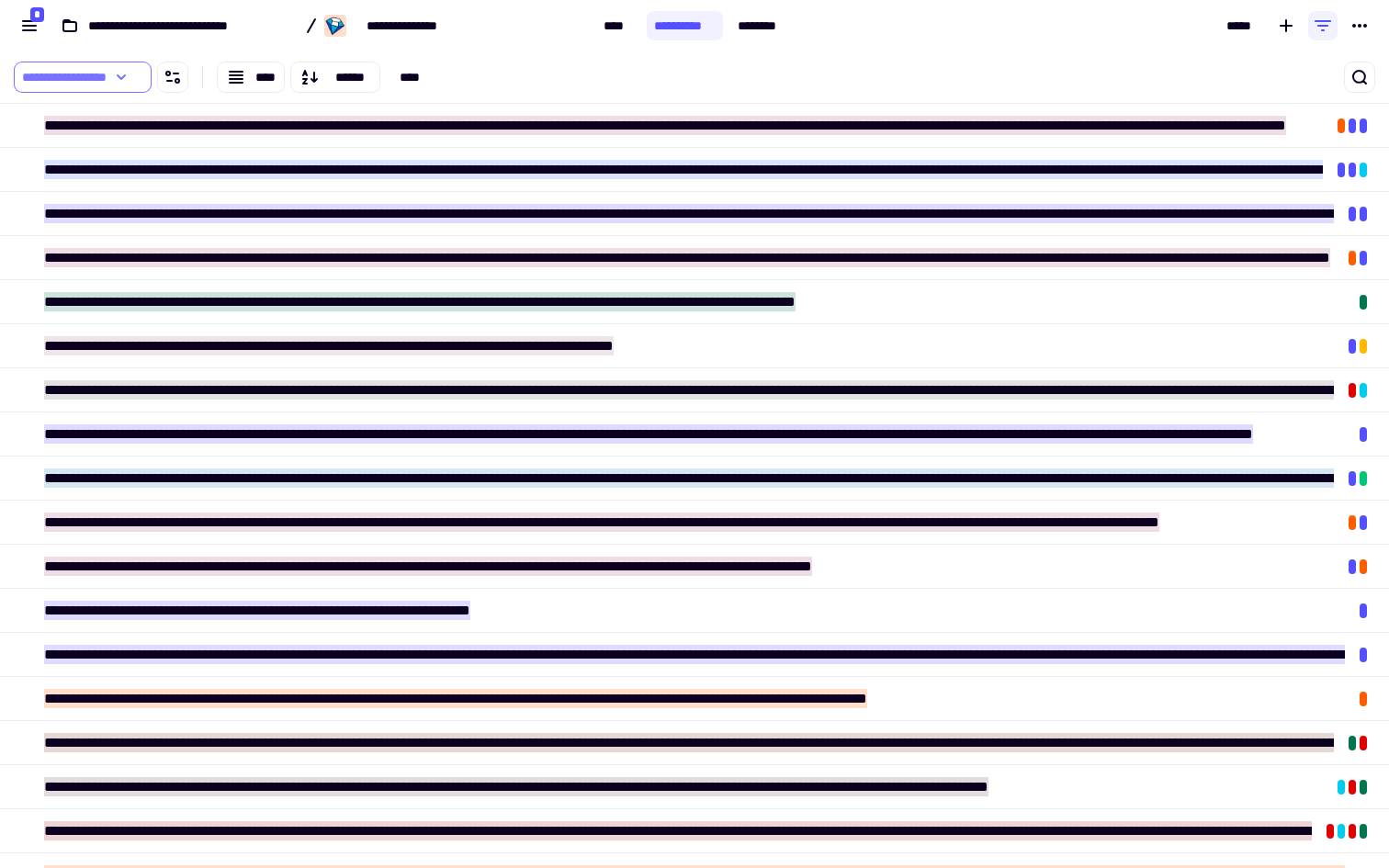 click on "**********" 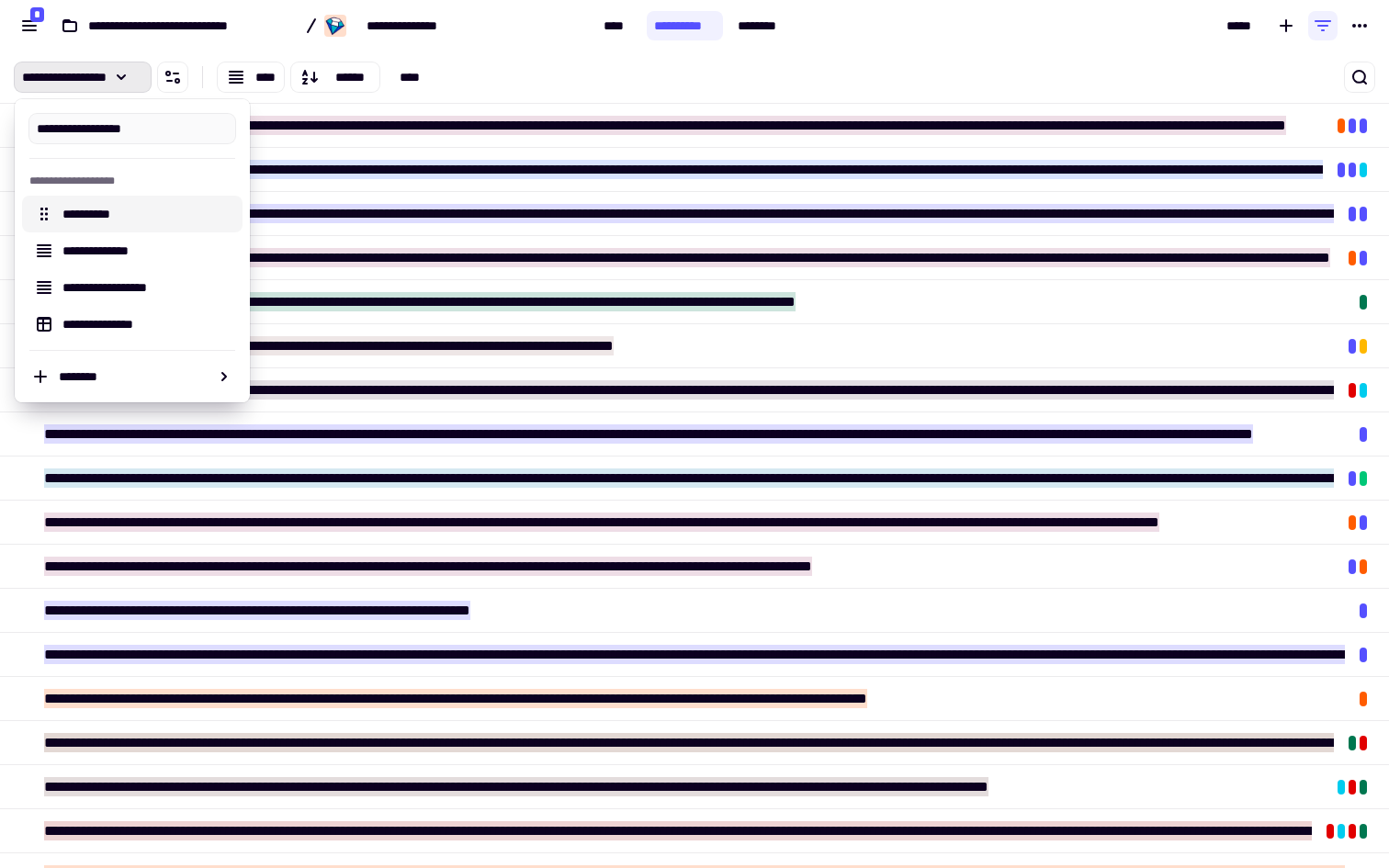 click on "**********" at bounding box center [147, 214] 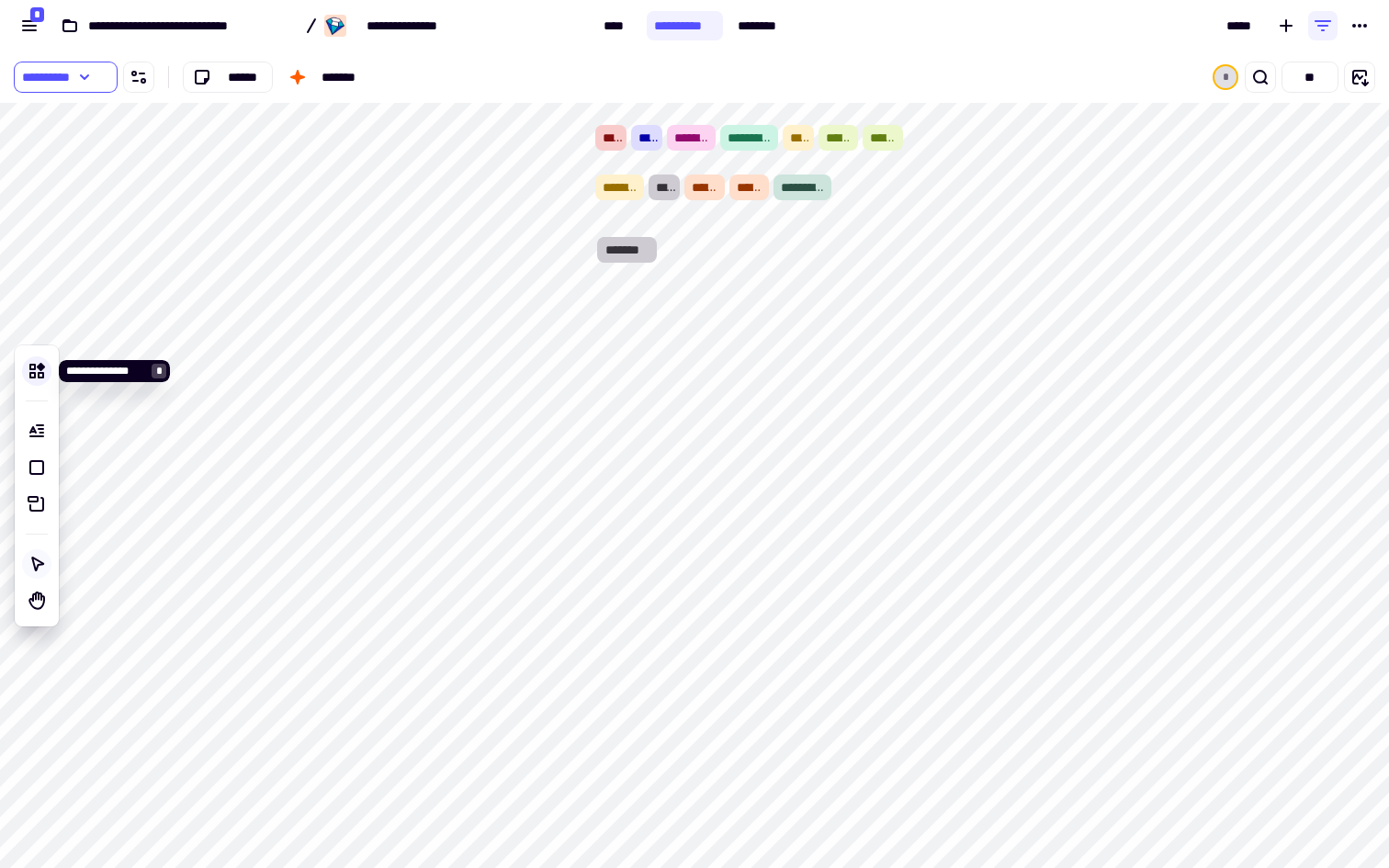 click 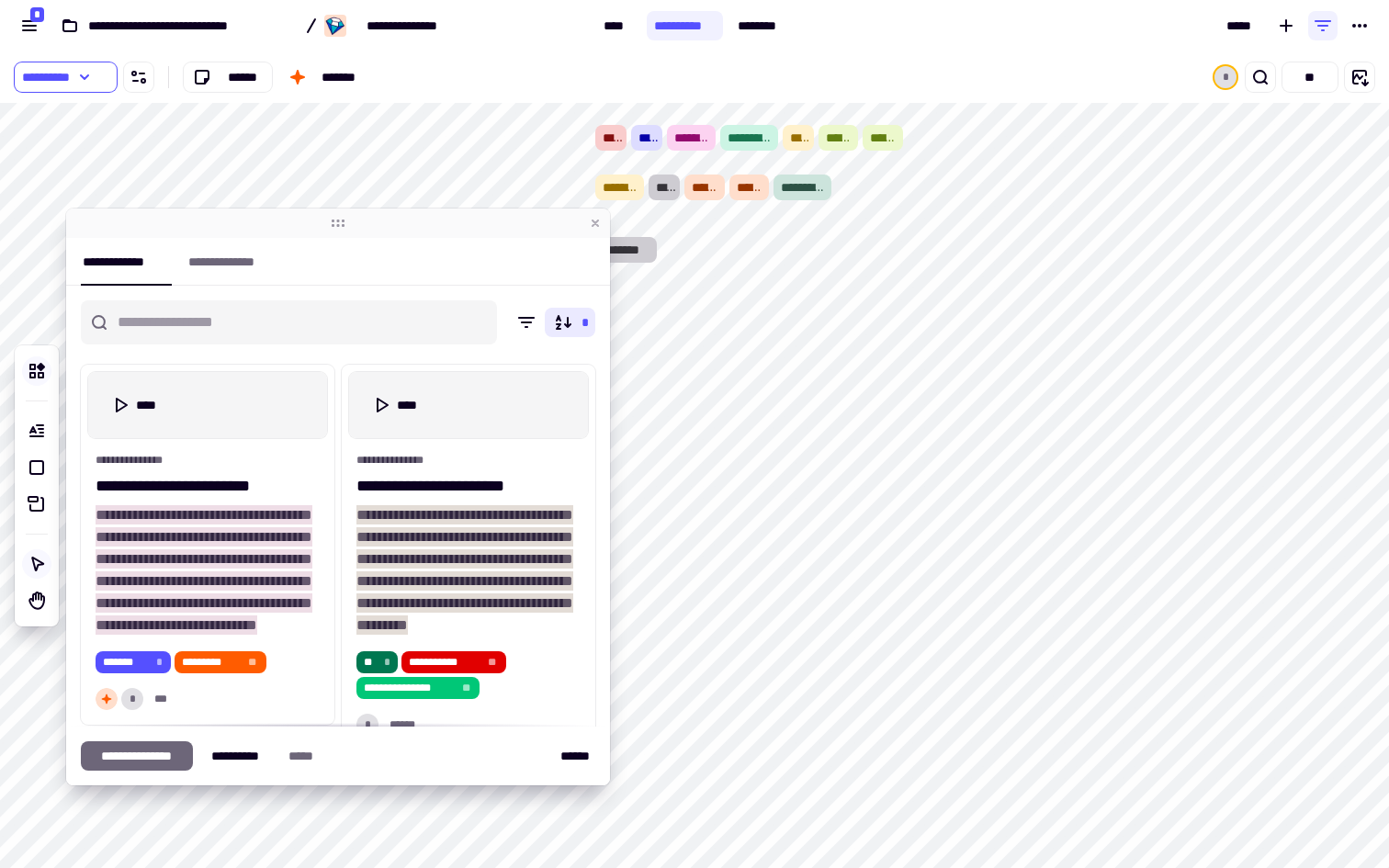 click 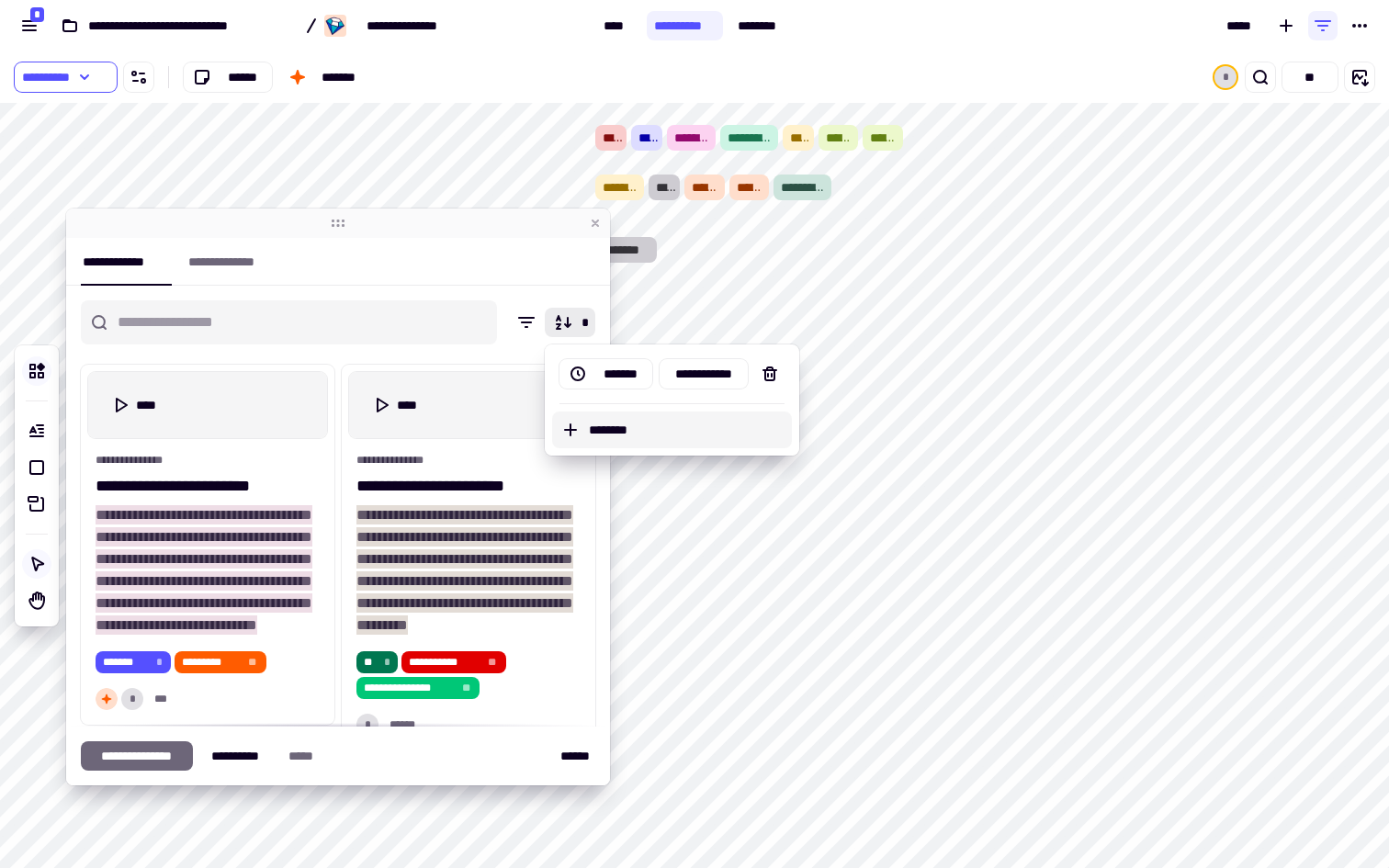 click on "********" at bounding box center [686, 430] 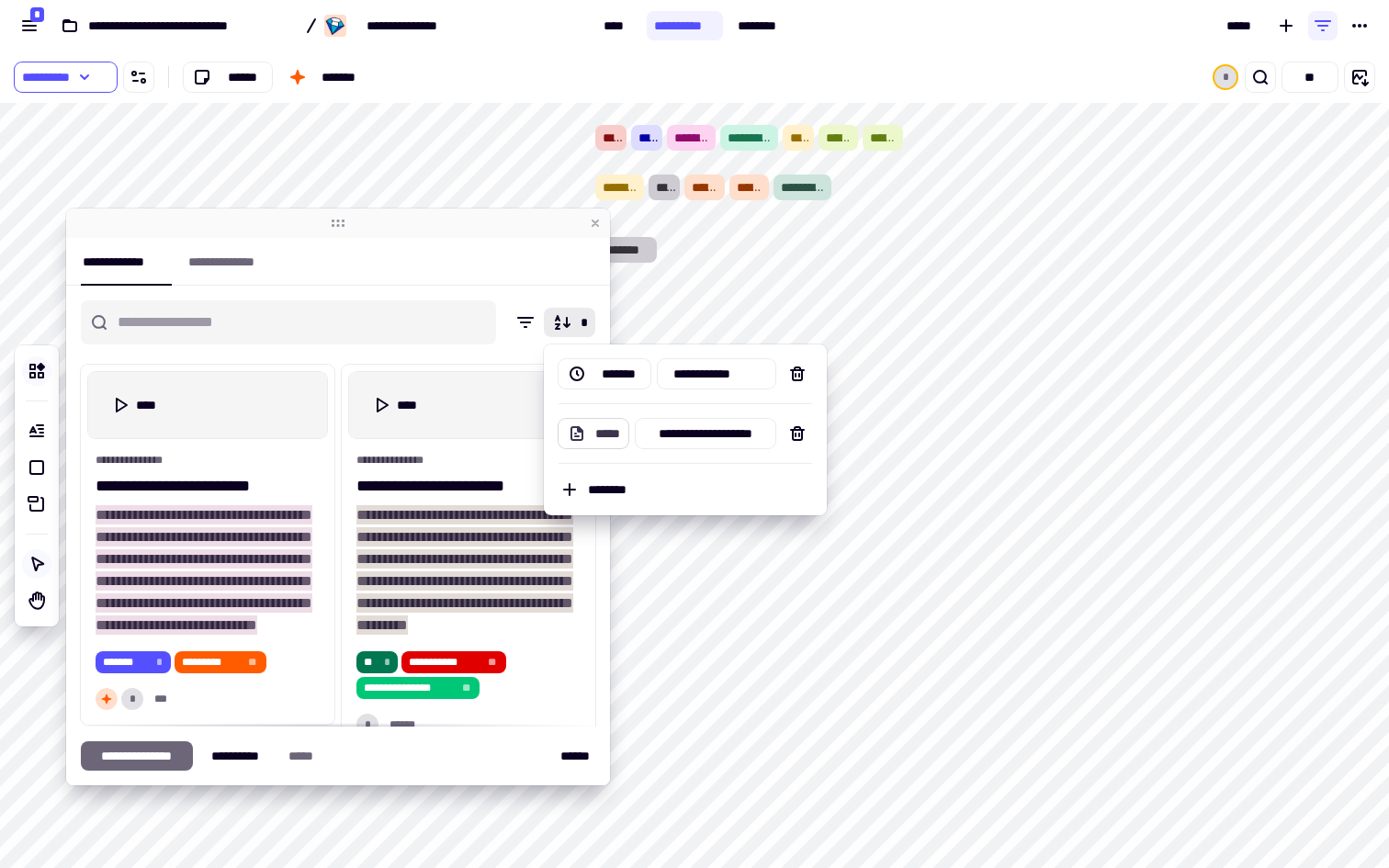 click on "*****" 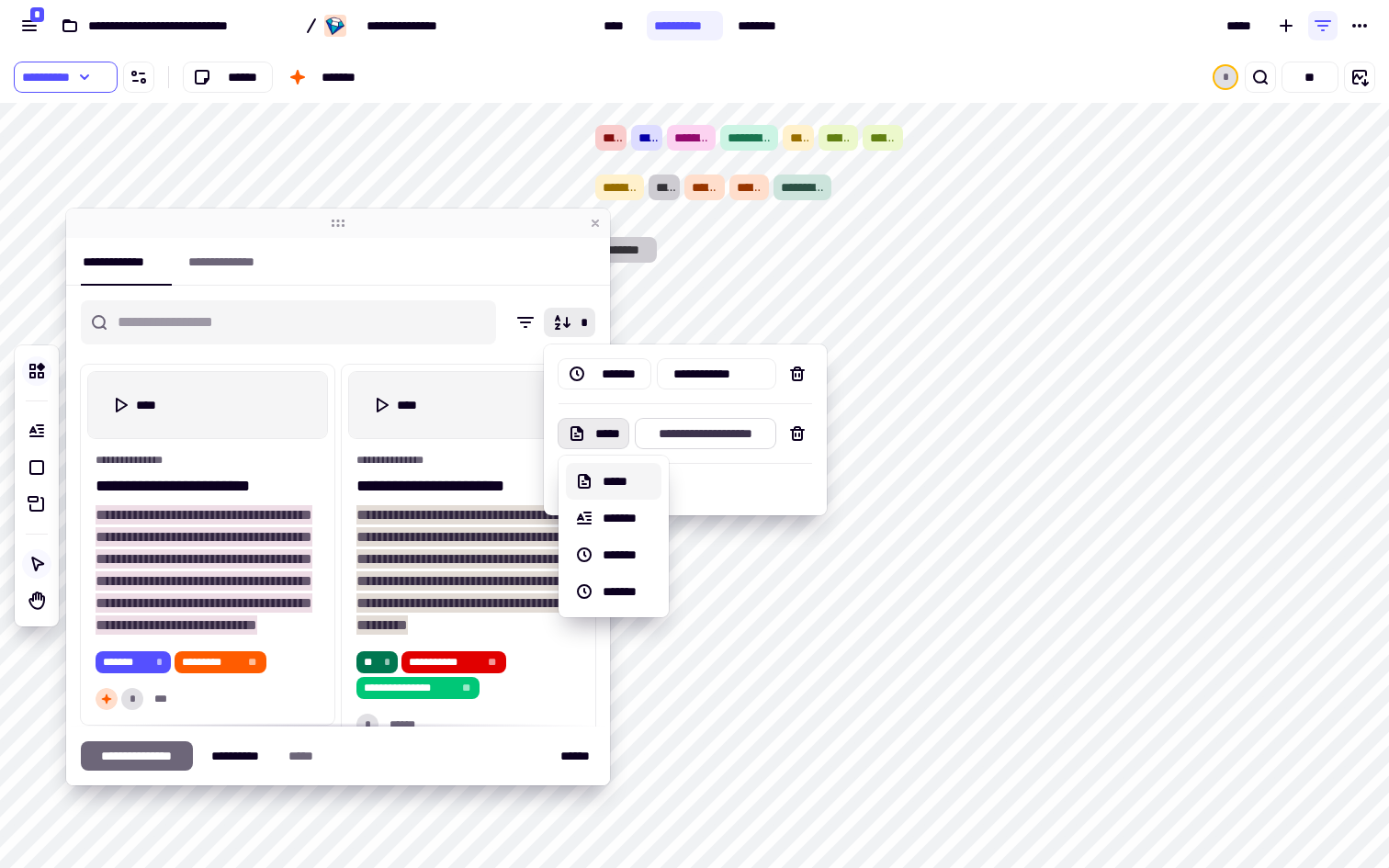click on "**********" 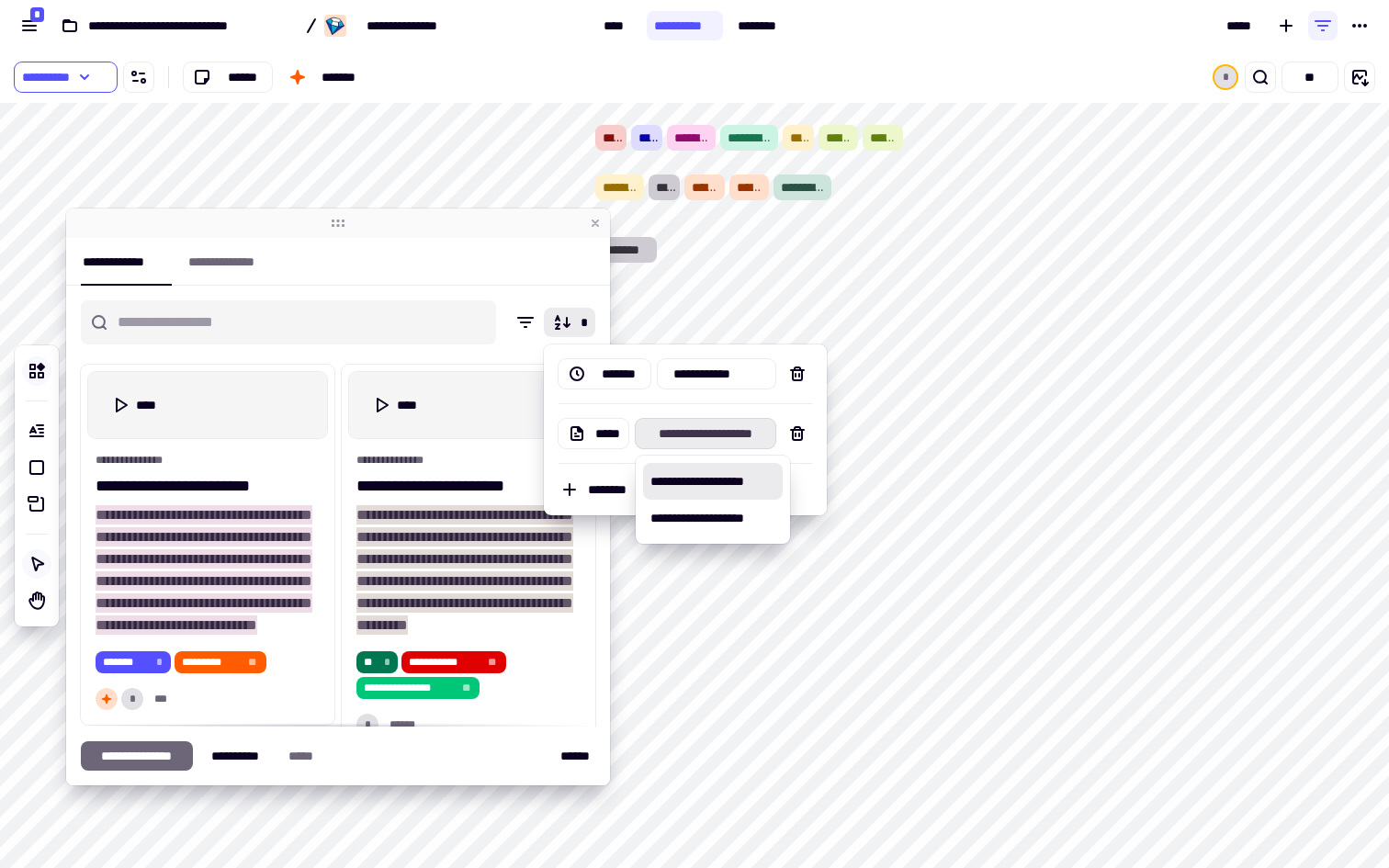 click on "**********" 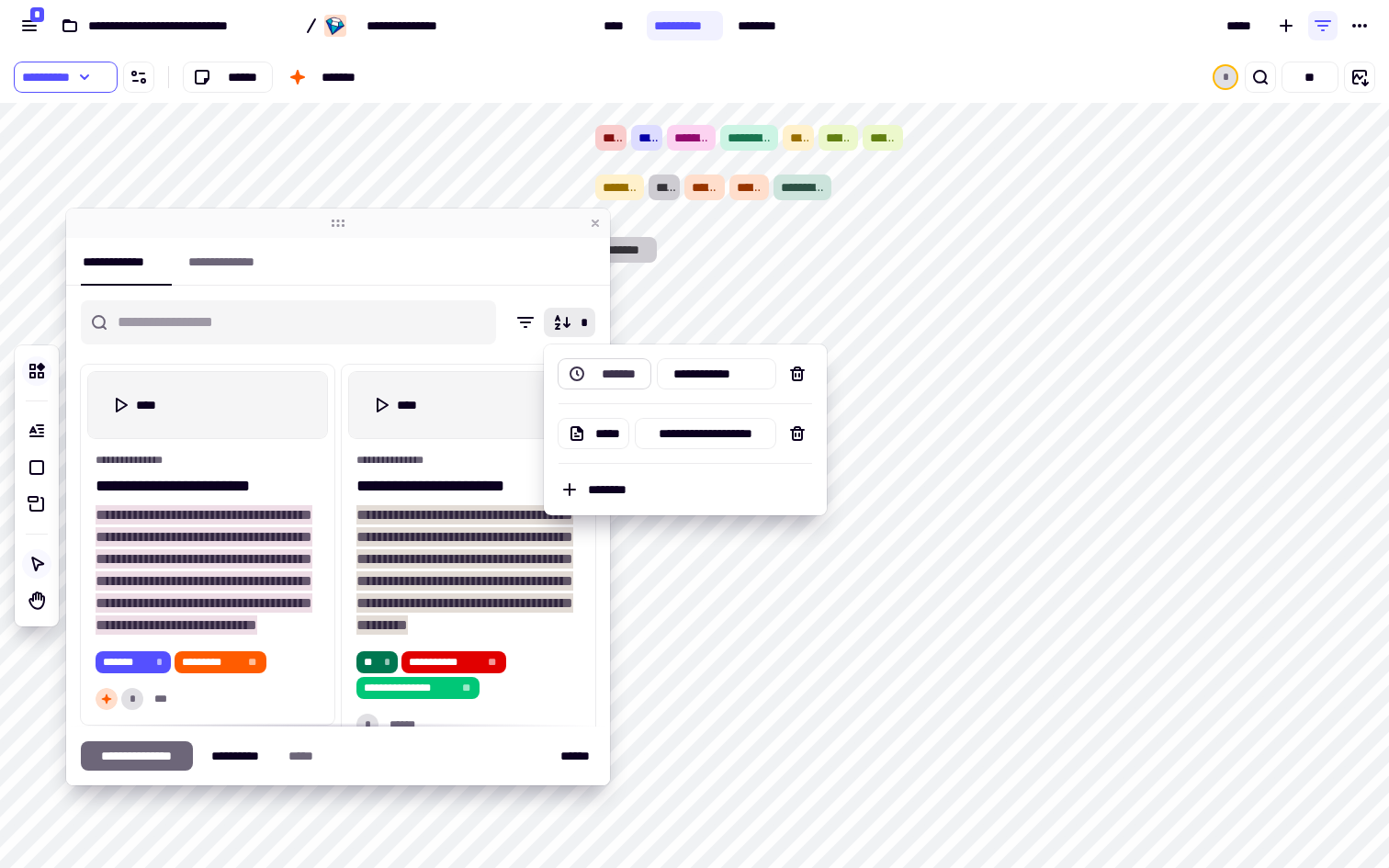 click on "*******" 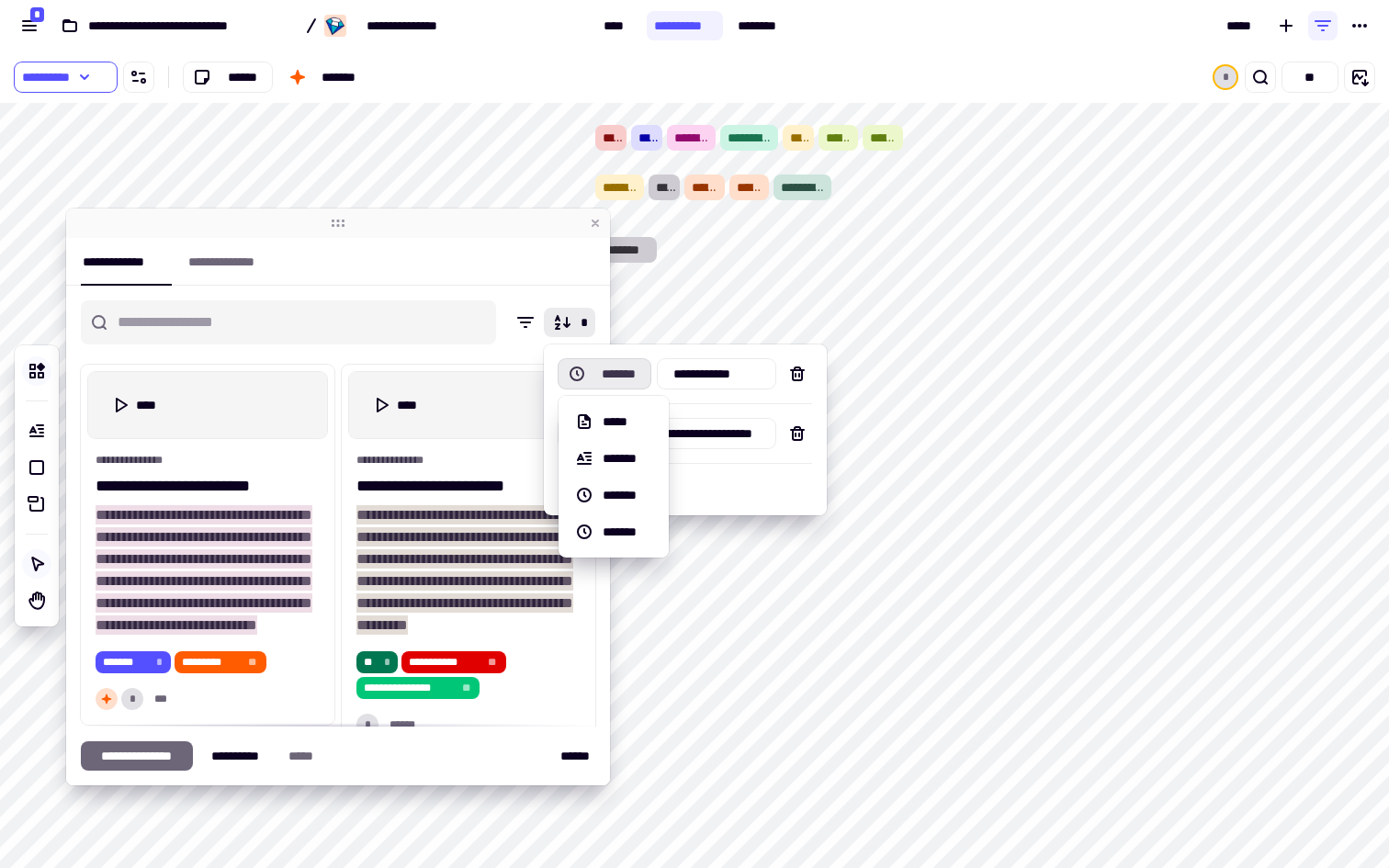 click on "*******" 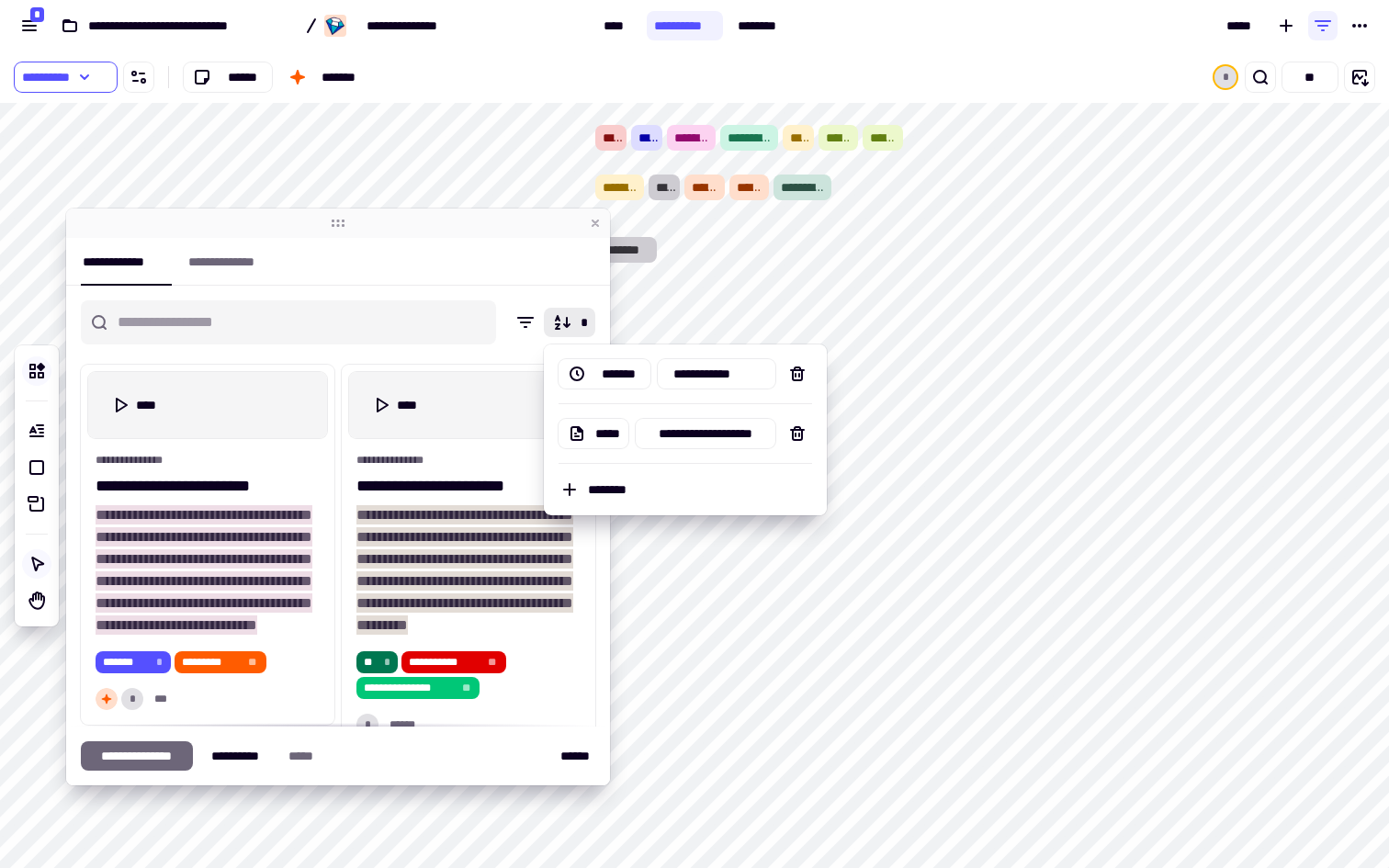 click on "*" at bounding box center [338, 330] 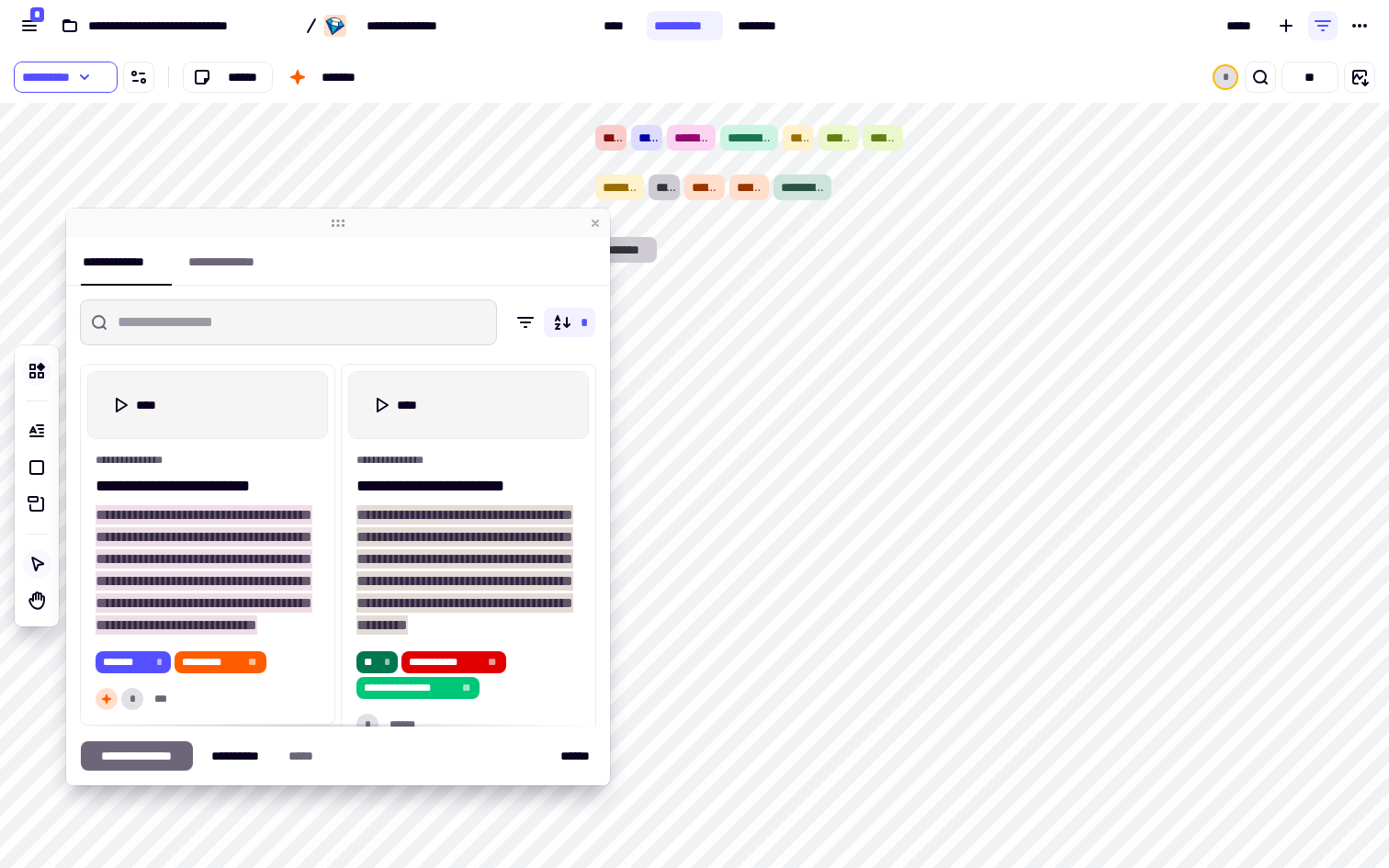 click at bounding box center (288, 322) 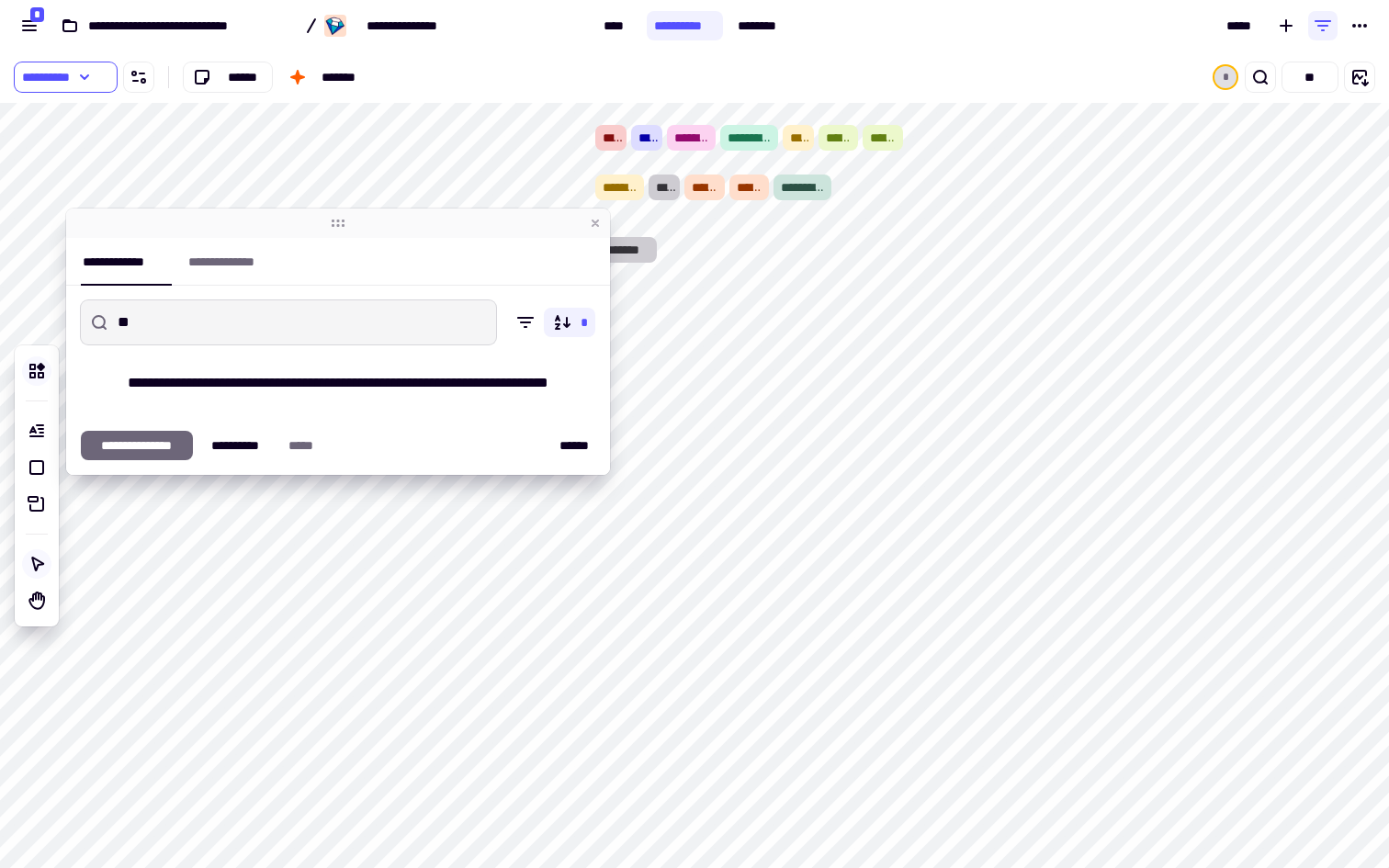 type on "*" 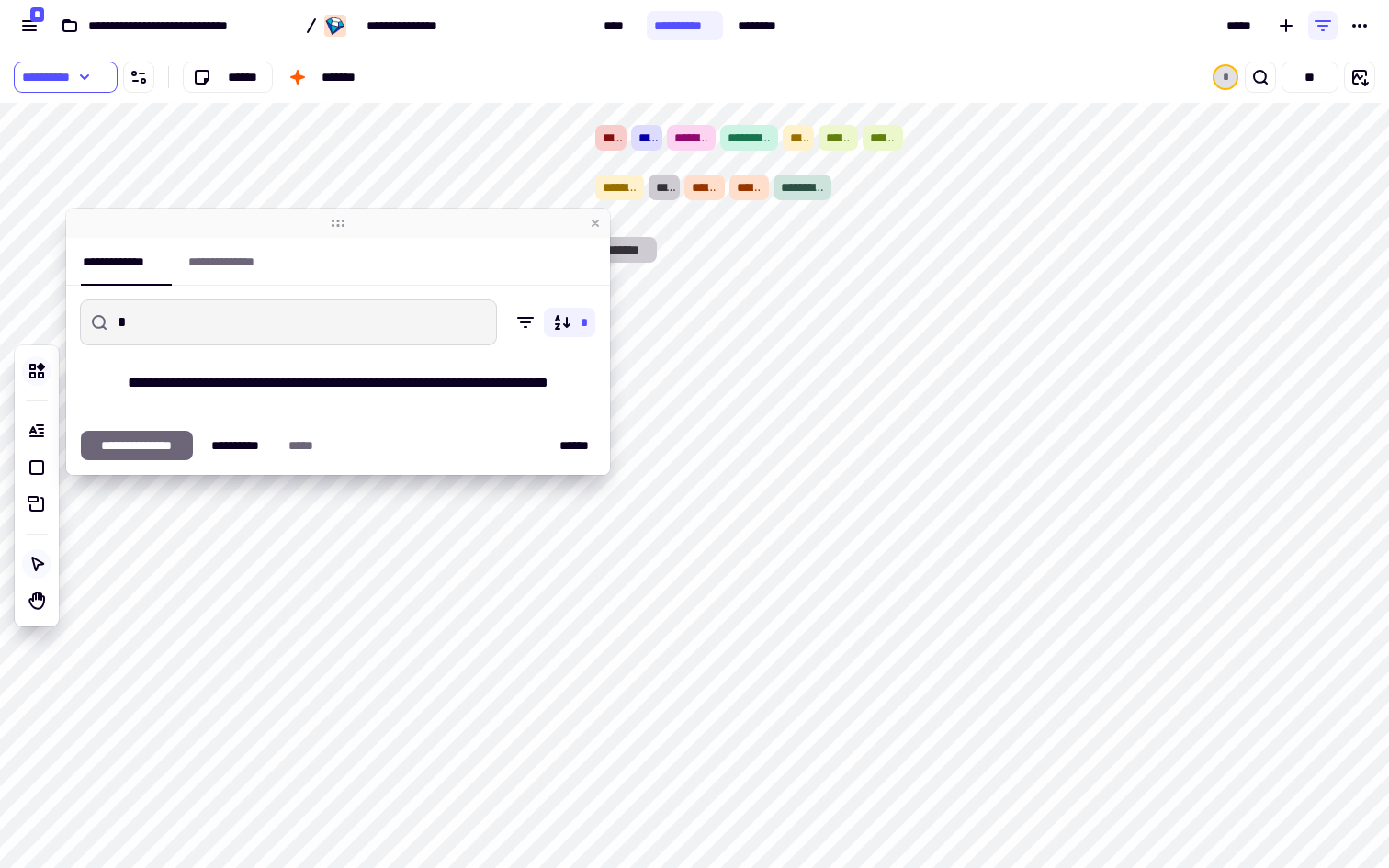 type 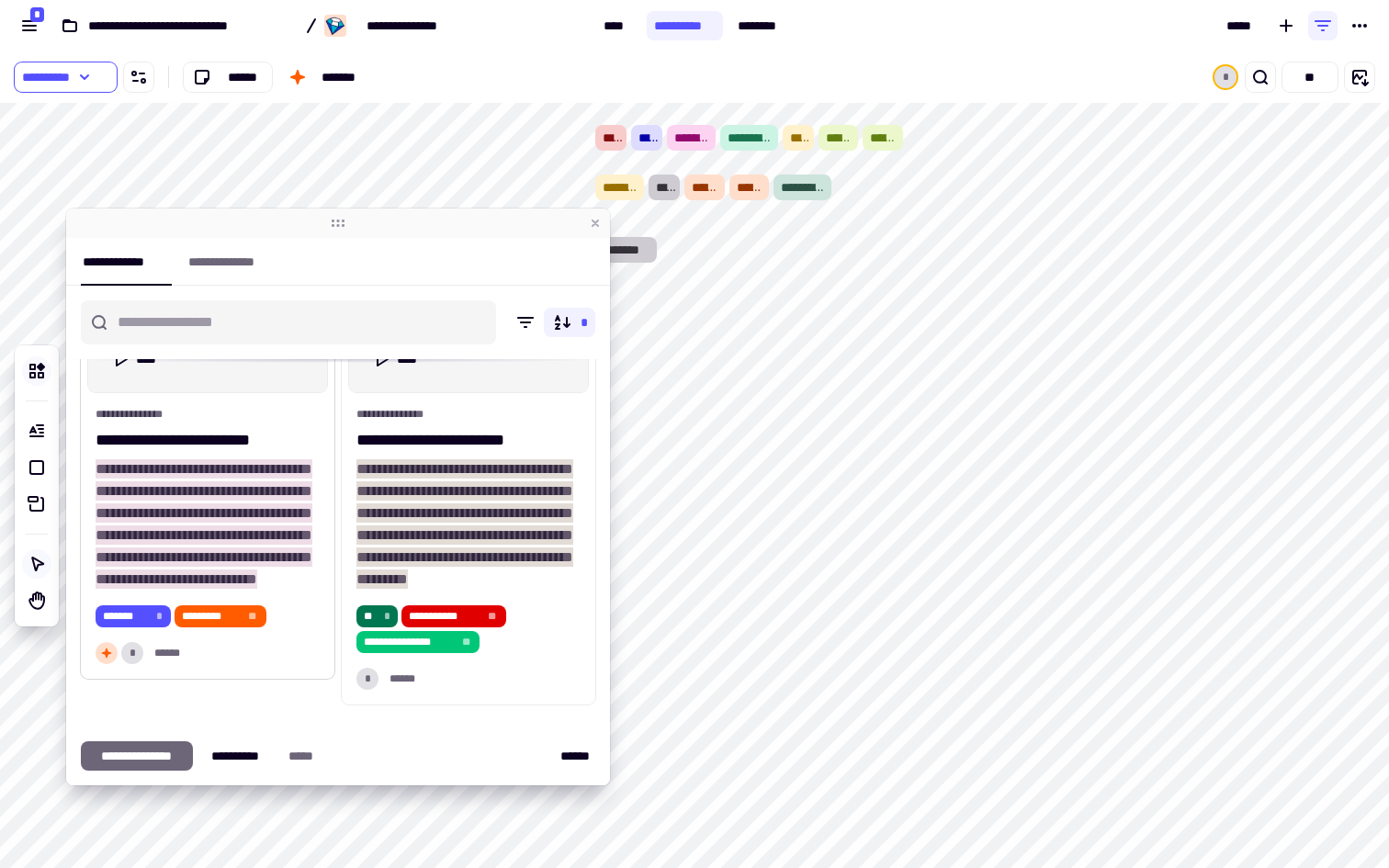 scroll, scrollTop: 0, scrollLeft: 0, axis: both 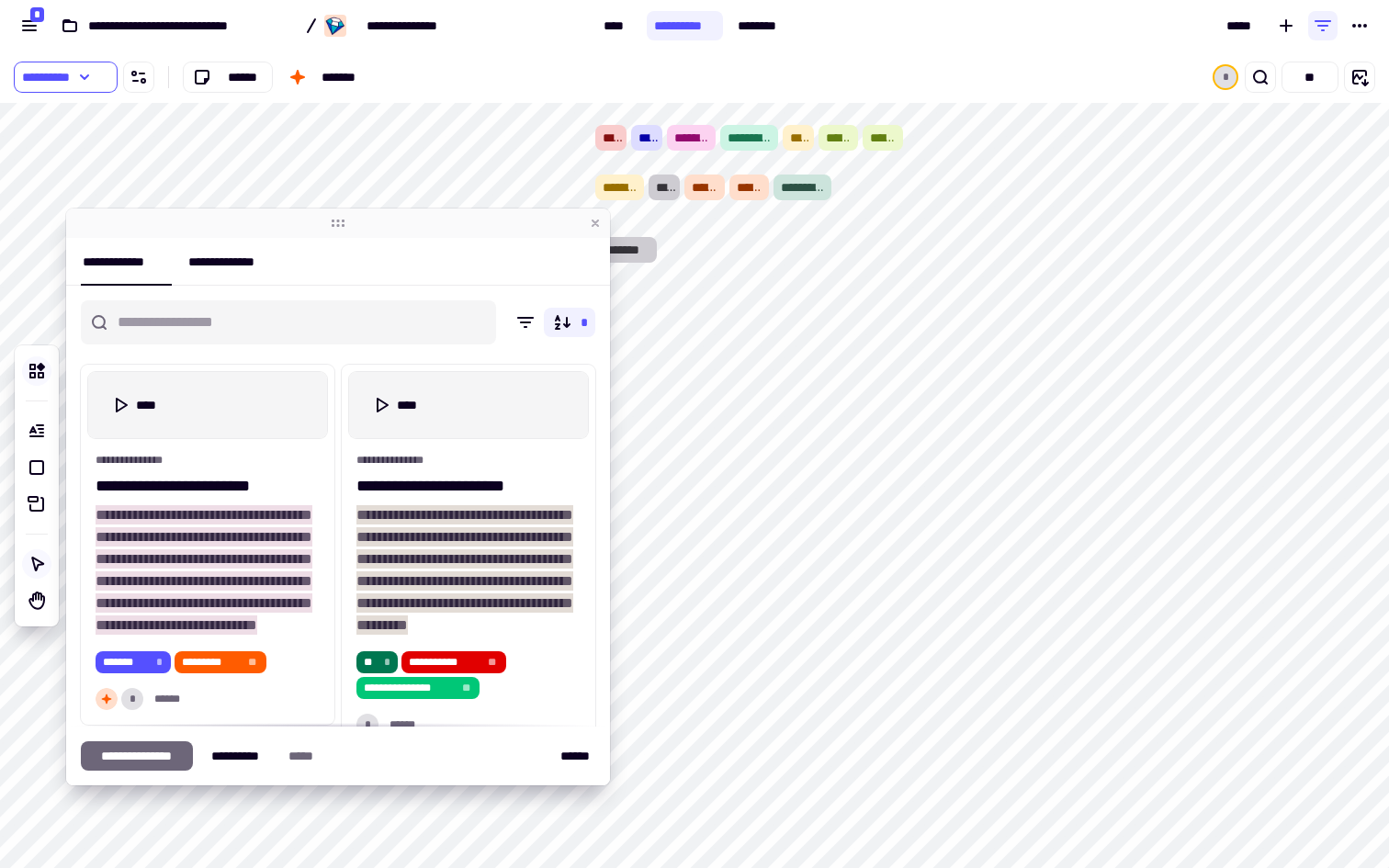 click on "**********" at bounding box center [229, 262] 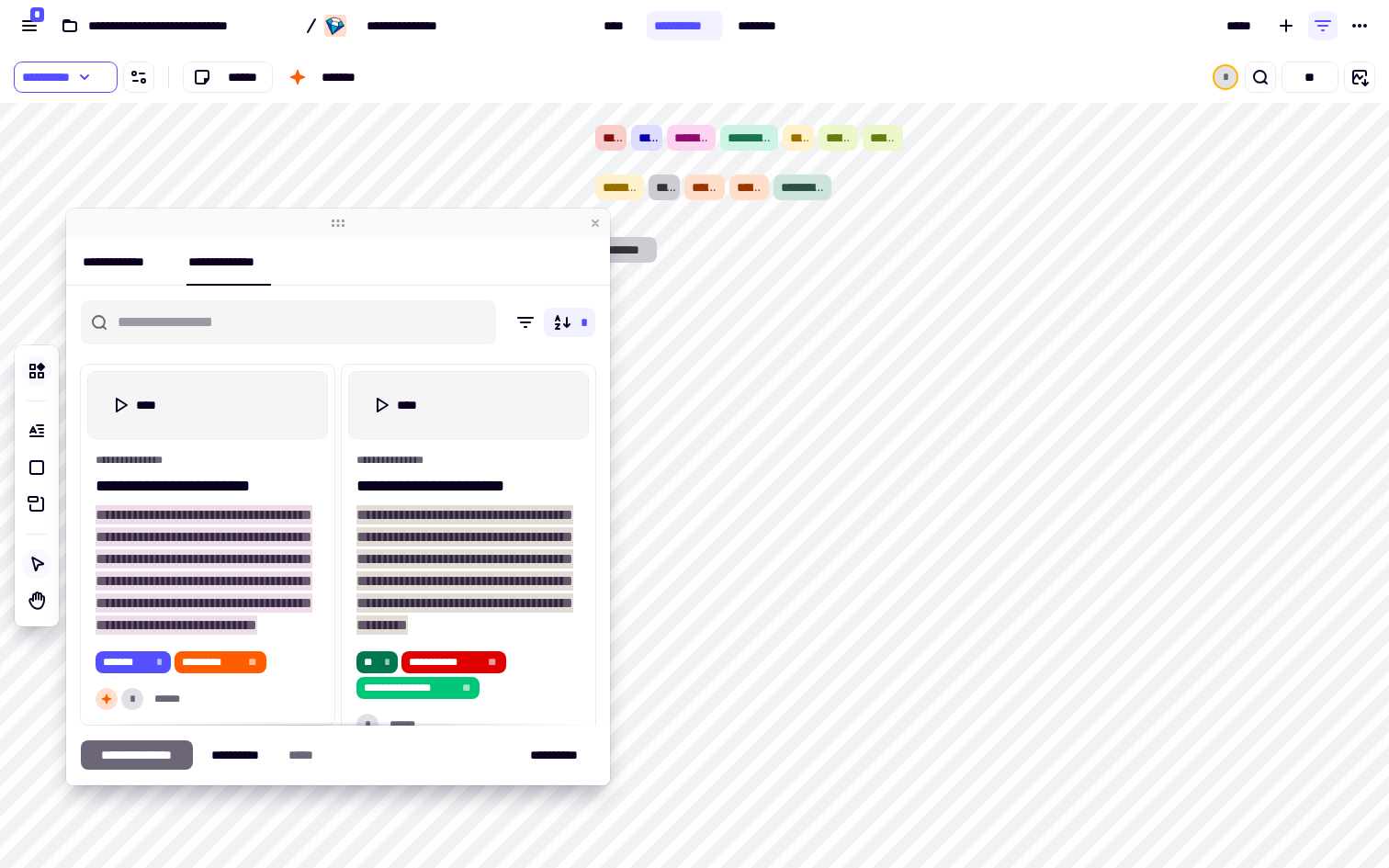 click on "**********" at bounding box center [126, 262] 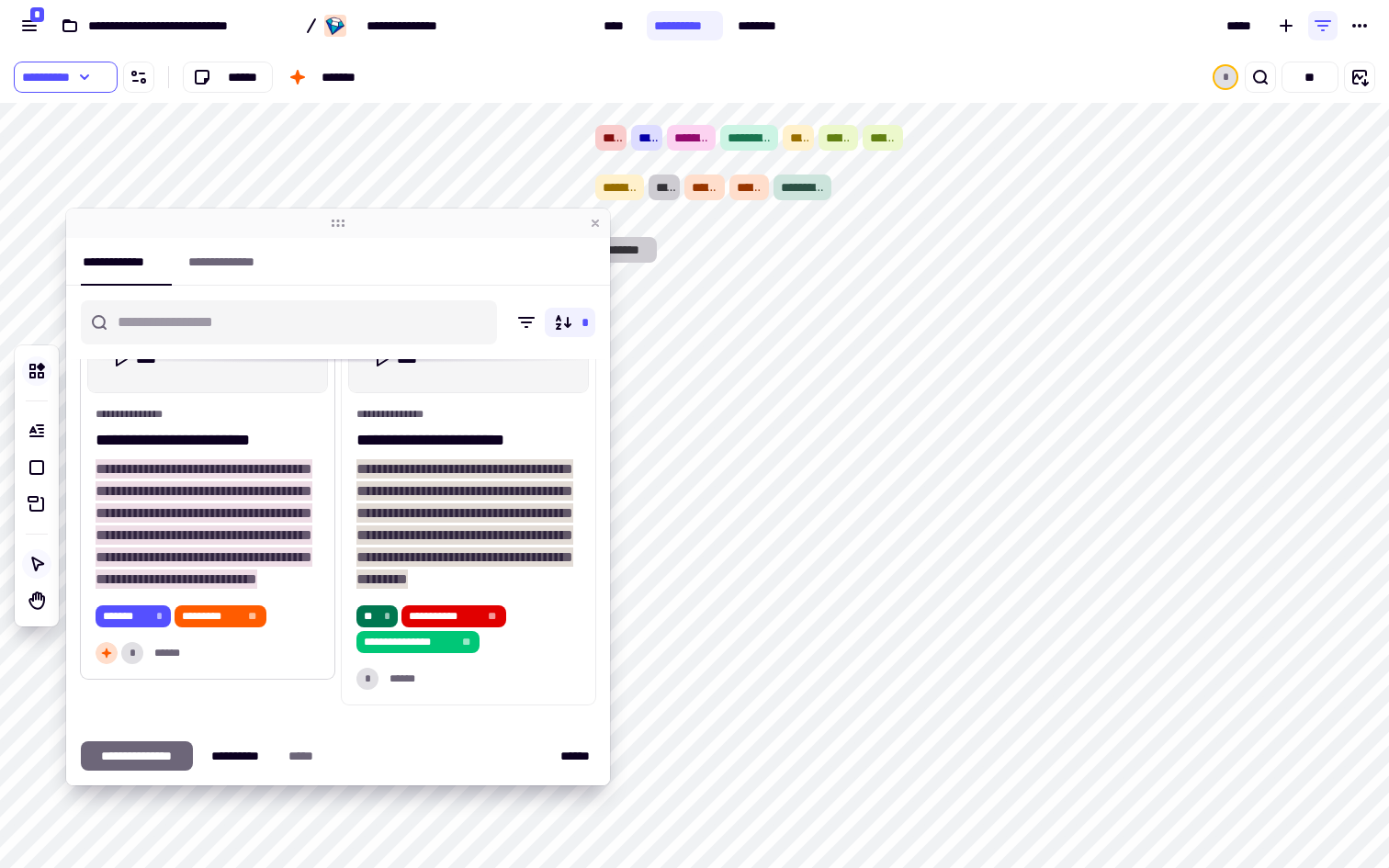 scroll, scrollTop: 0, scrollLeft: 0, axis: both 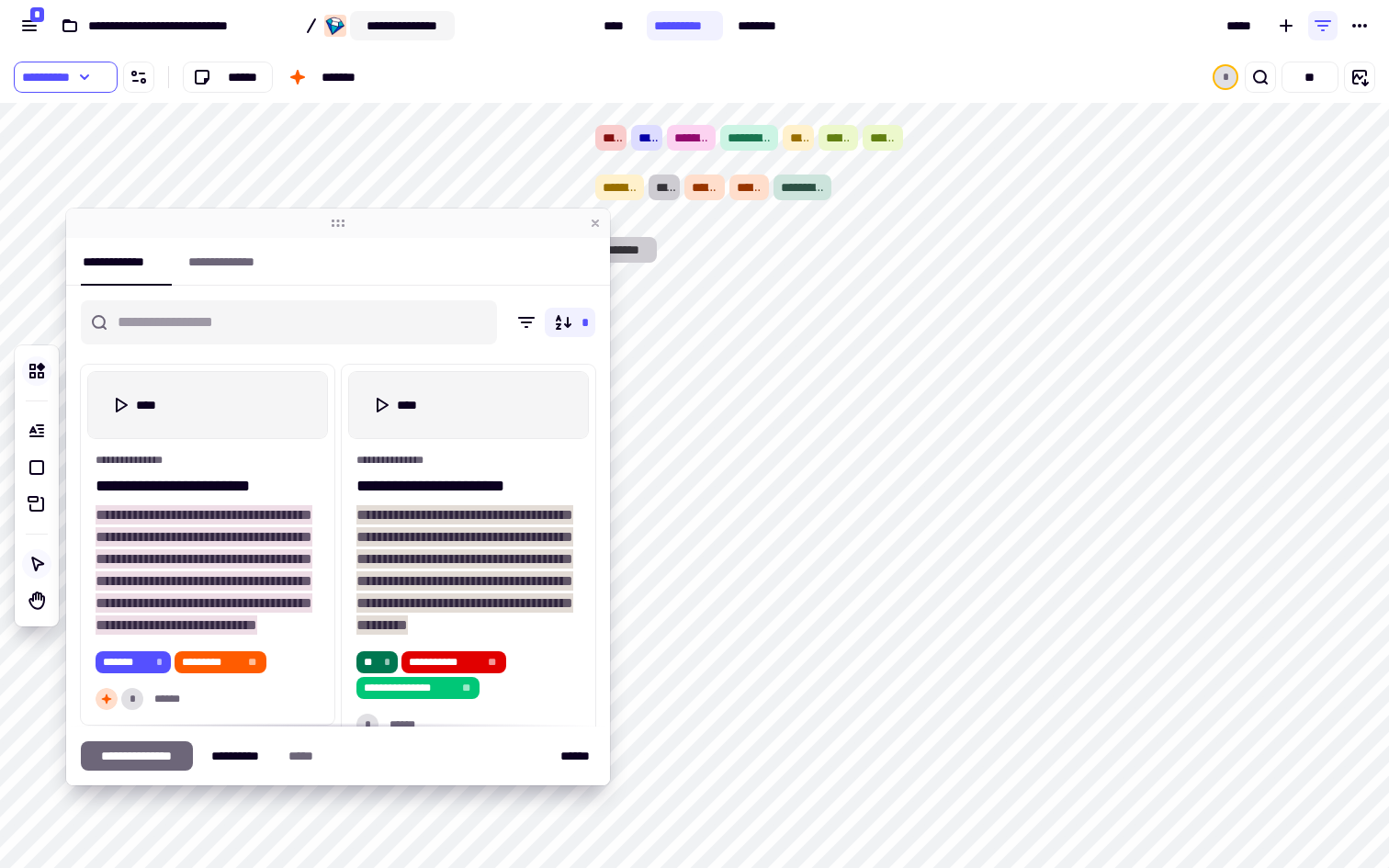 click on "**********" 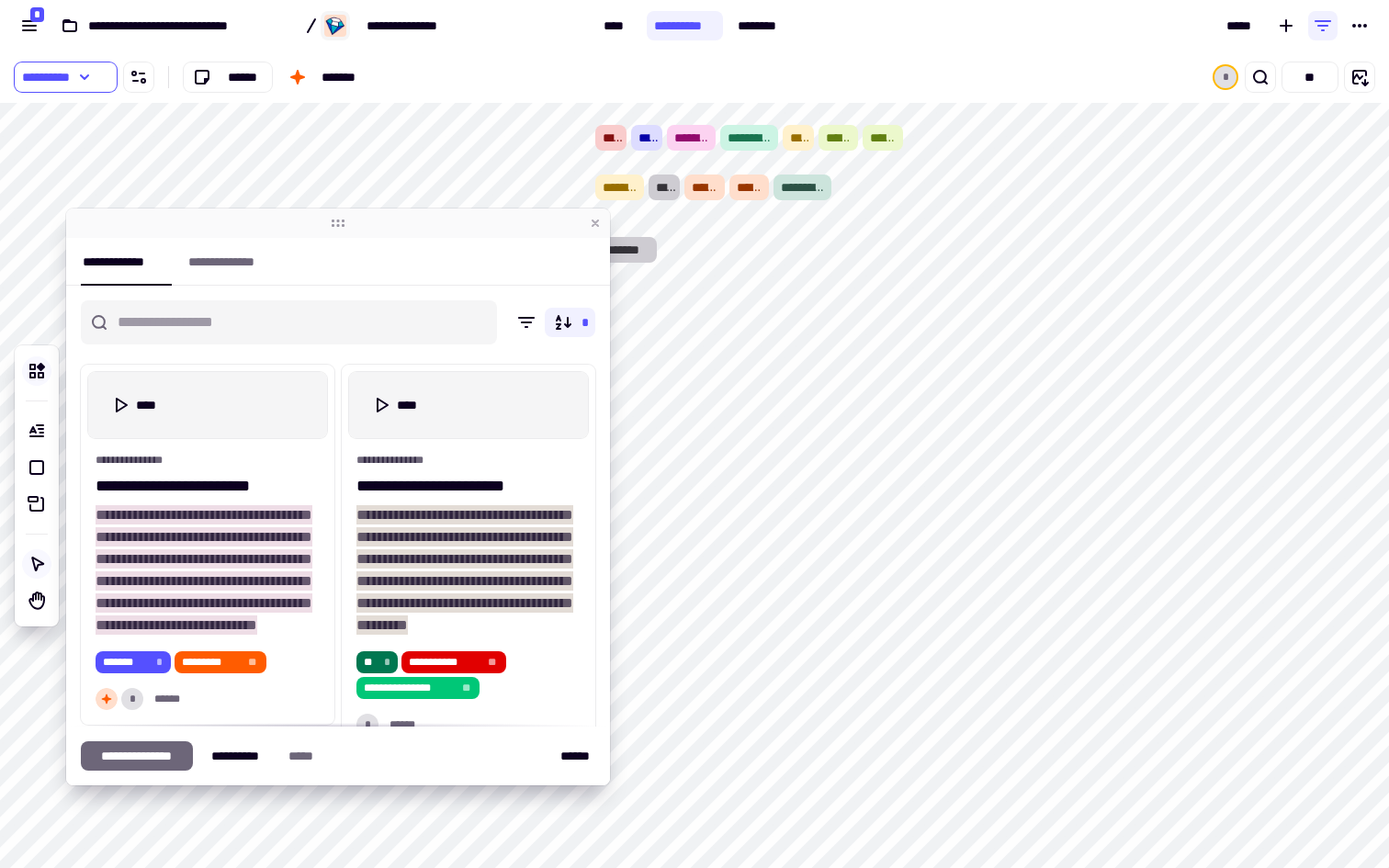 click 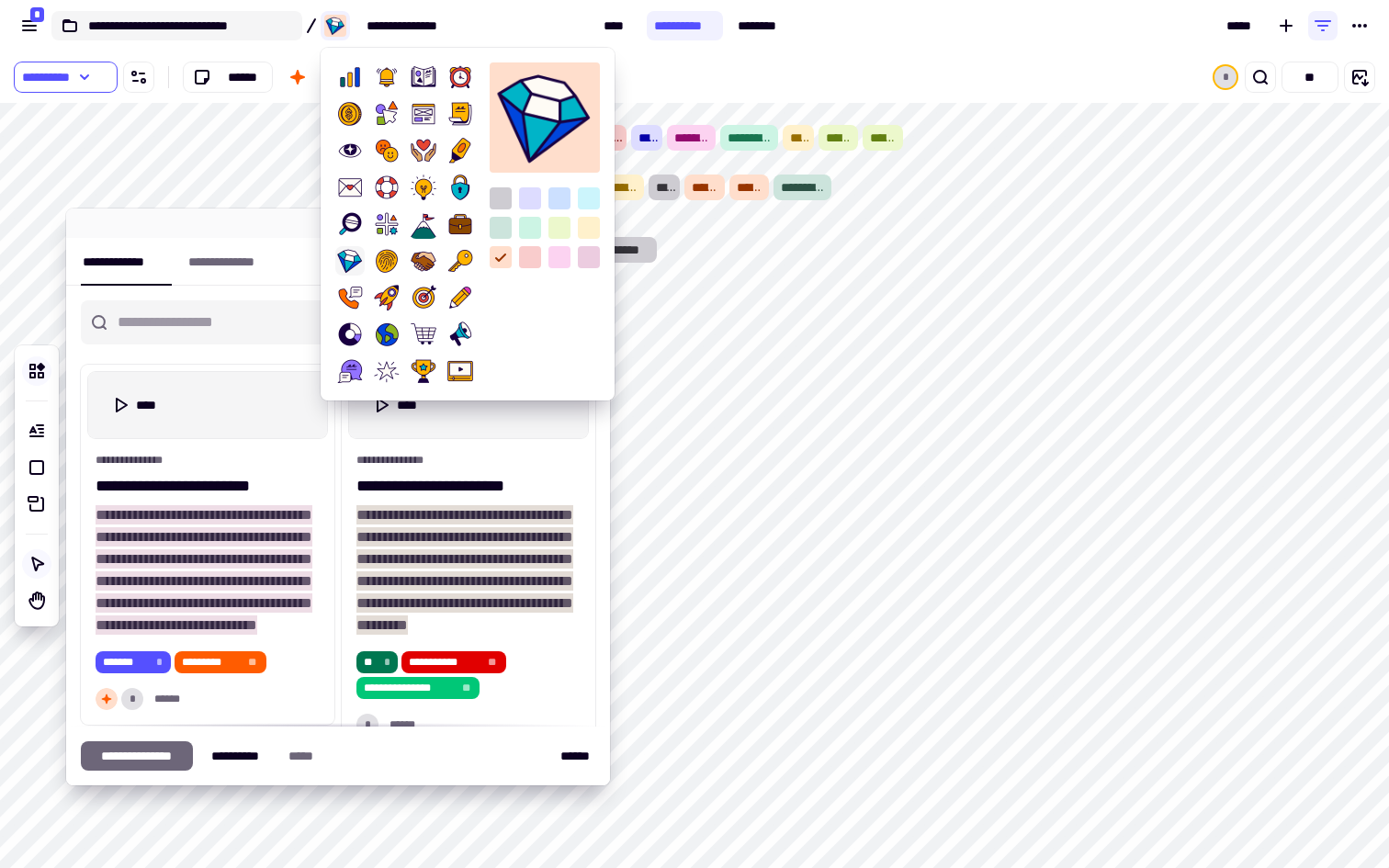 click on "**********" 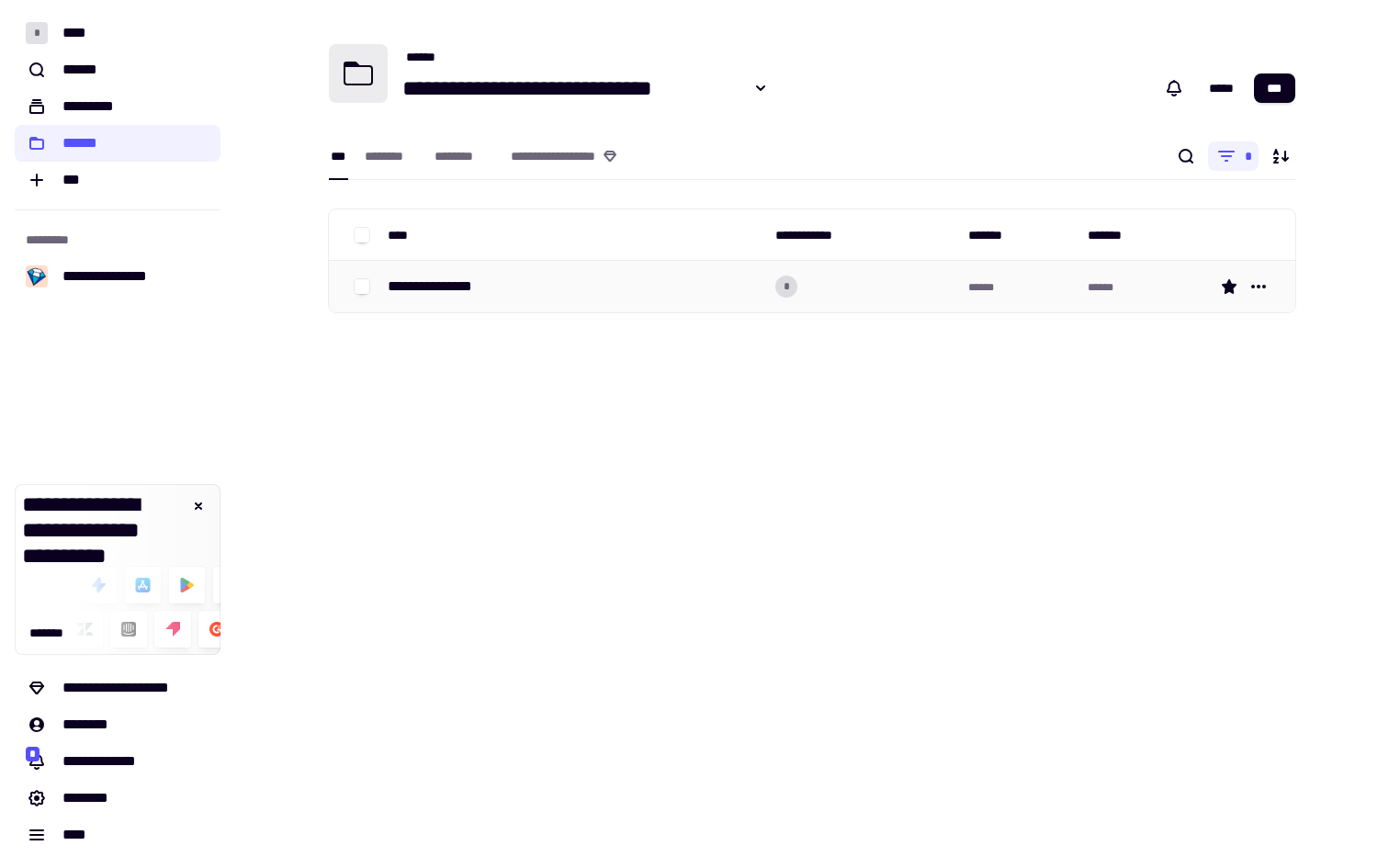 click on "**********" at bounding box center (438, 287) 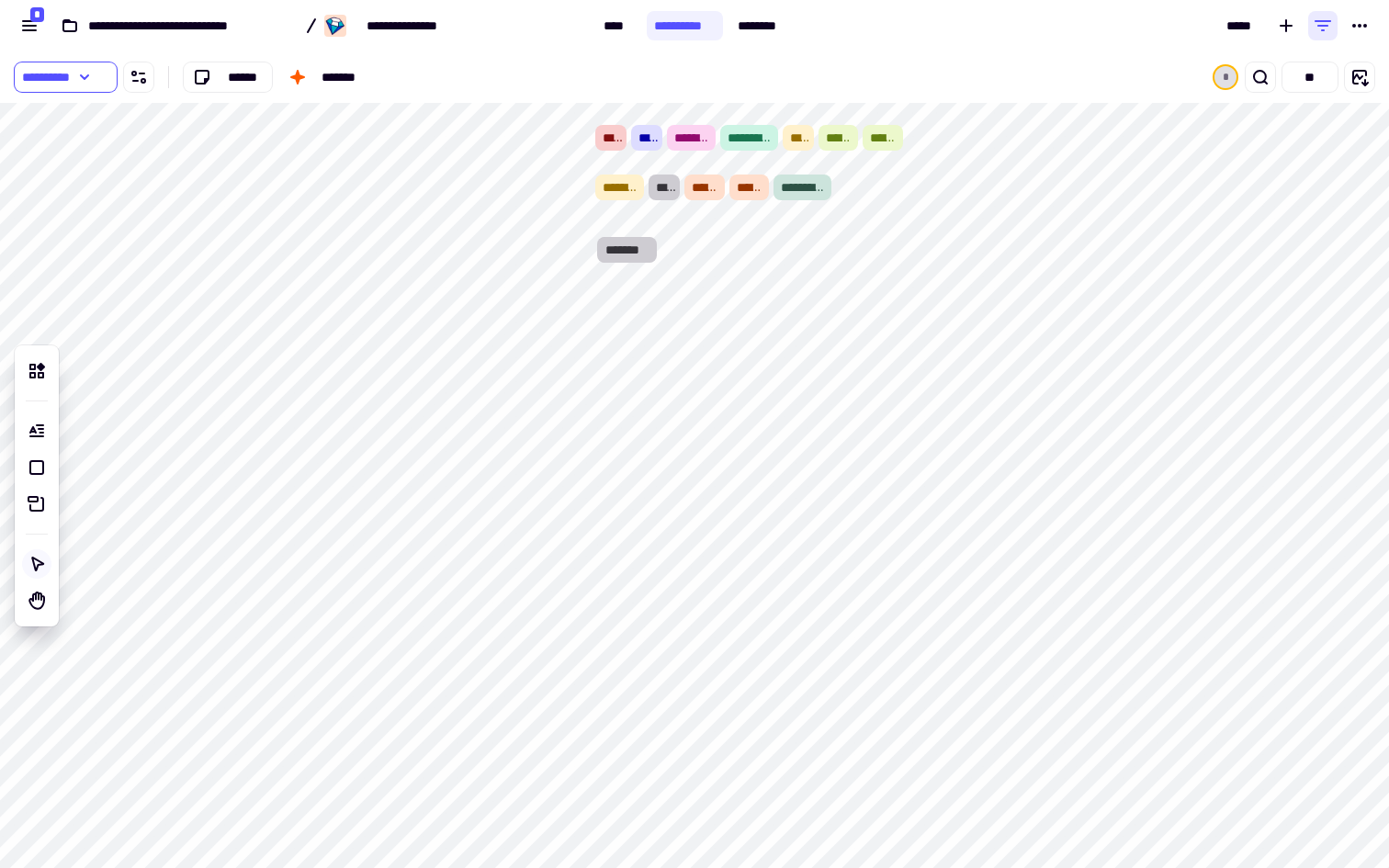 click 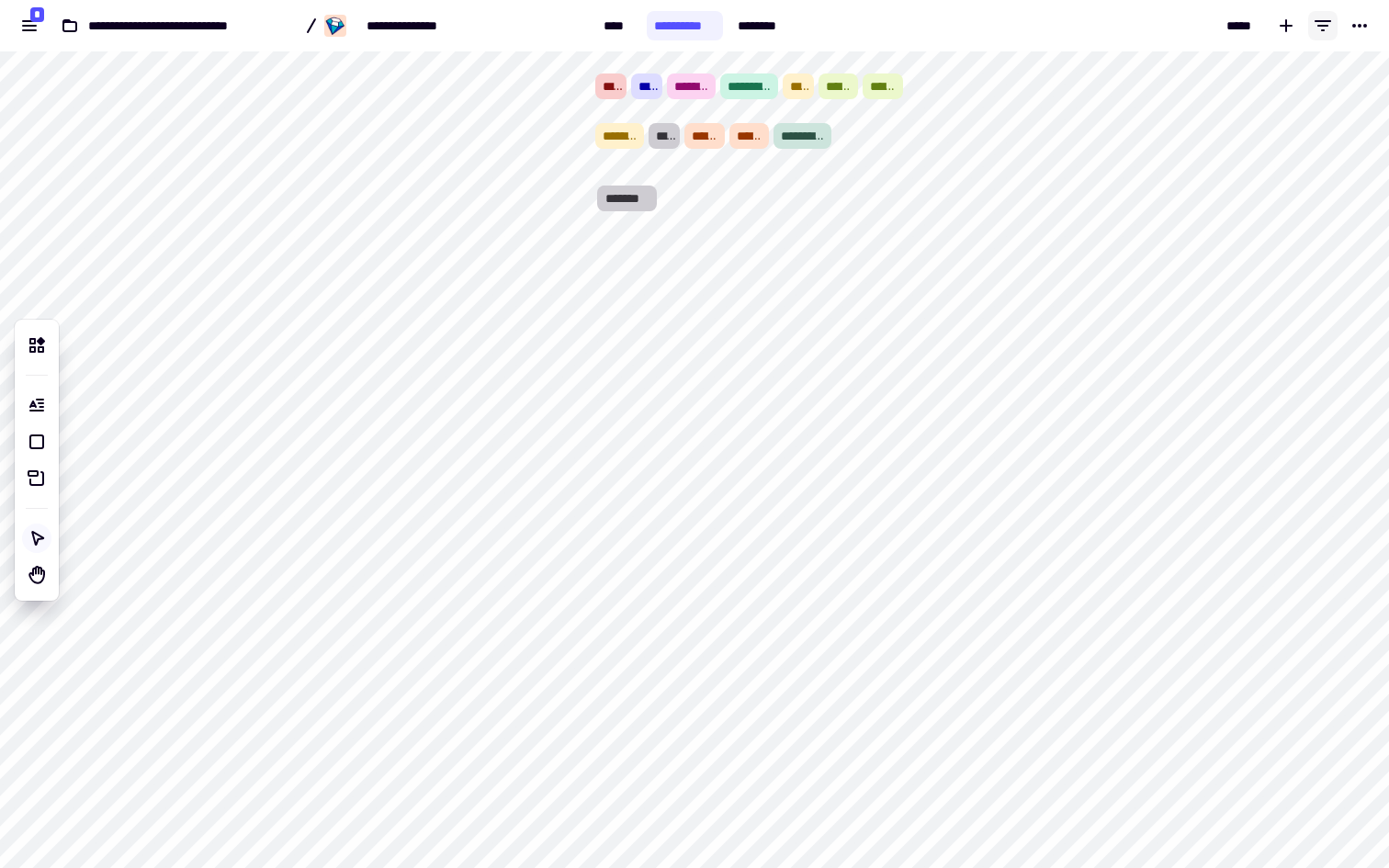 click 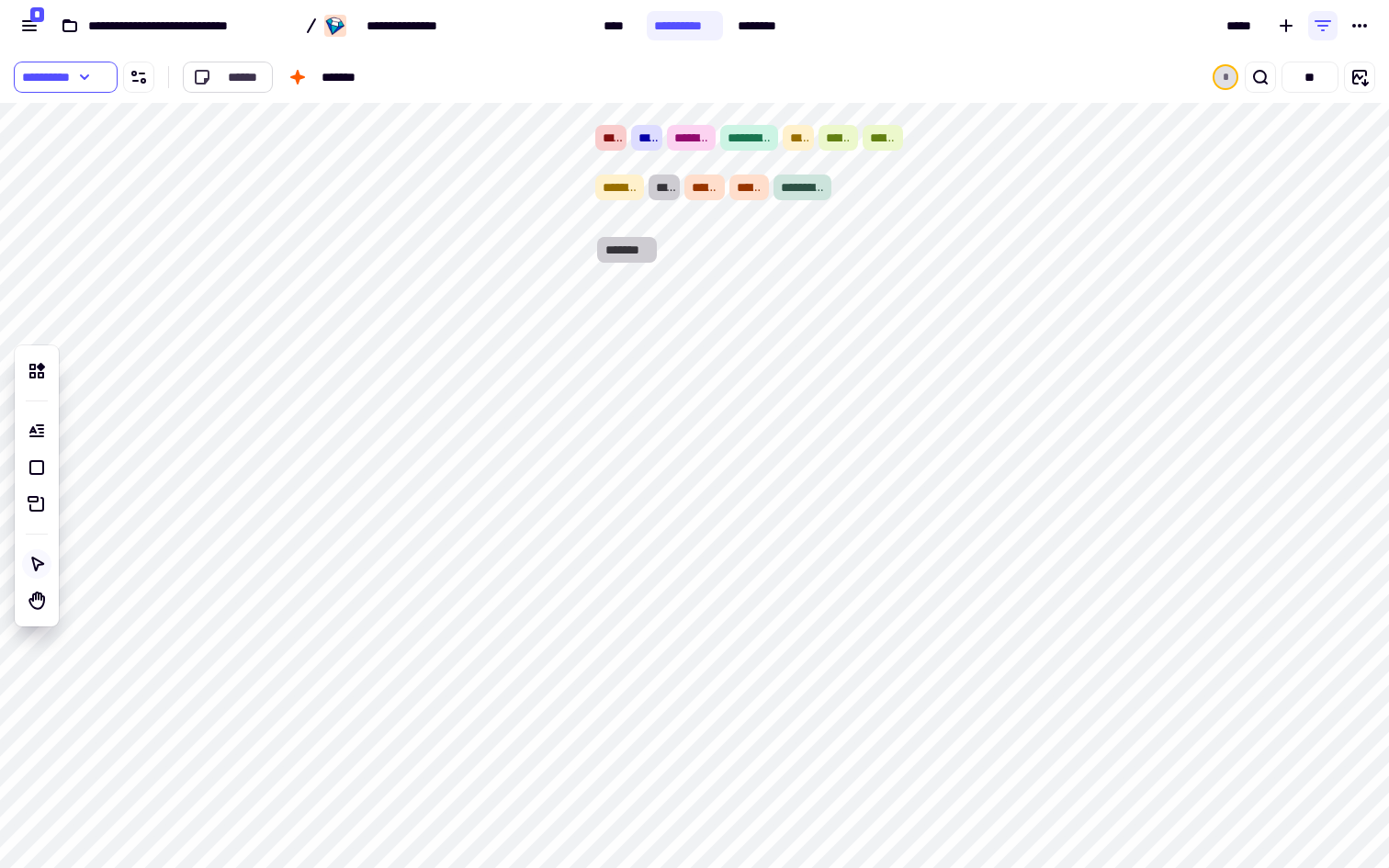click on "******" 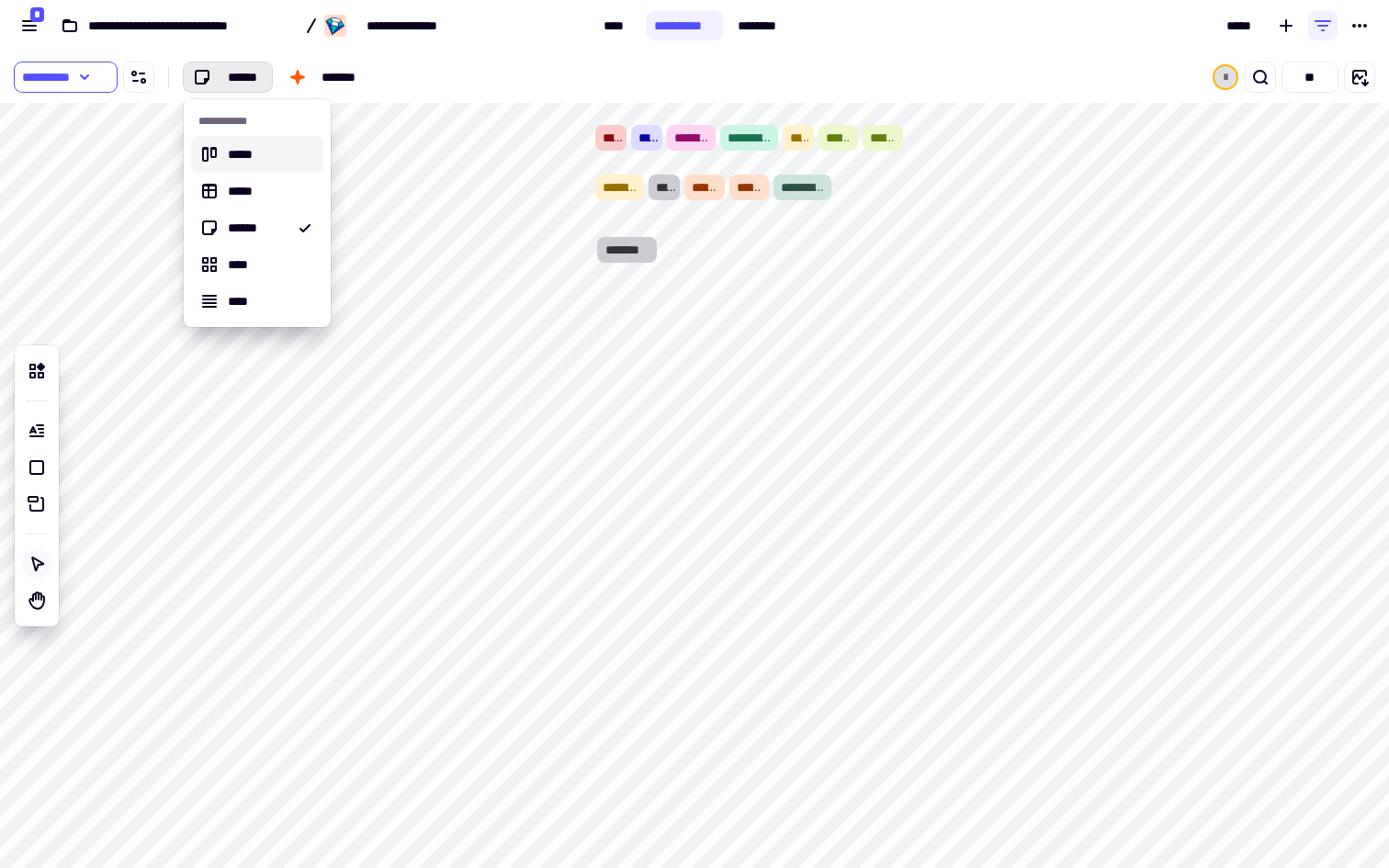 click on "*****" at bounding box center [268, 154] 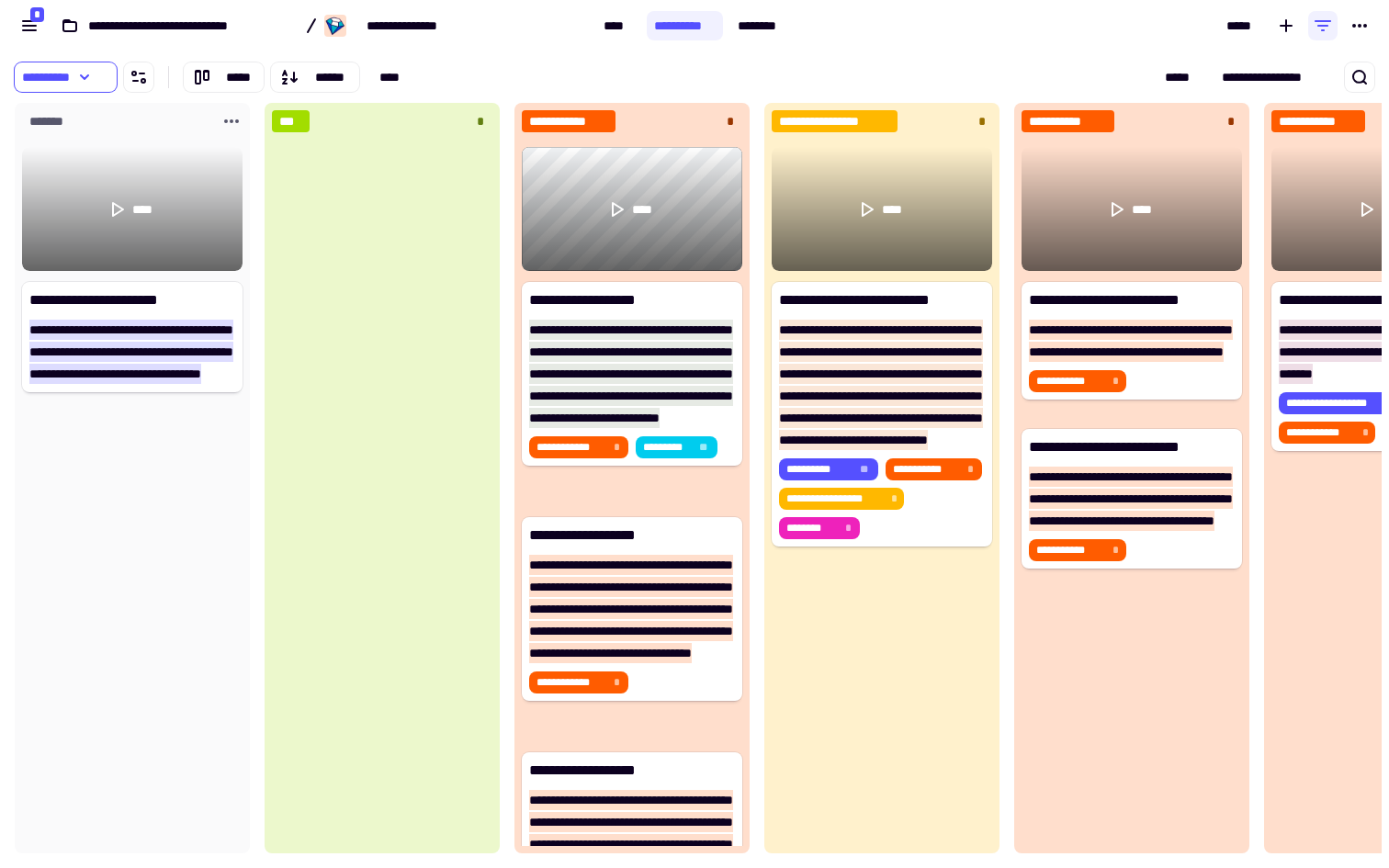 scroll, scrollTop: 1, scrollLeft: 1, axis: both 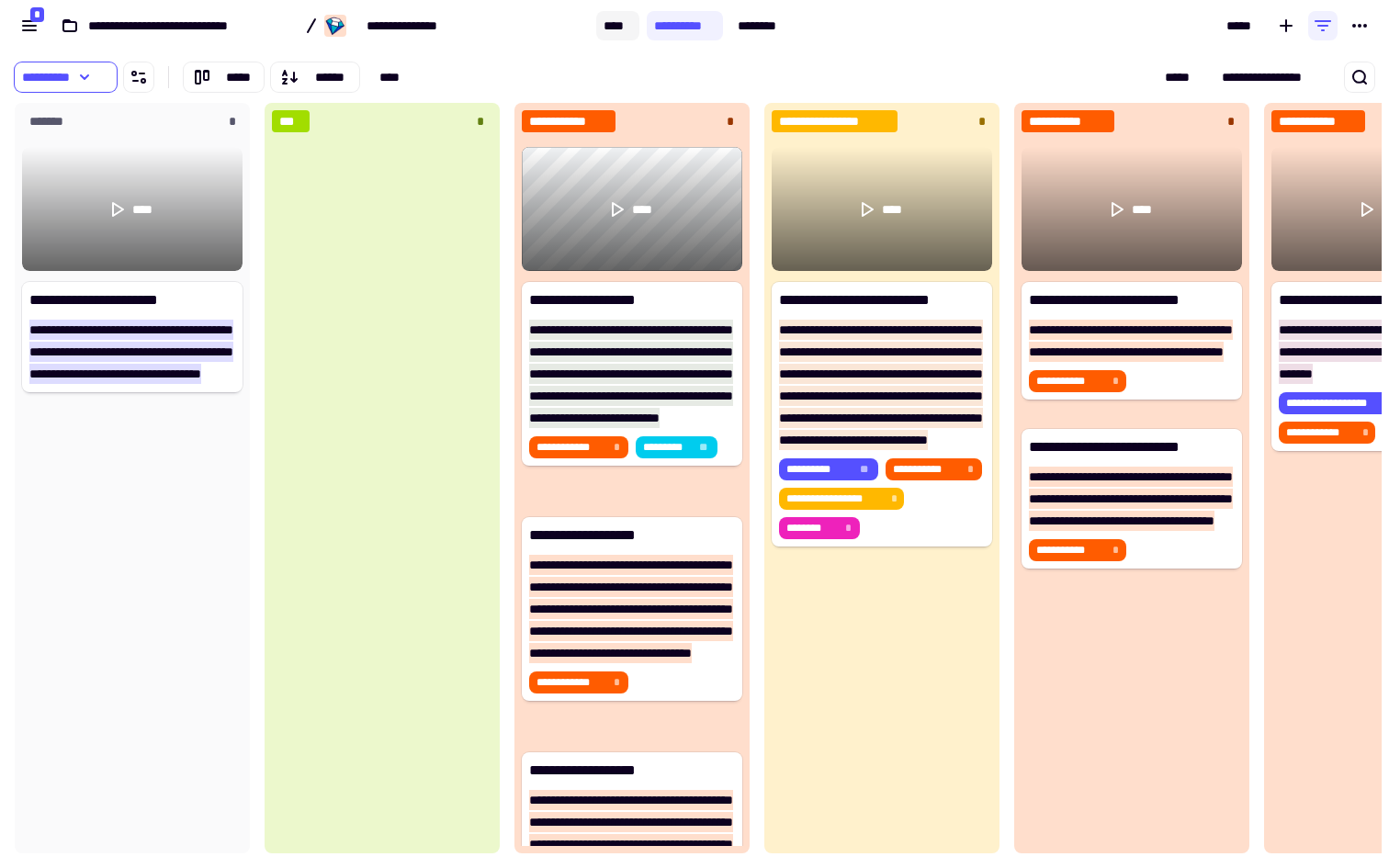 click on "****" 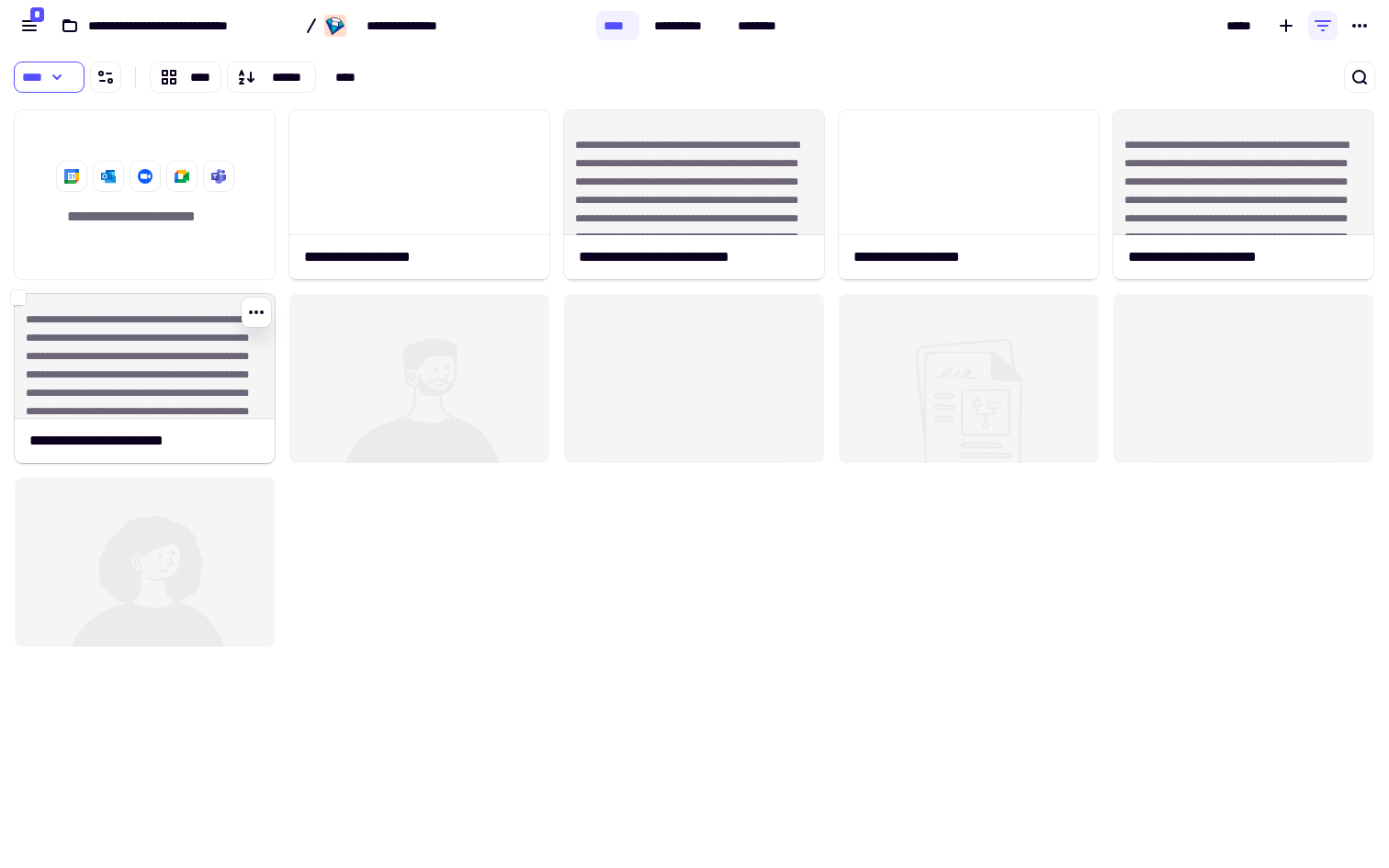 click on "**********" 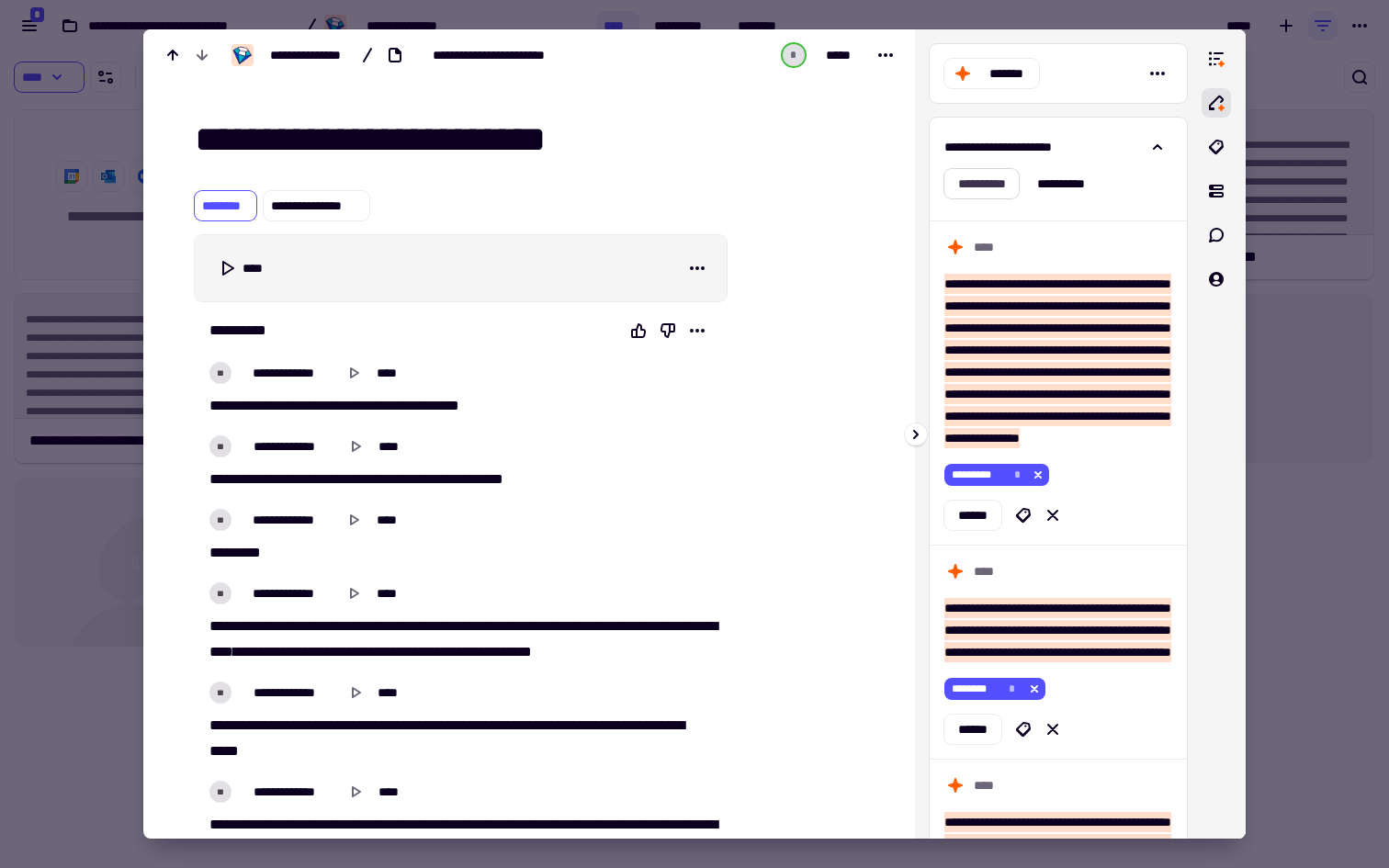 click on "**********" 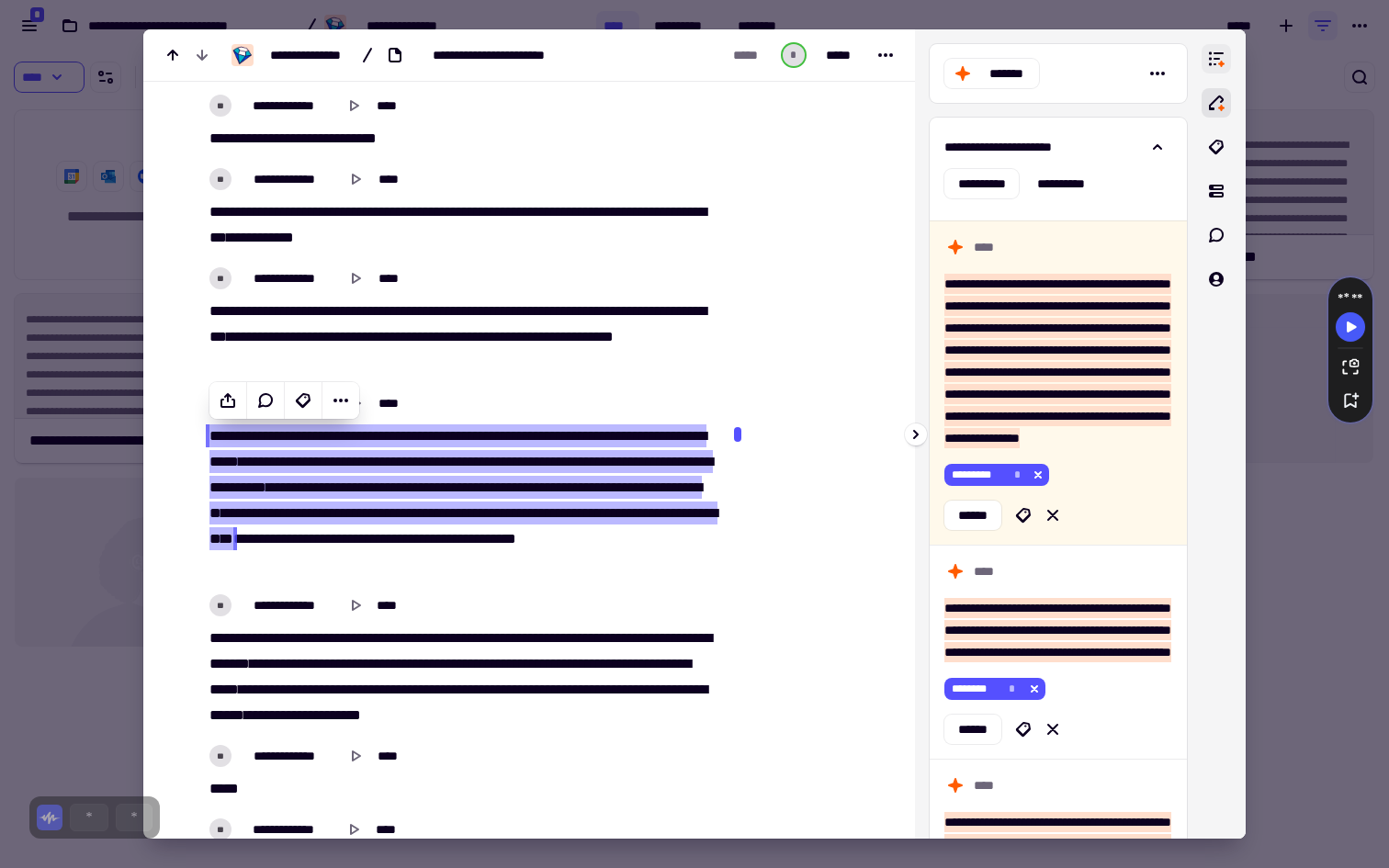 click 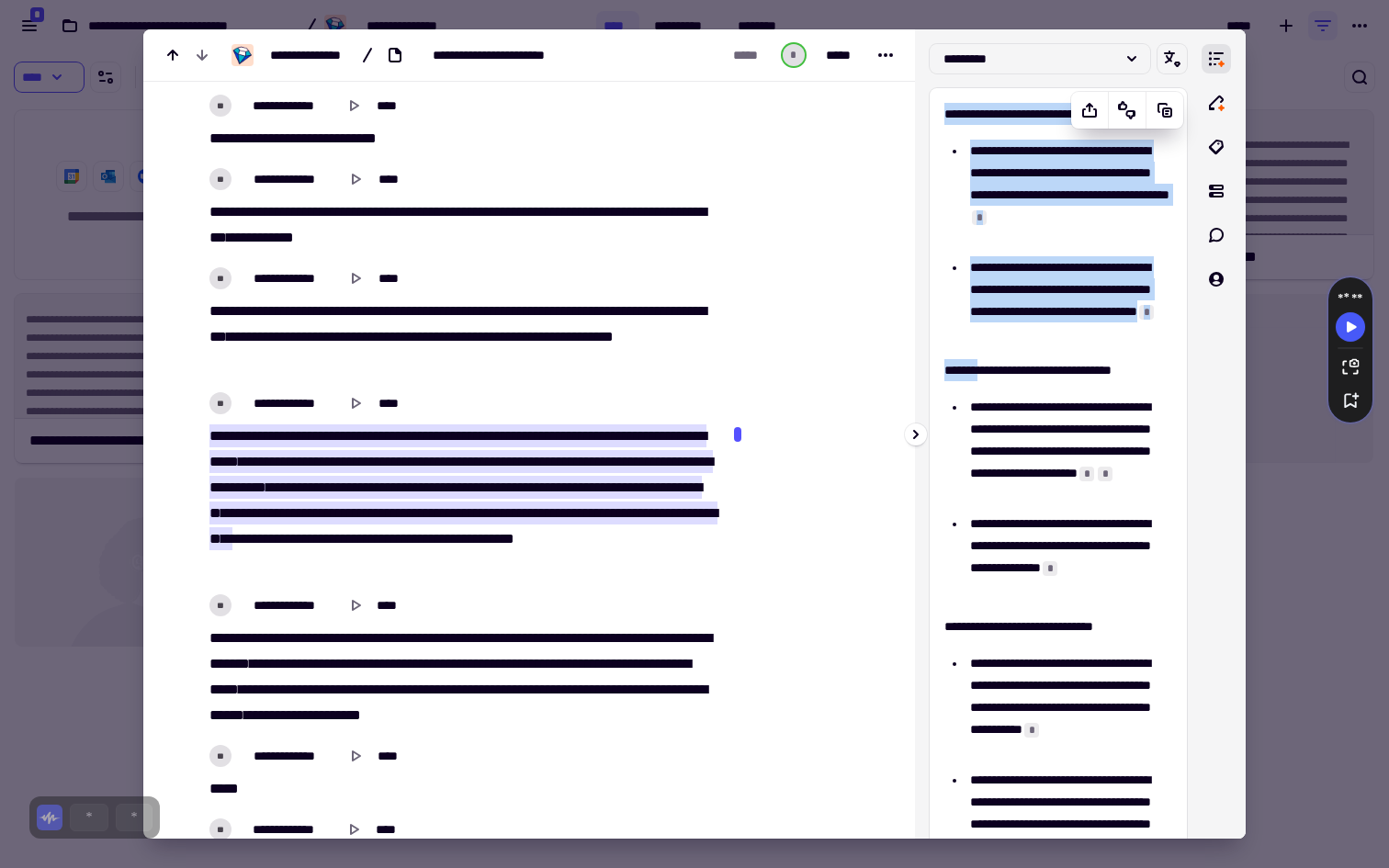 drag, startPoint x: 938, startPoint y: 103, endPoint x: 993, endPoint y: 371, distance: 273.58545 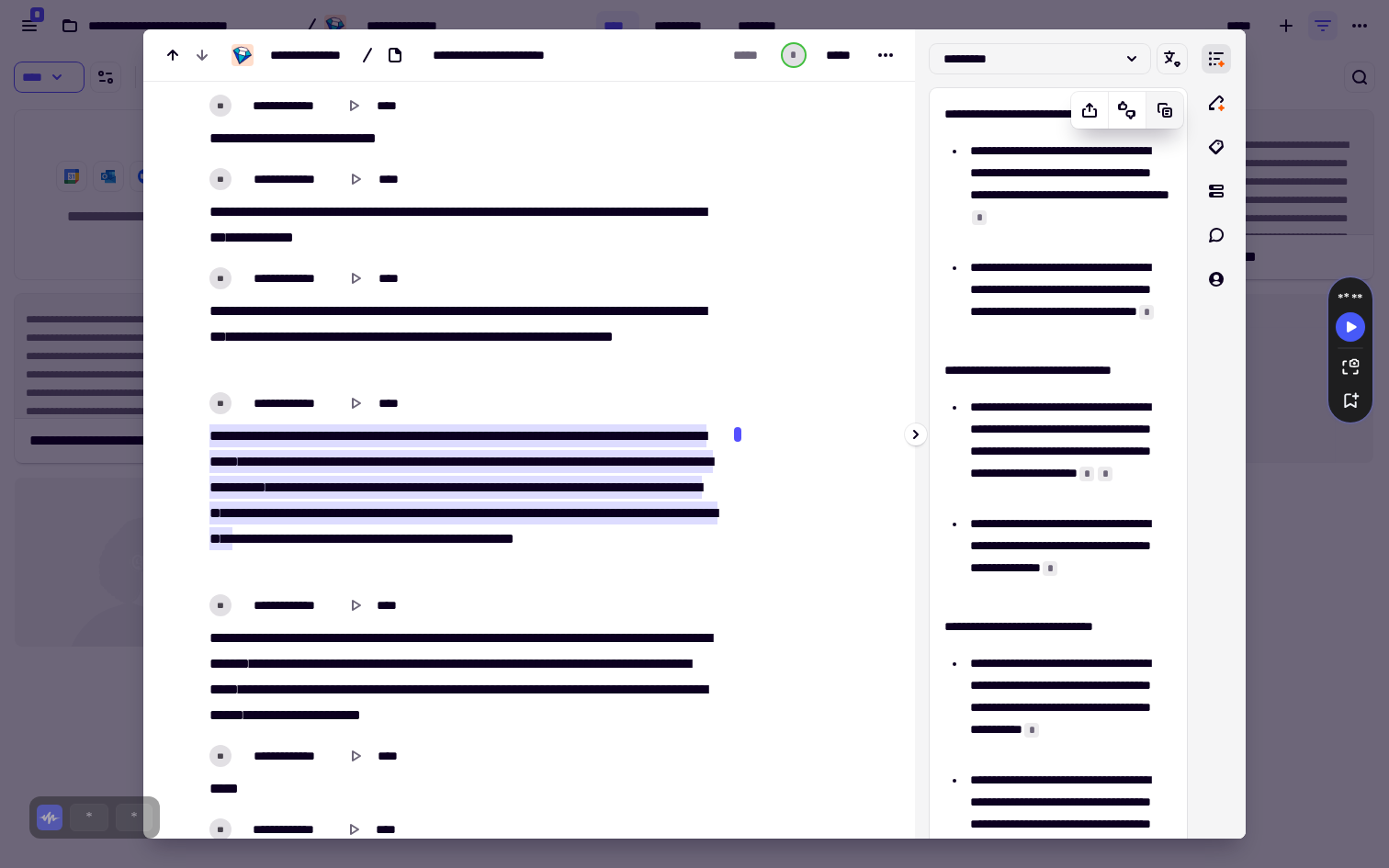 click 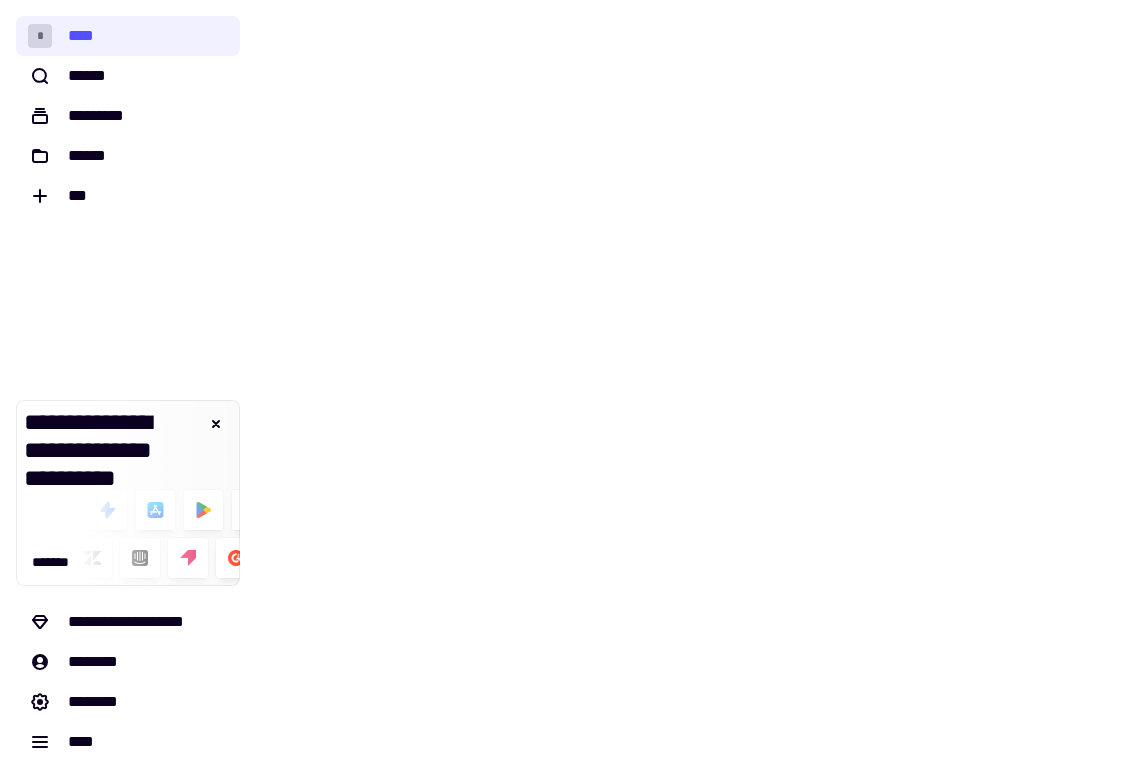 scroll, scrollTop: 0, scrollLeft: 0, axis: both 